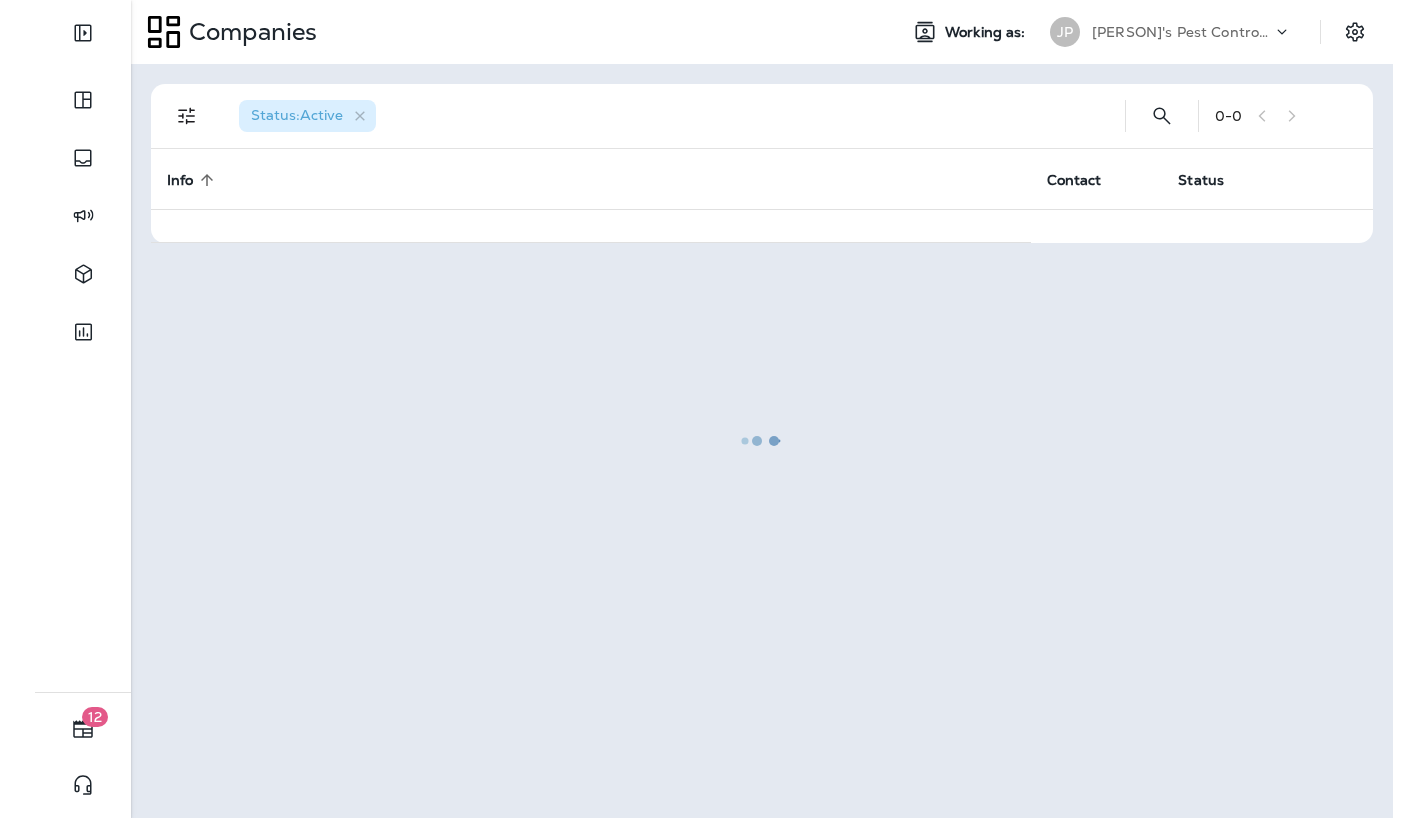 scroll, scrollTop: 0, scrollLeft: 0, axis: both 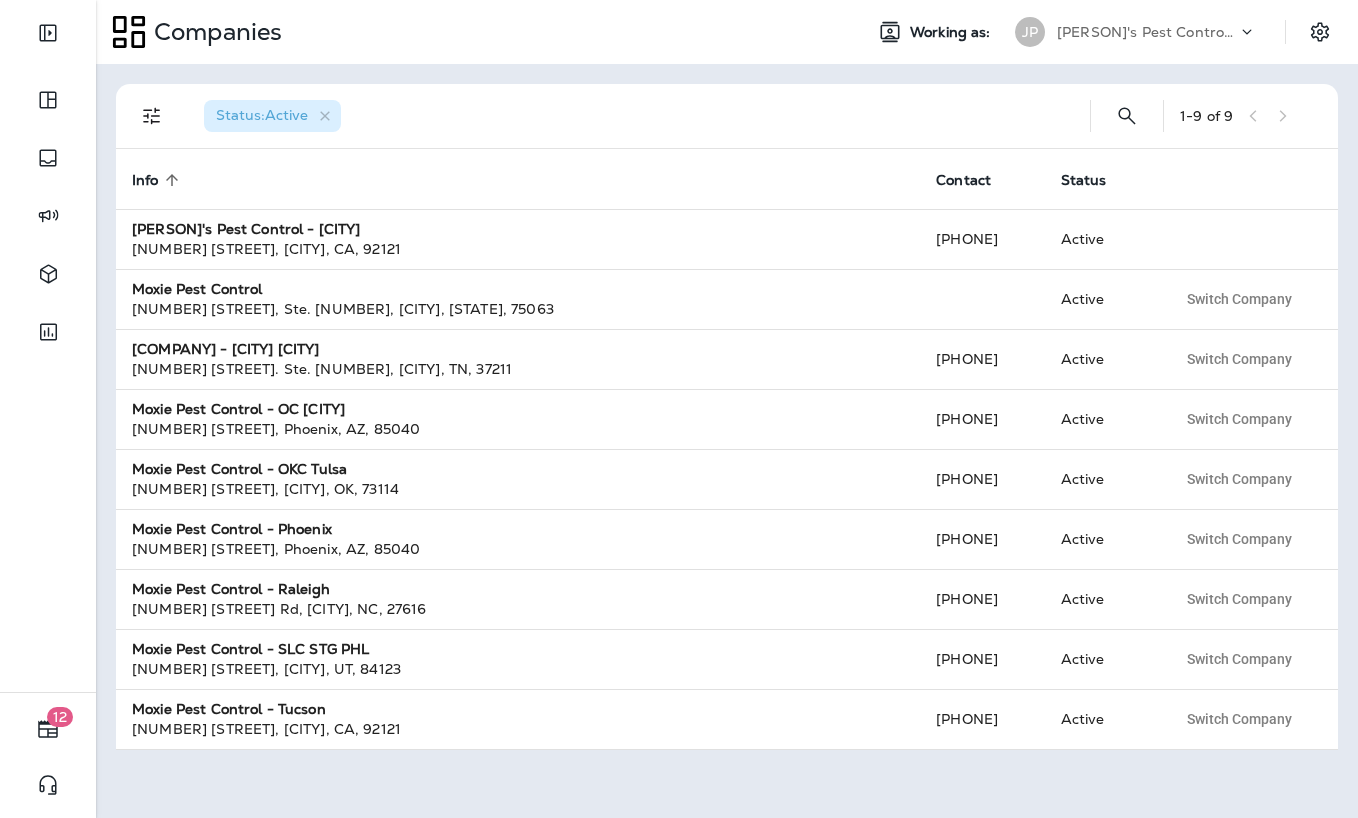 click on "[PERSON]'s Pest Control - [CITY]" at bounding box center (1147, 32) 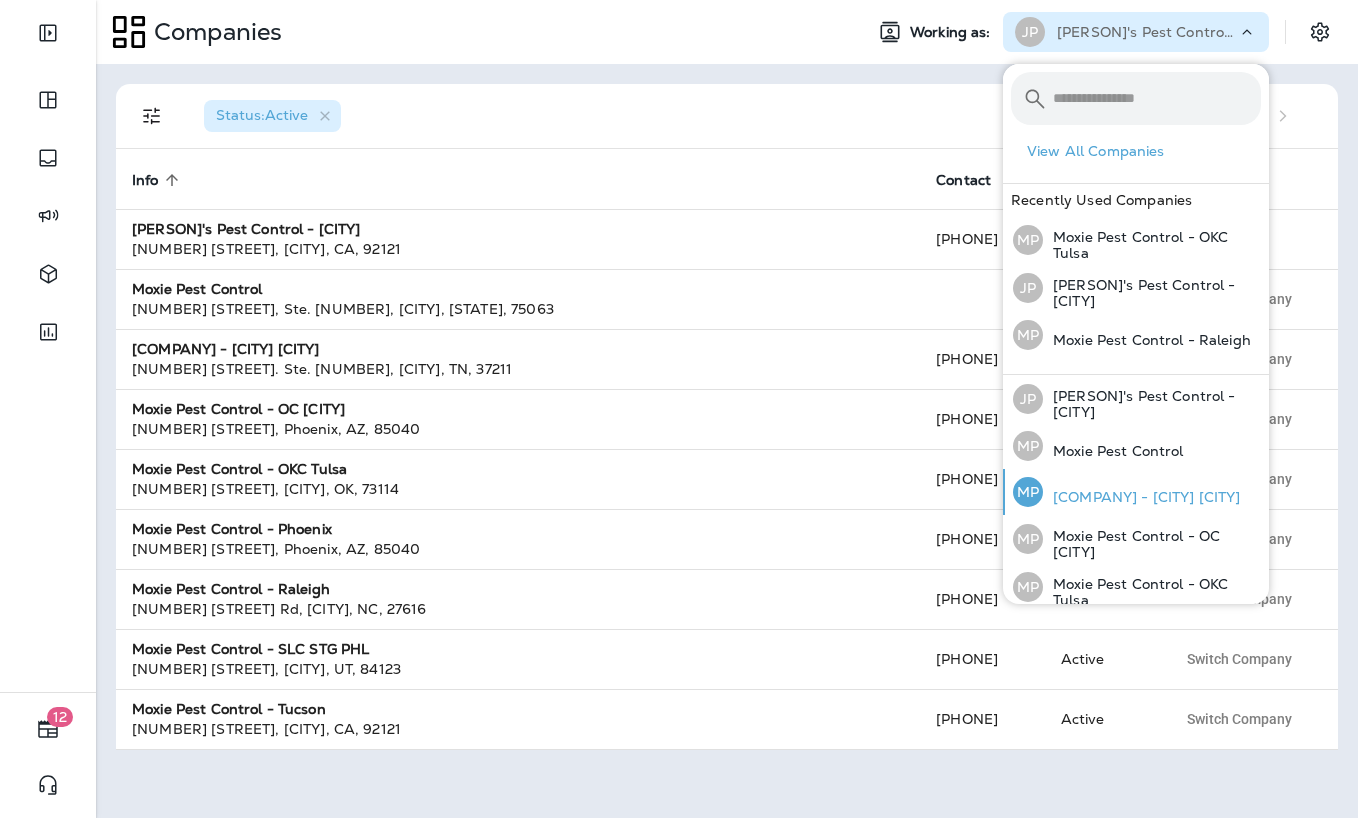 click on "[COMPANY] - [CITY] [CITY]" at bounding box center (1142, 497) 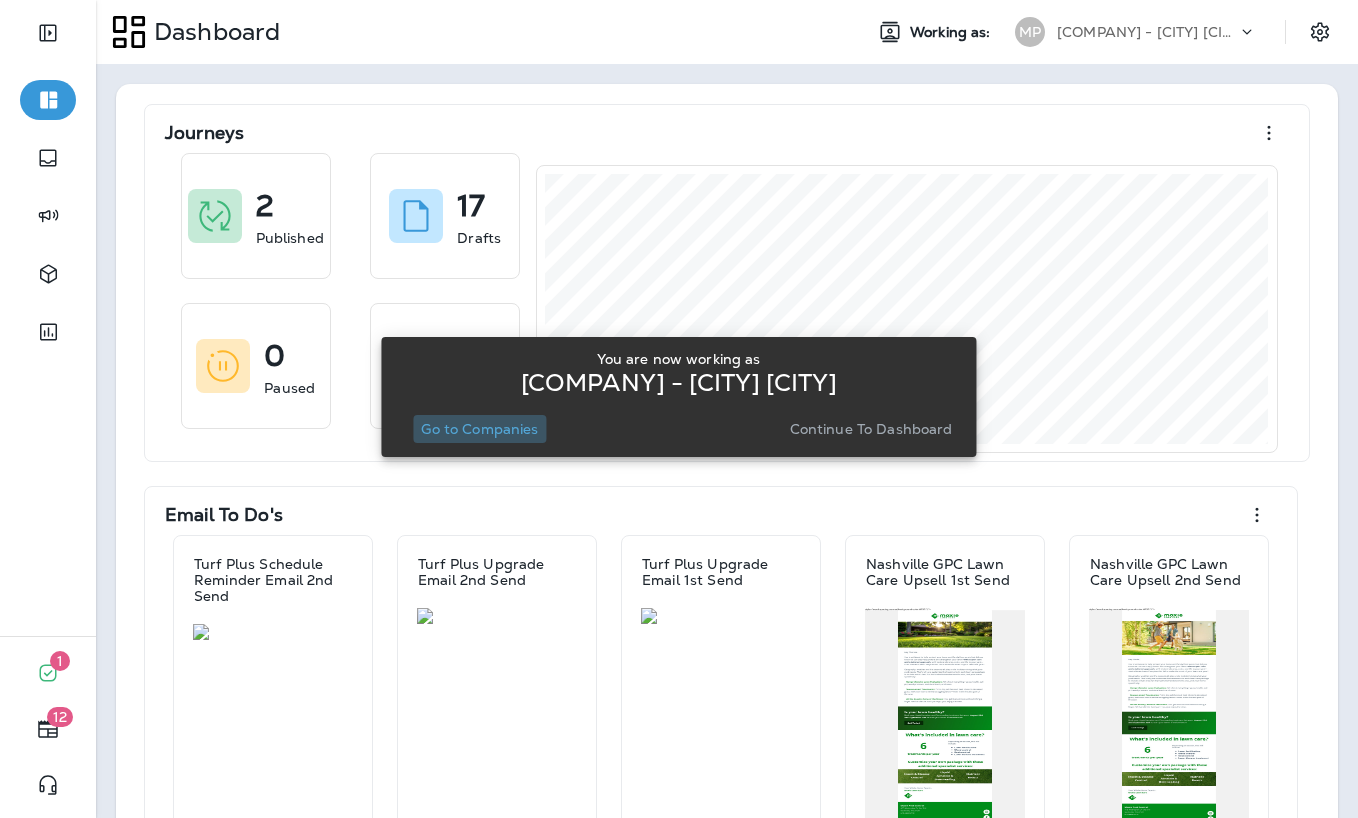 click on "Go to Companies" at bounding box center (479, 429) 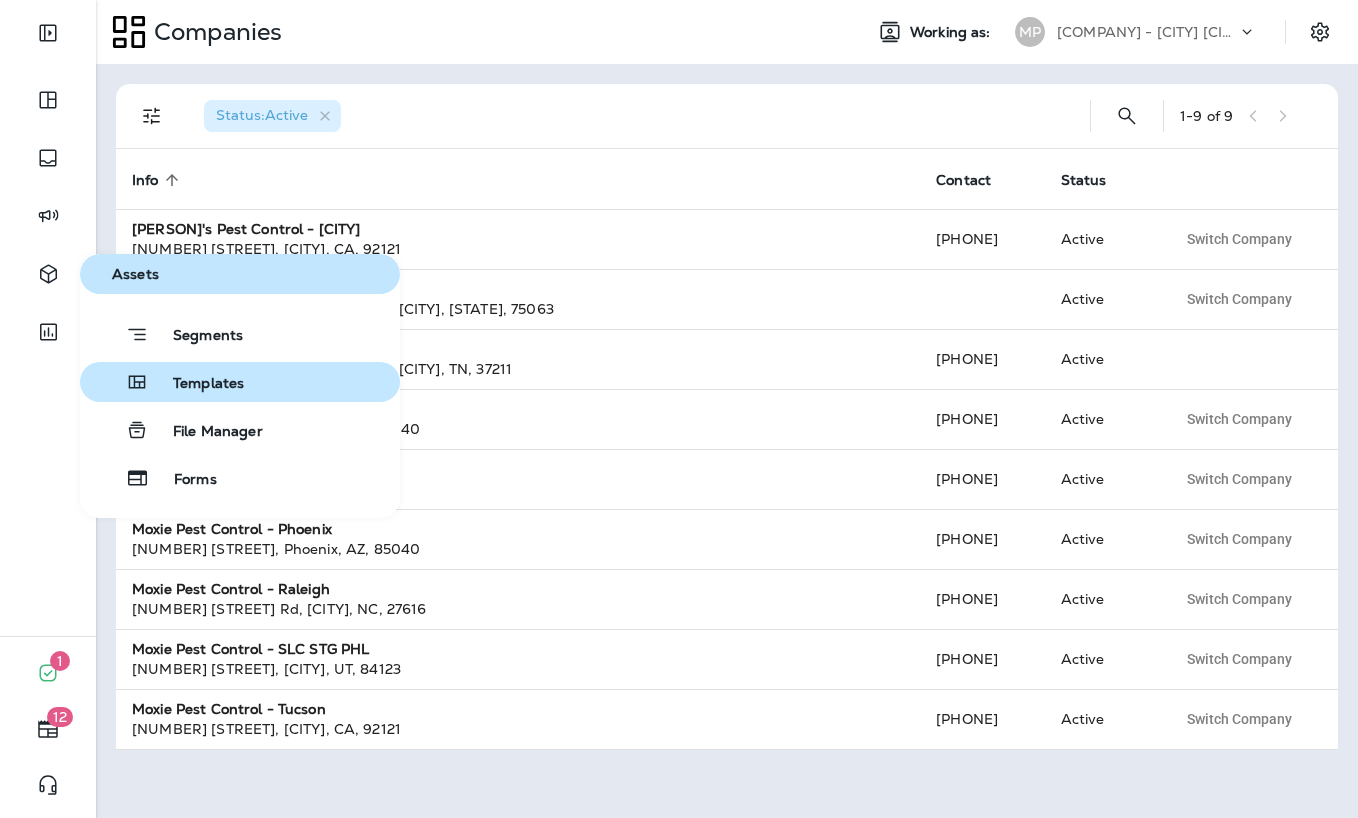 click on "Templates" at bounding box center (196, 384) 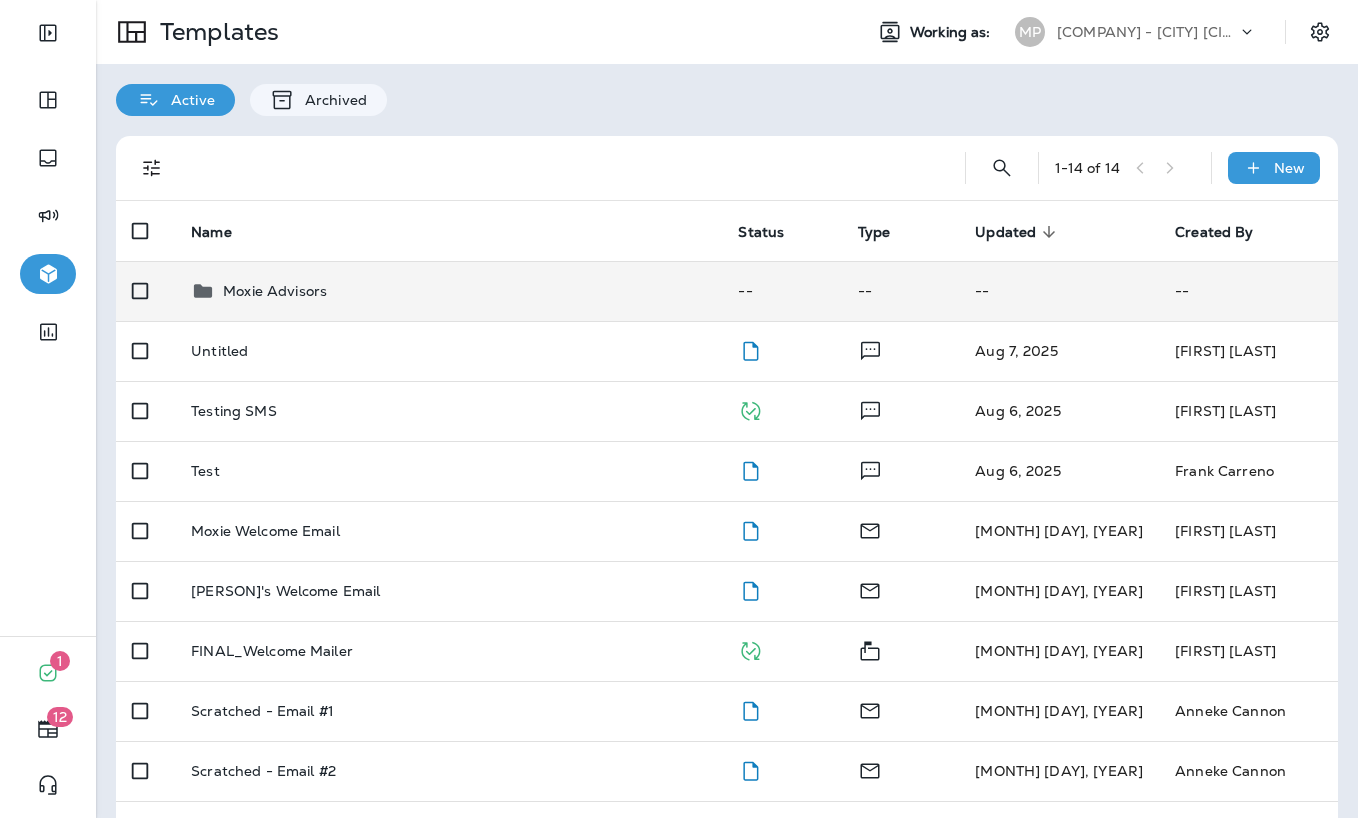 click on "Moxie Advisors" at bounding box center [448, 291] 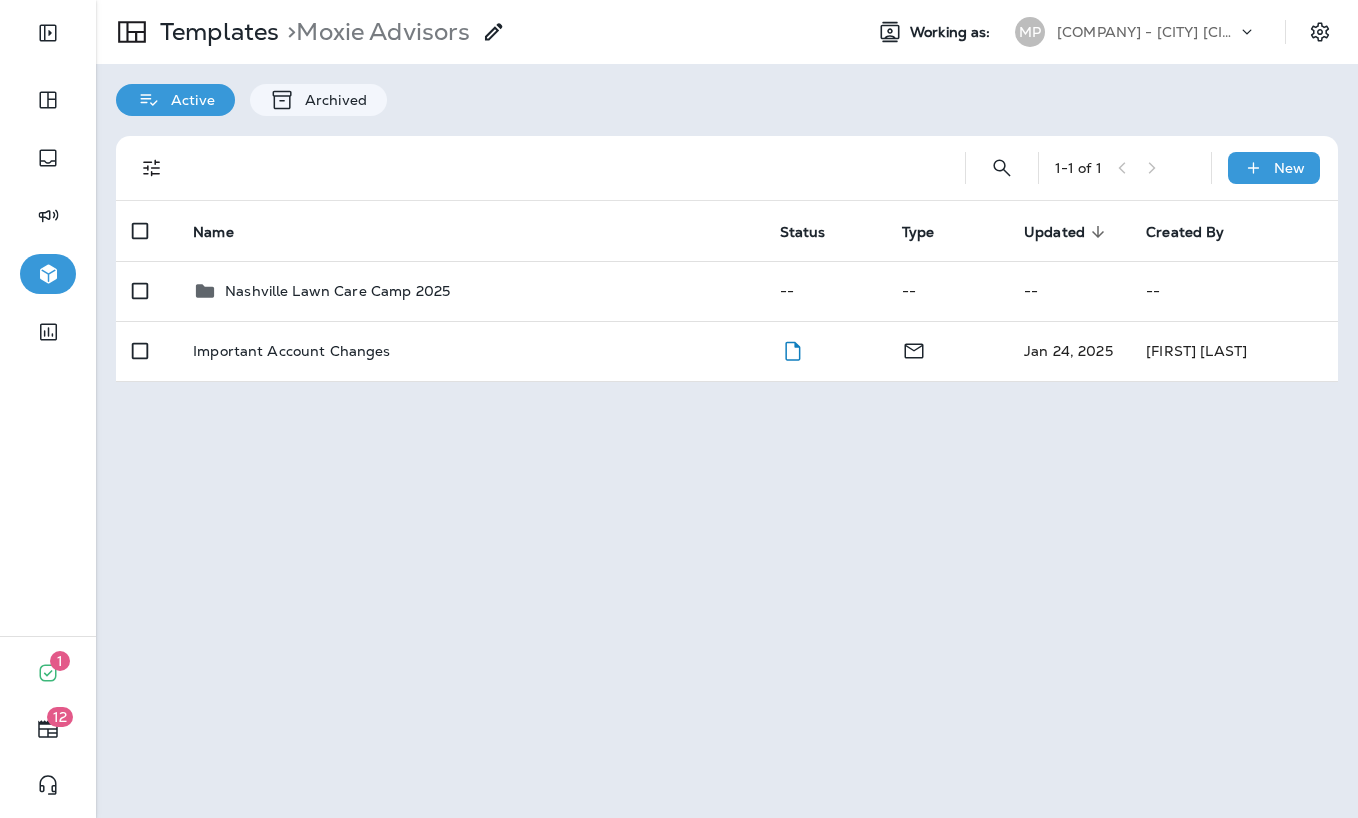 click on "Nashville Lawn Care Camp 2025" at bounding box center [470, 291] 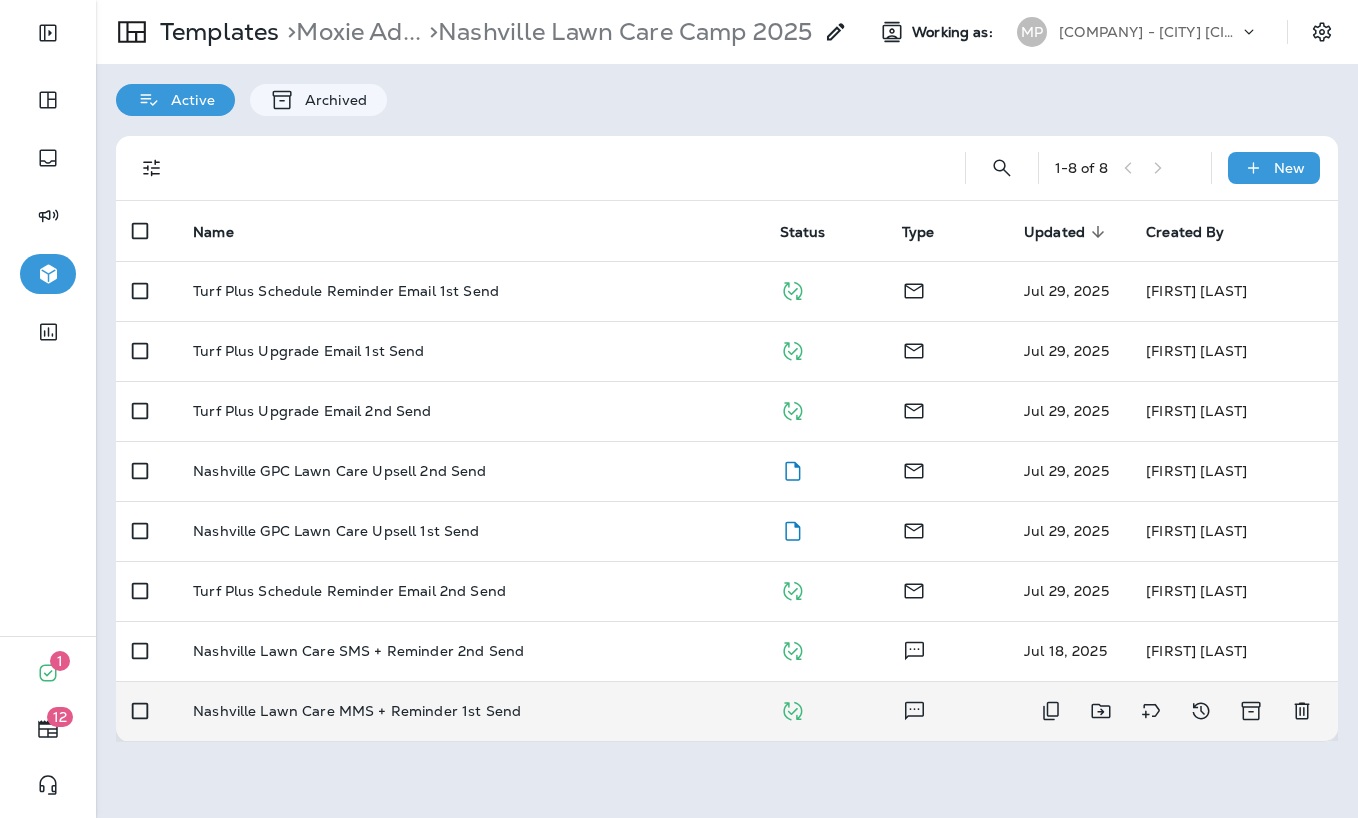 click on "Nashville Lawn Care MMS + Reminder 1st Send" at bounding box center (357, 711) 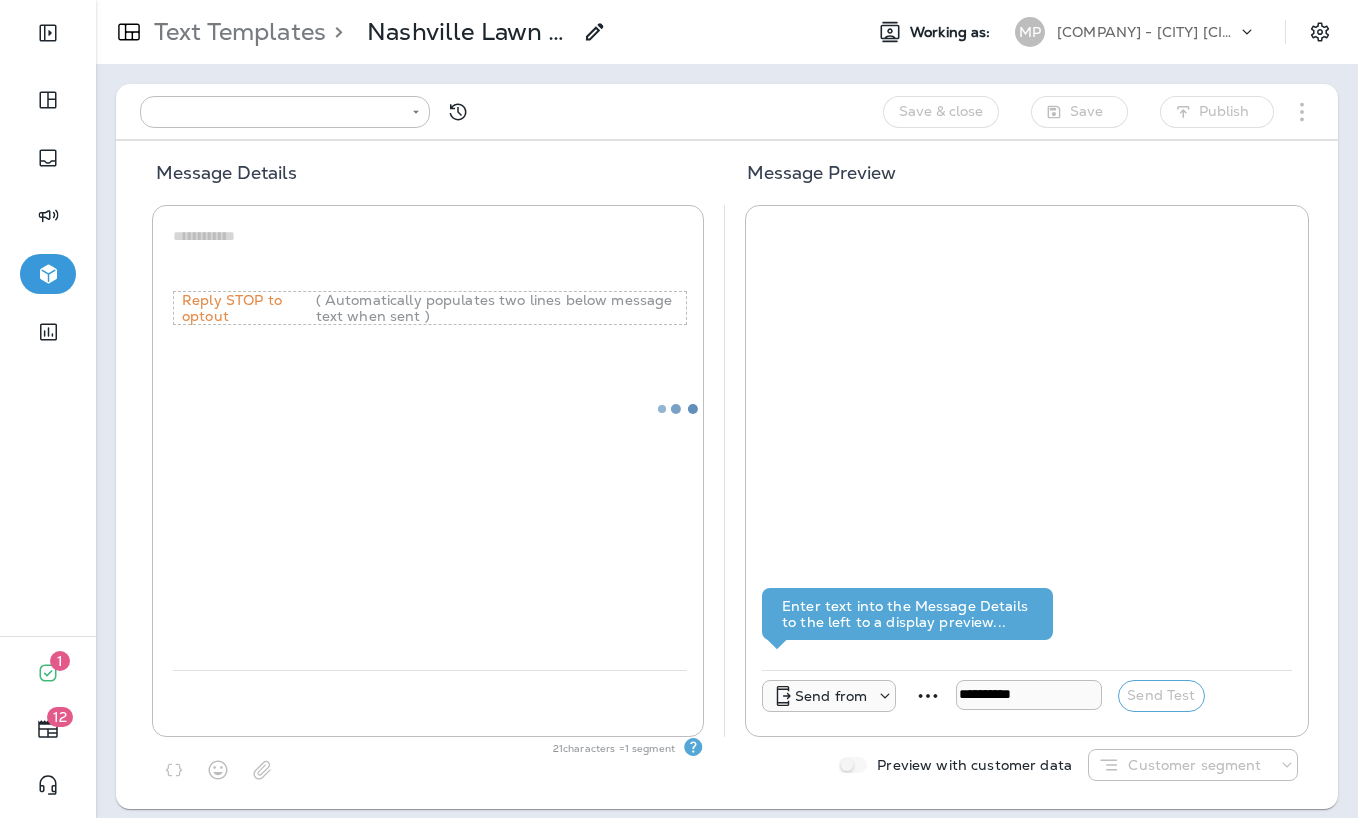 type on "**********" 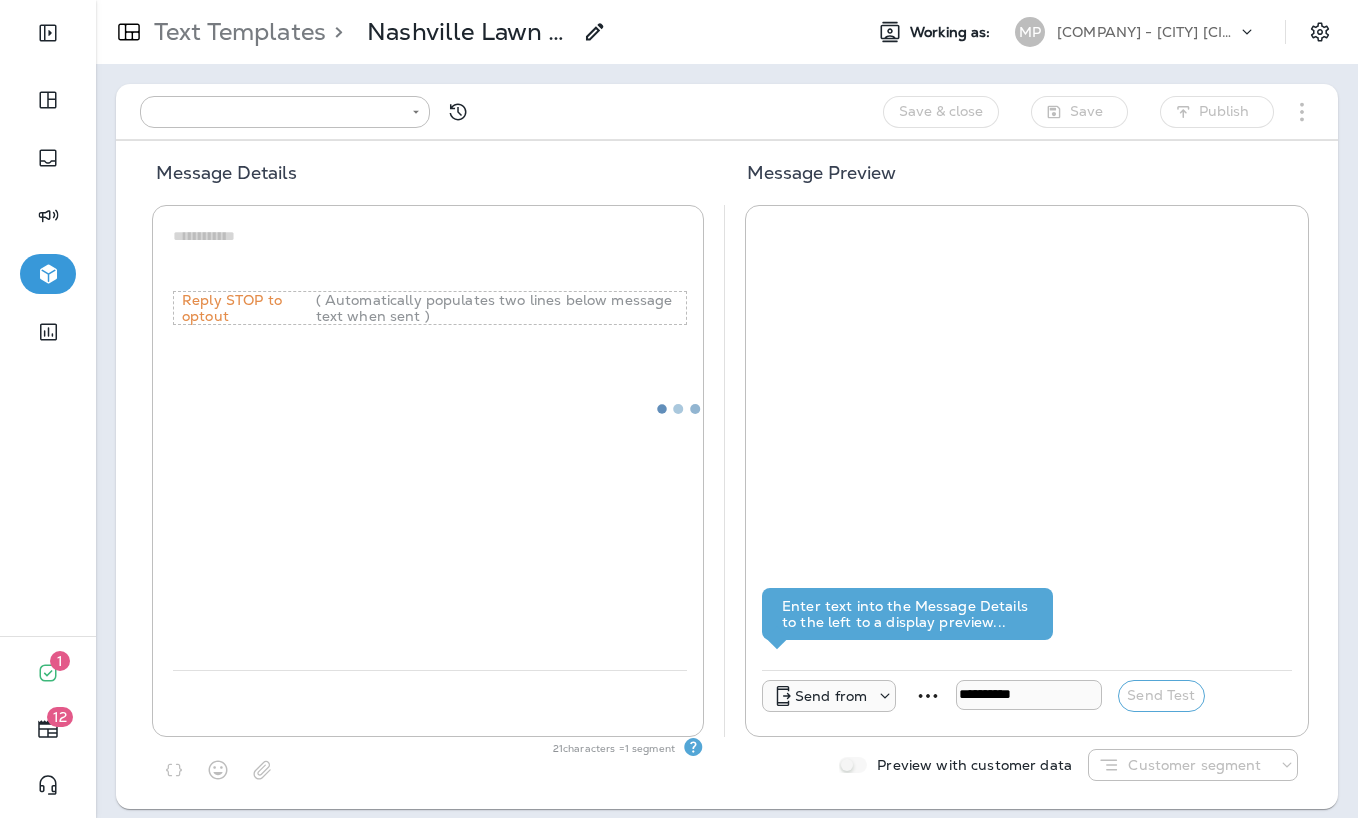 type on "**********" 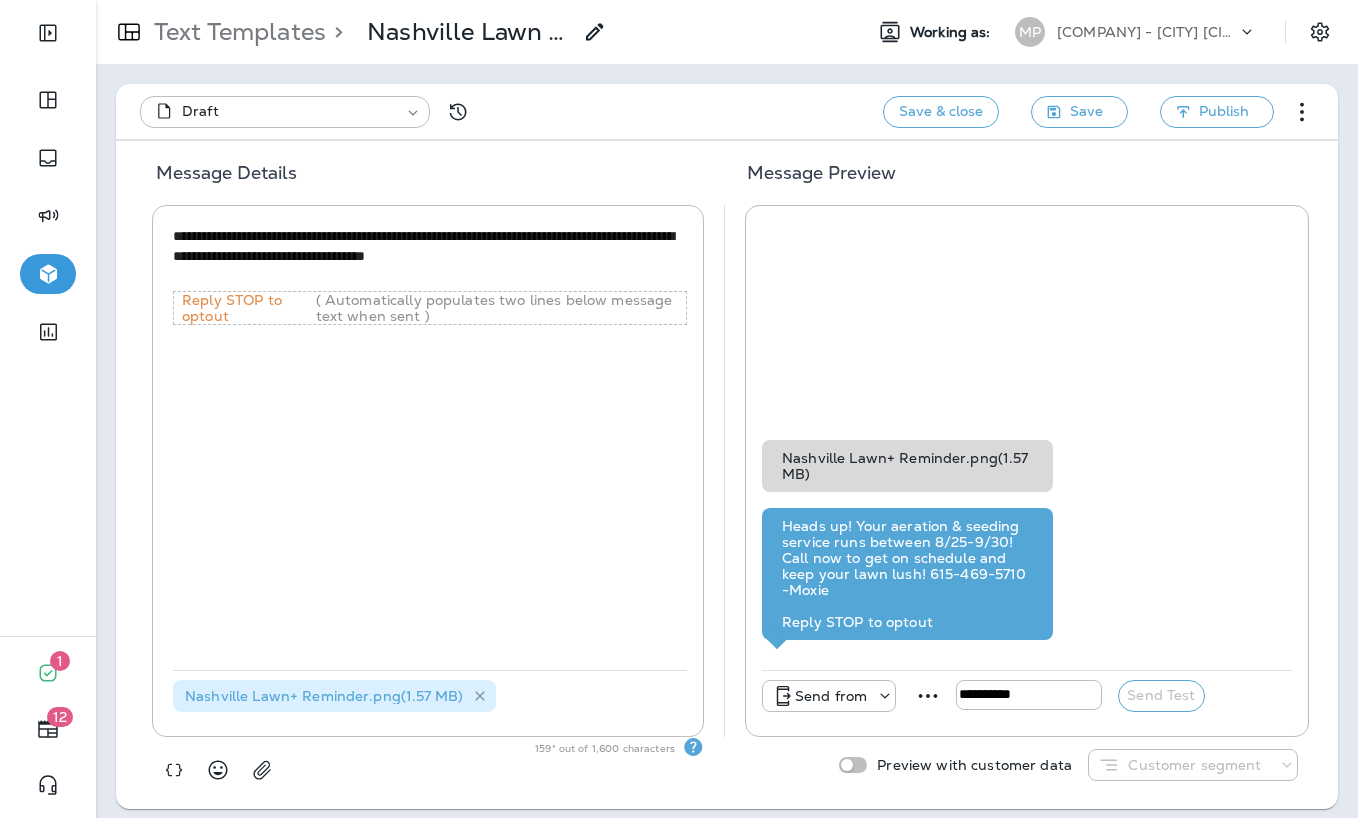 click 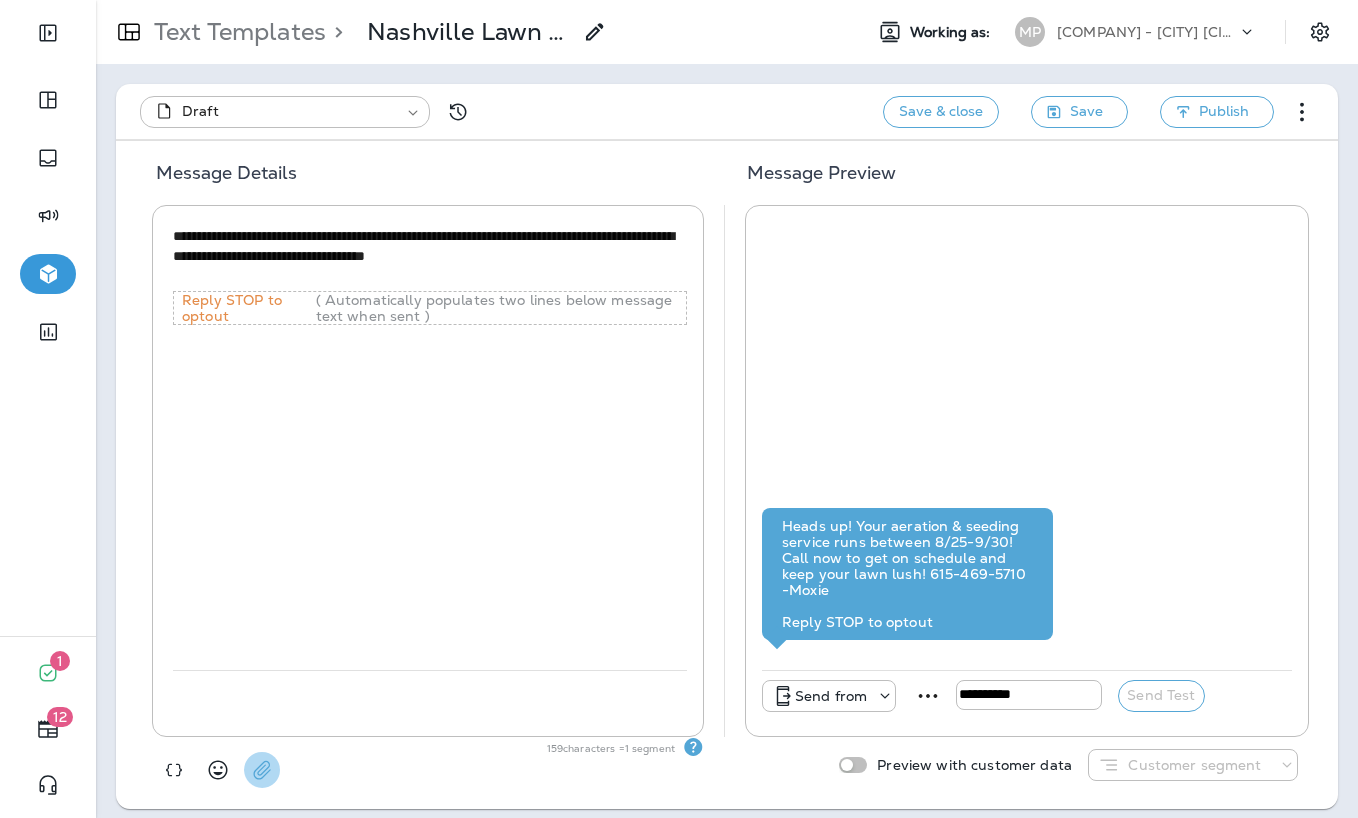 click 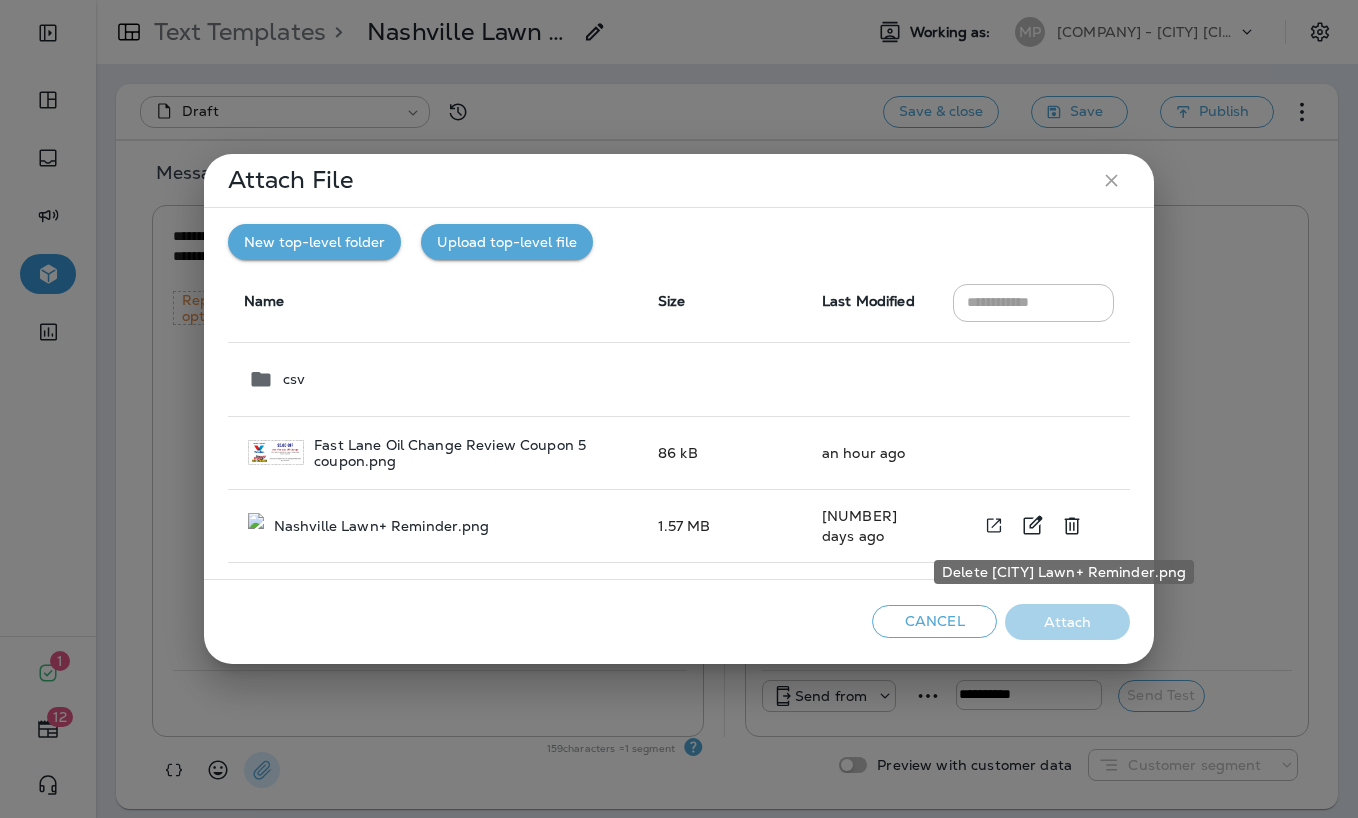 click 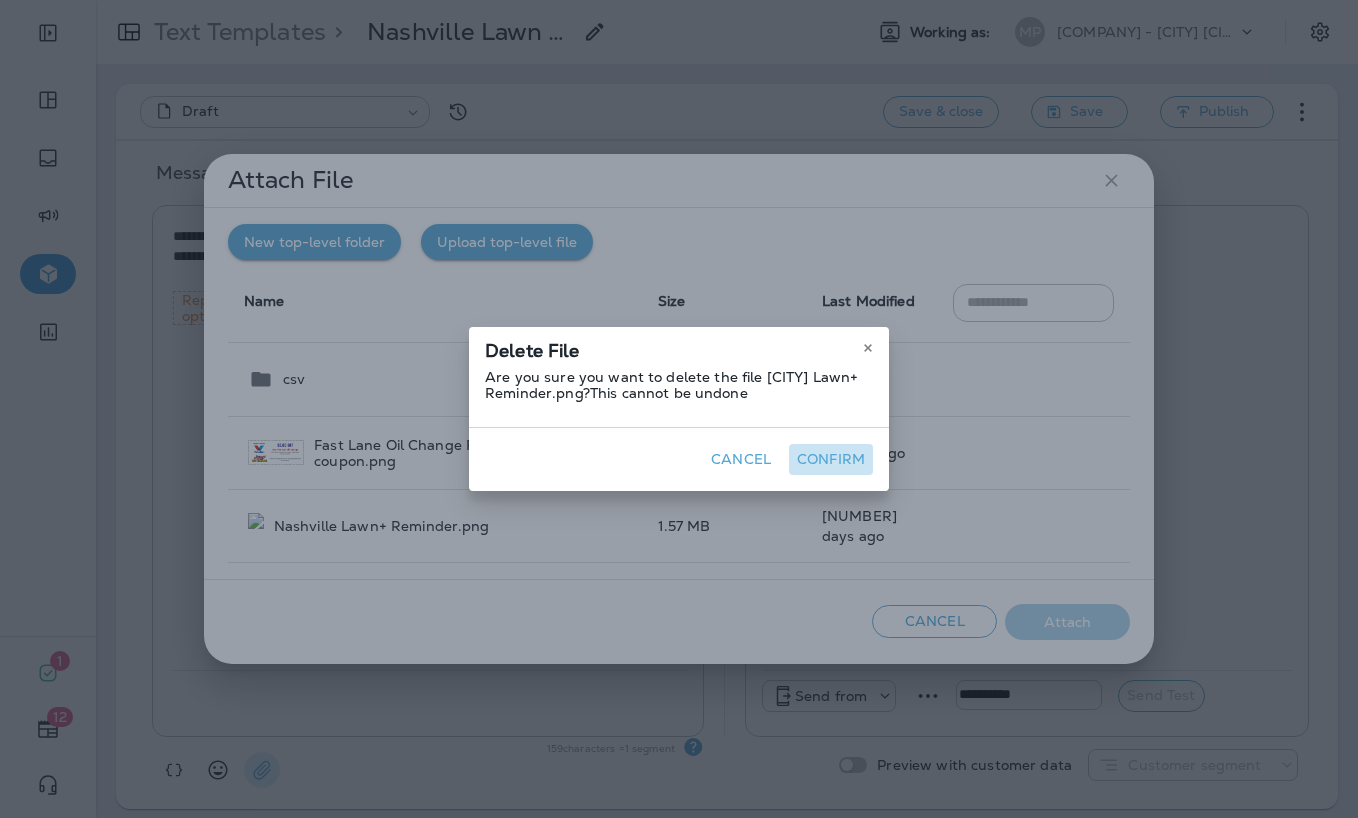 click on "Confirm" at bounding box center (831, 459) 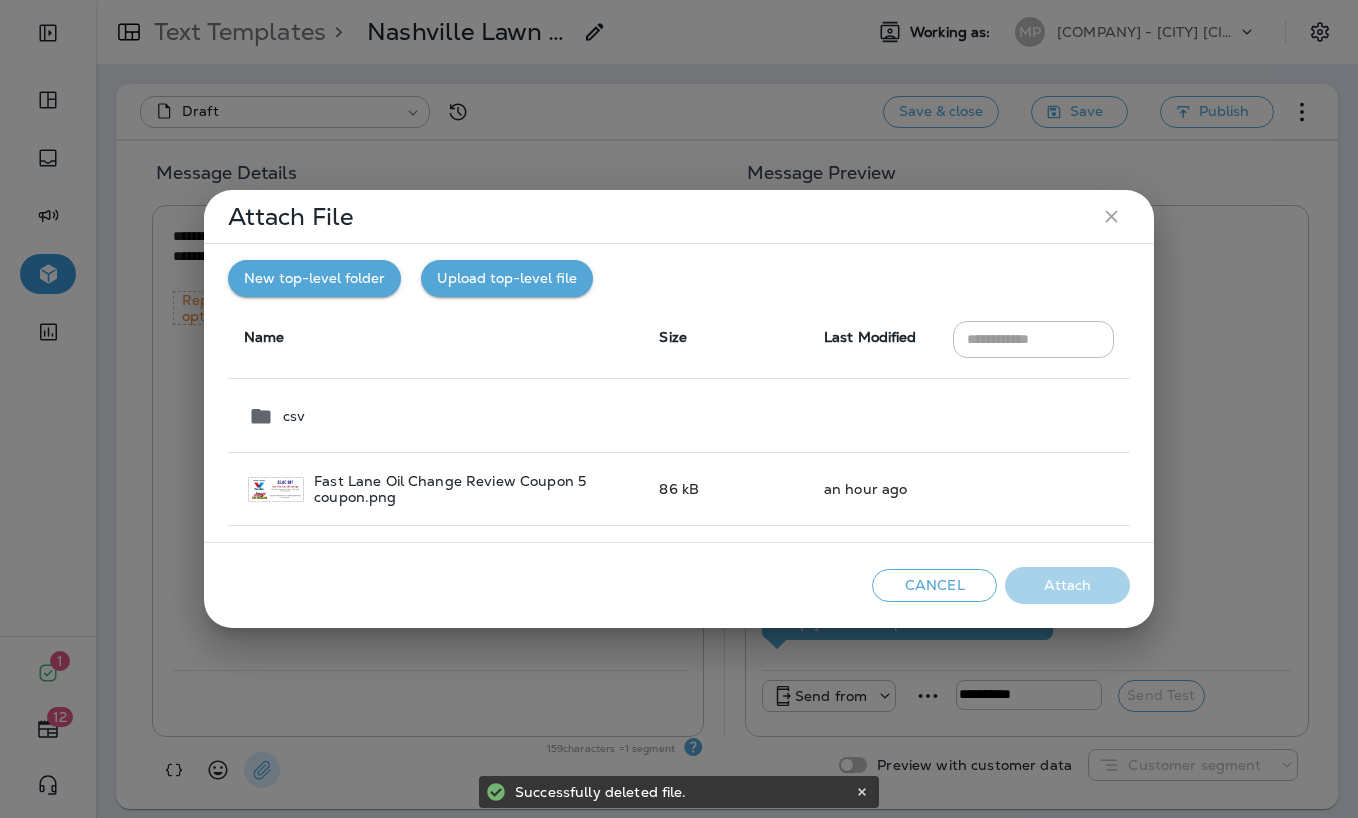 click on "Upload top-level file" at bounding box center [507, 278] 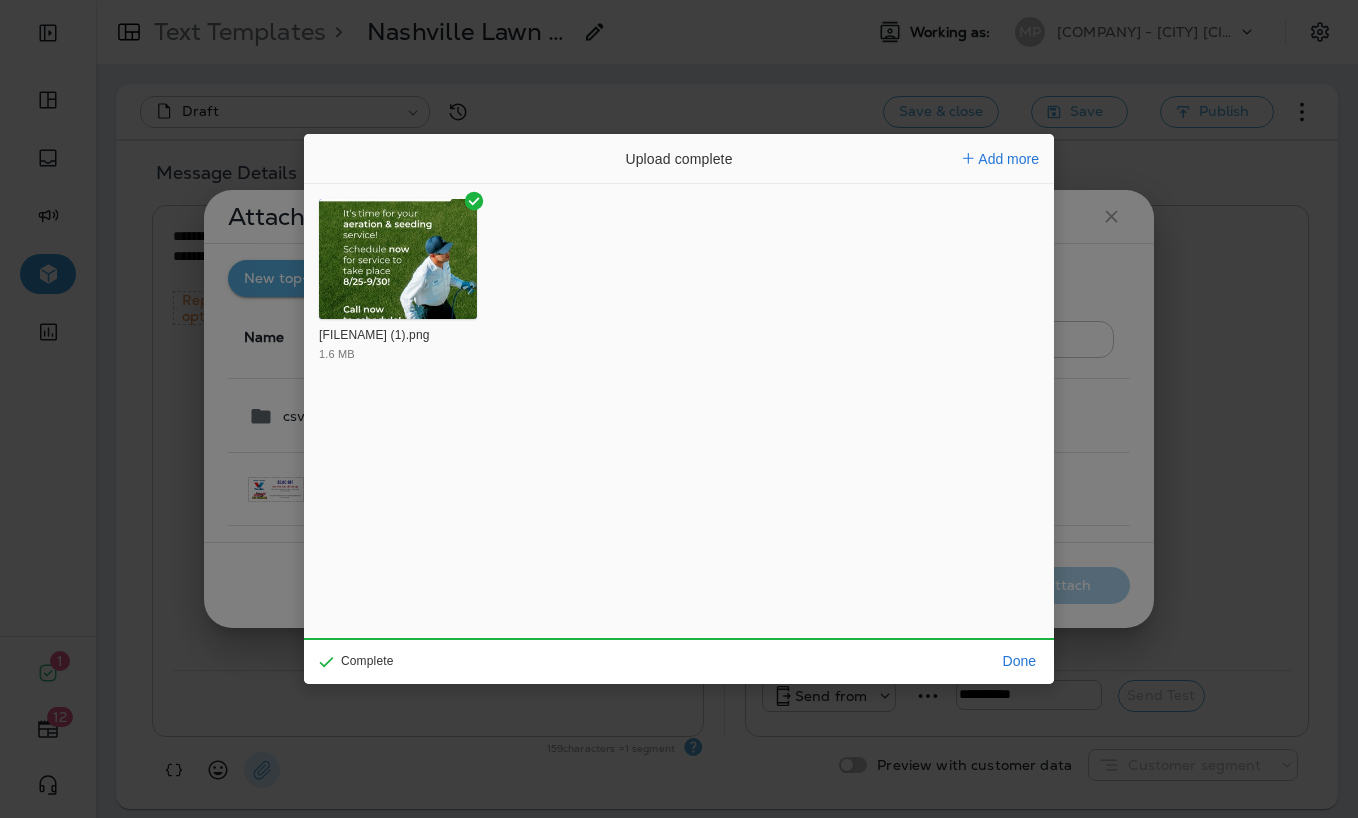 click on "Complete" at bounding box center (356, 661) 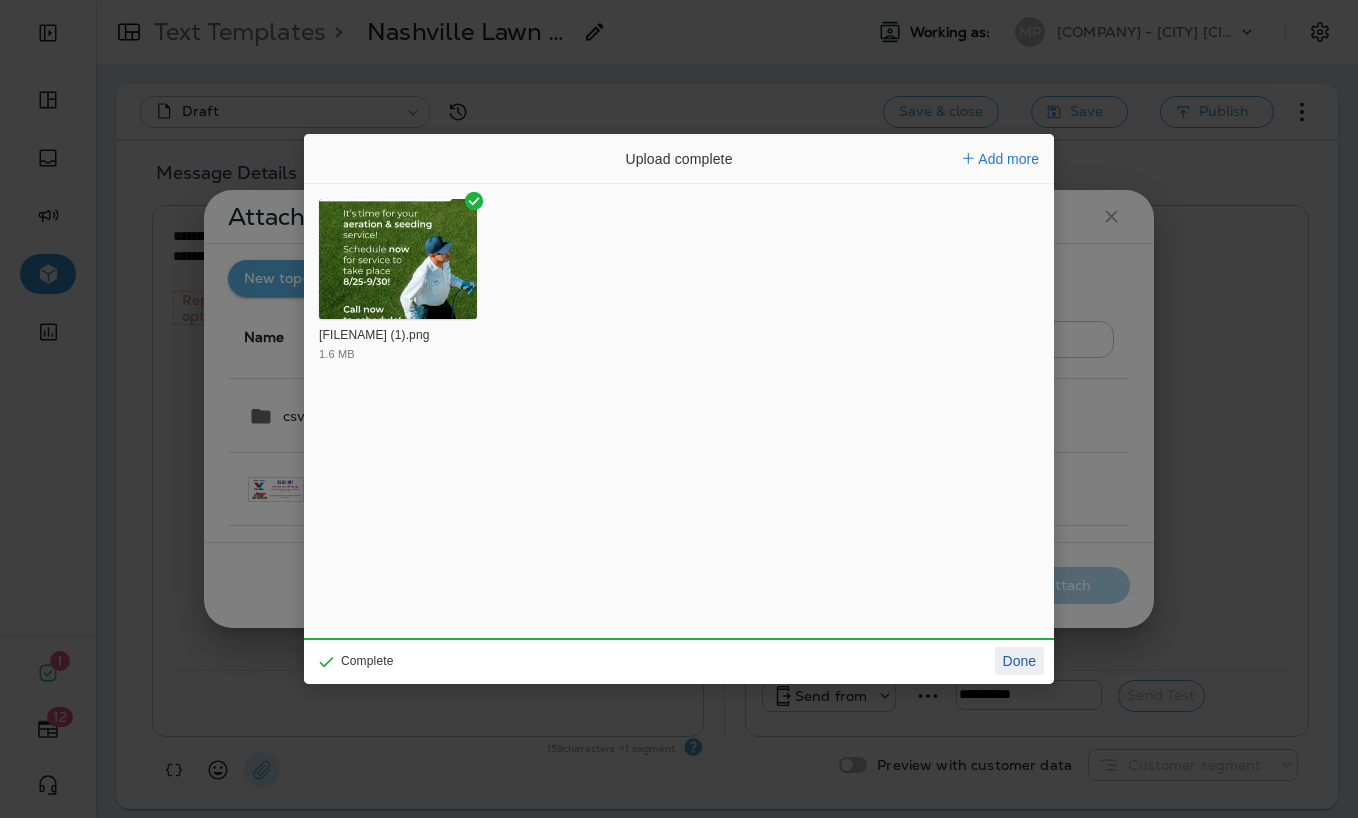 click on "Done" 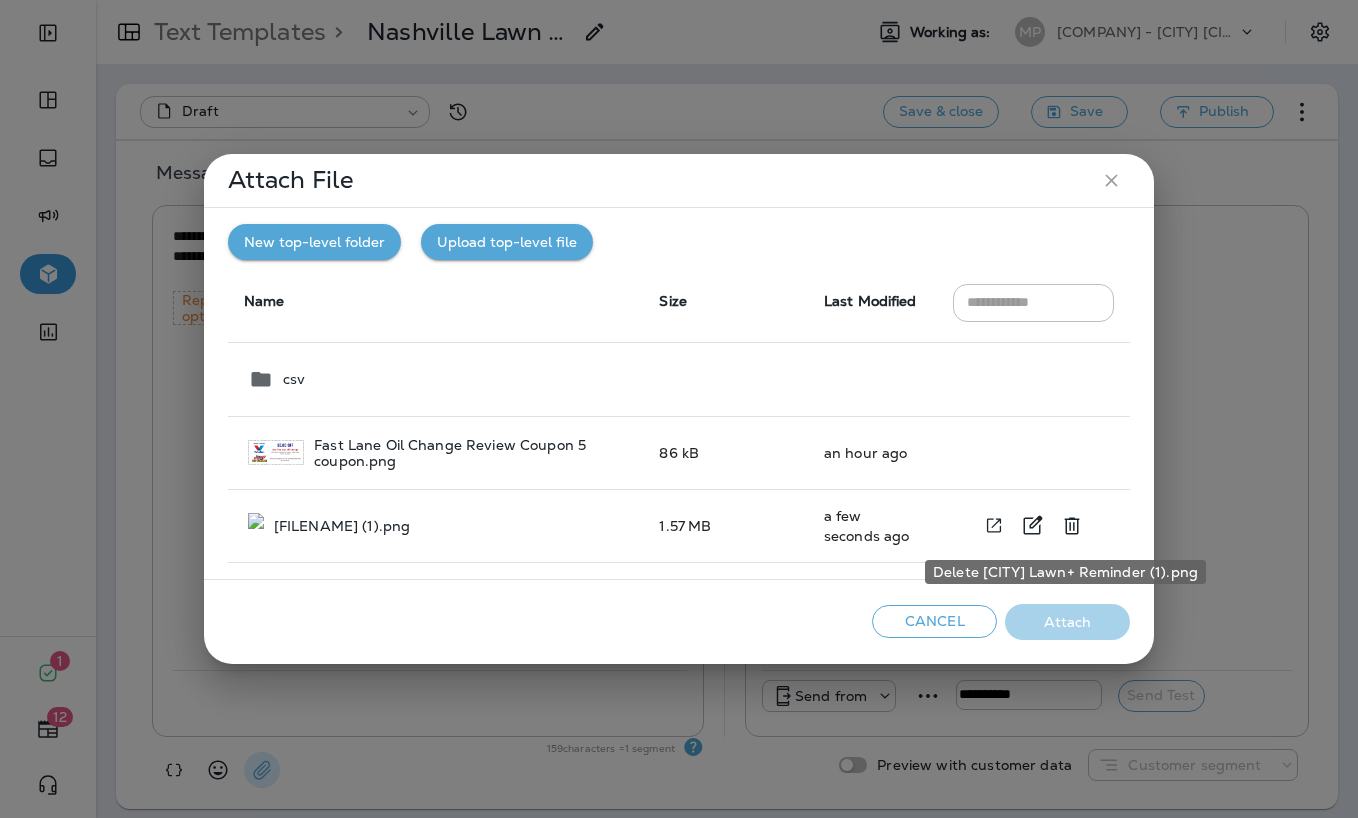 click 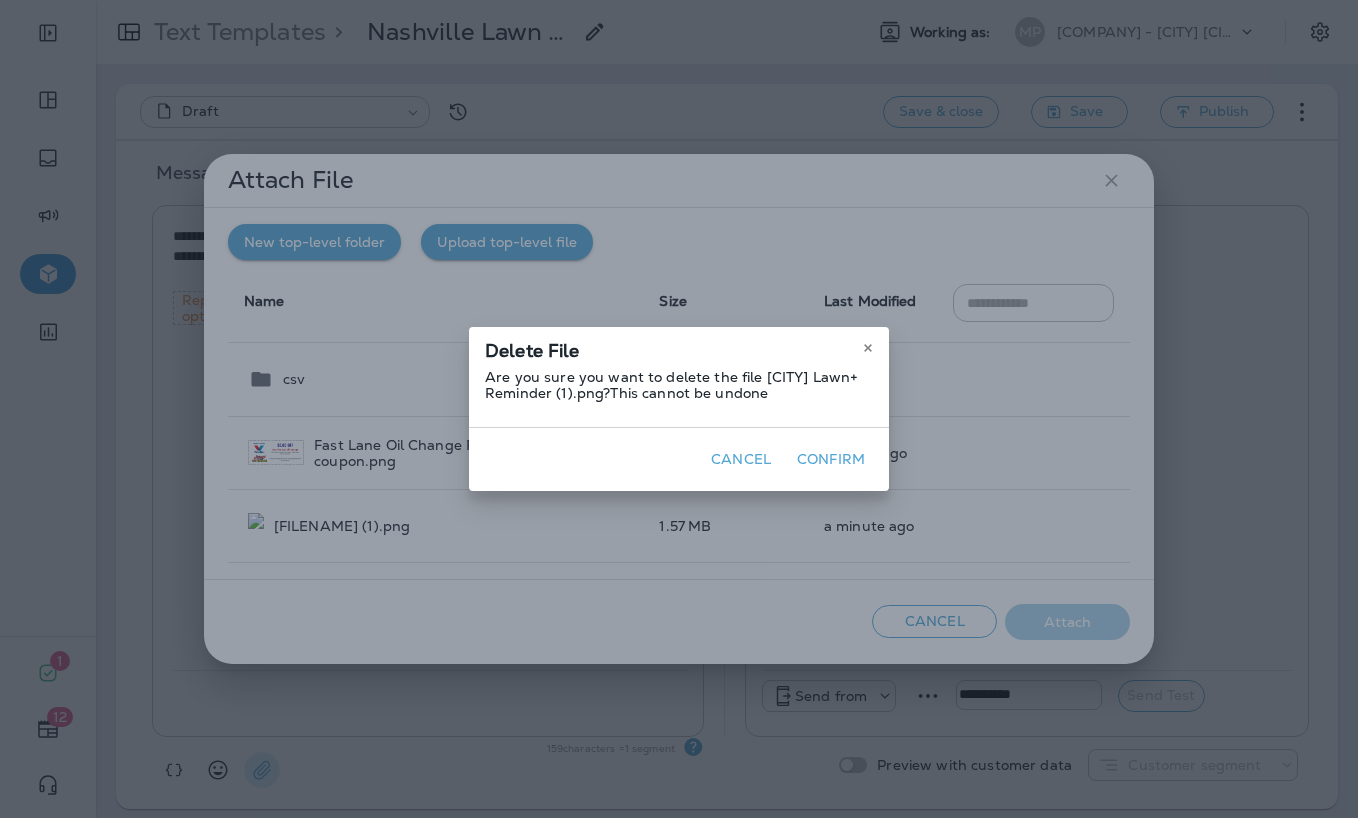 click on "Confirm" at bounding box center [831, 459] 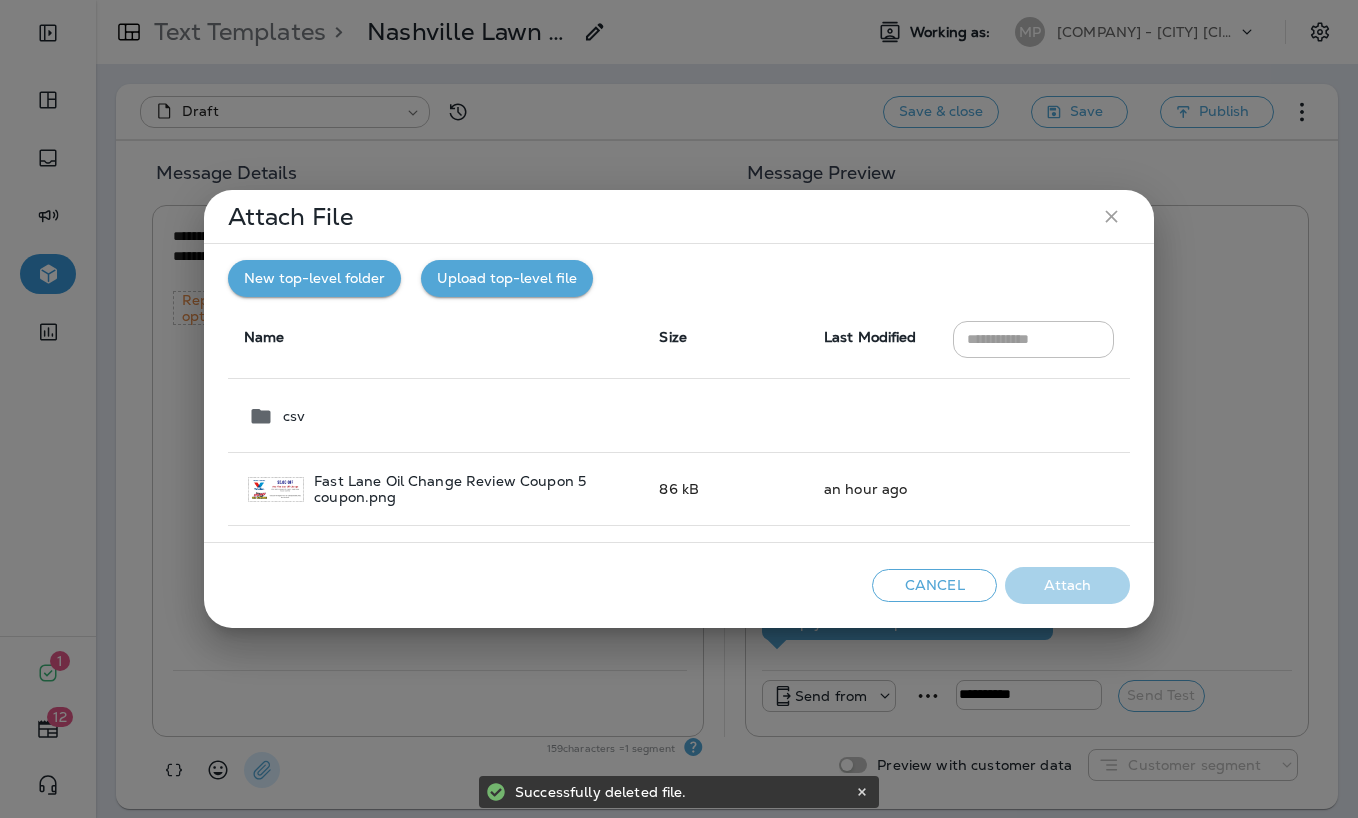 click on "Upload top-level file" at bounding box center (507, 278) 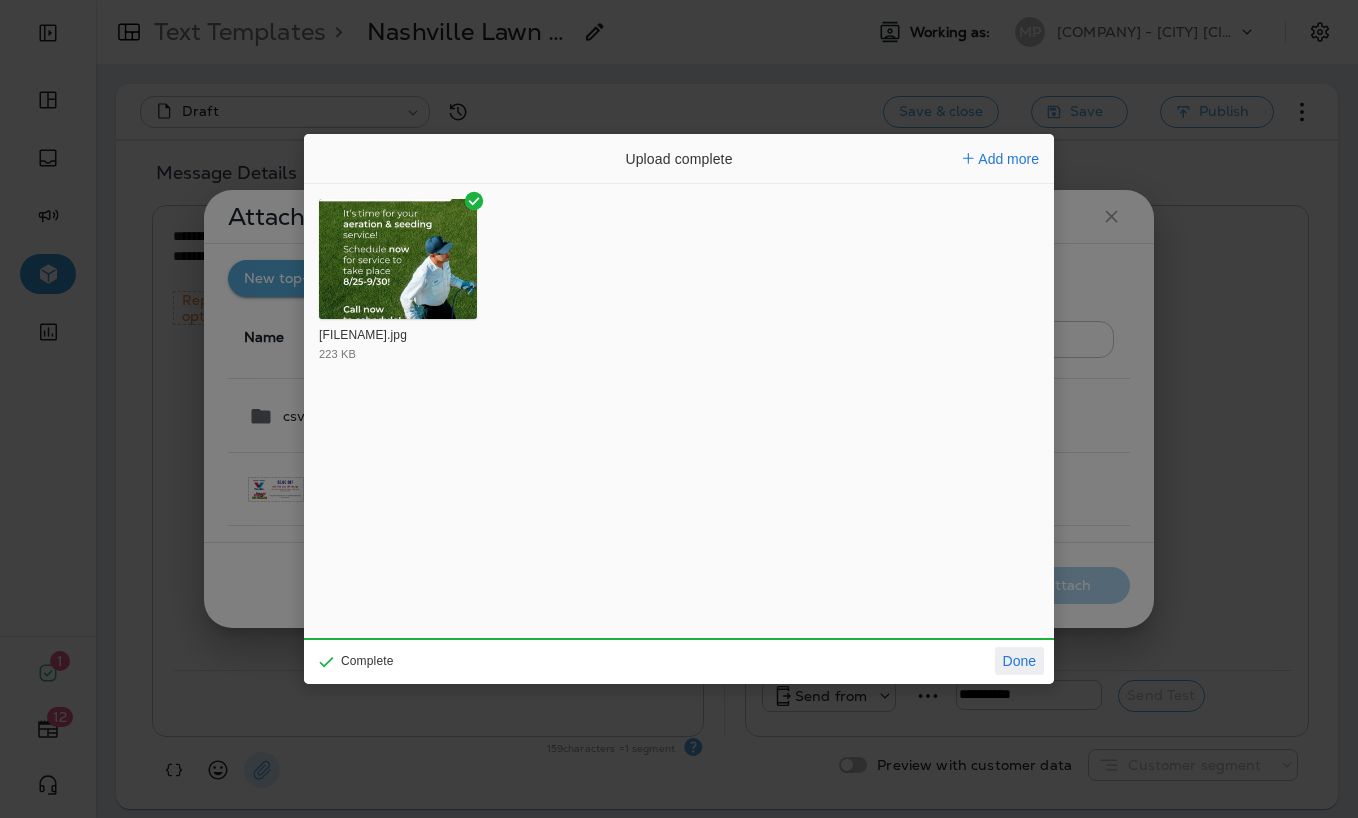 click on "Done" 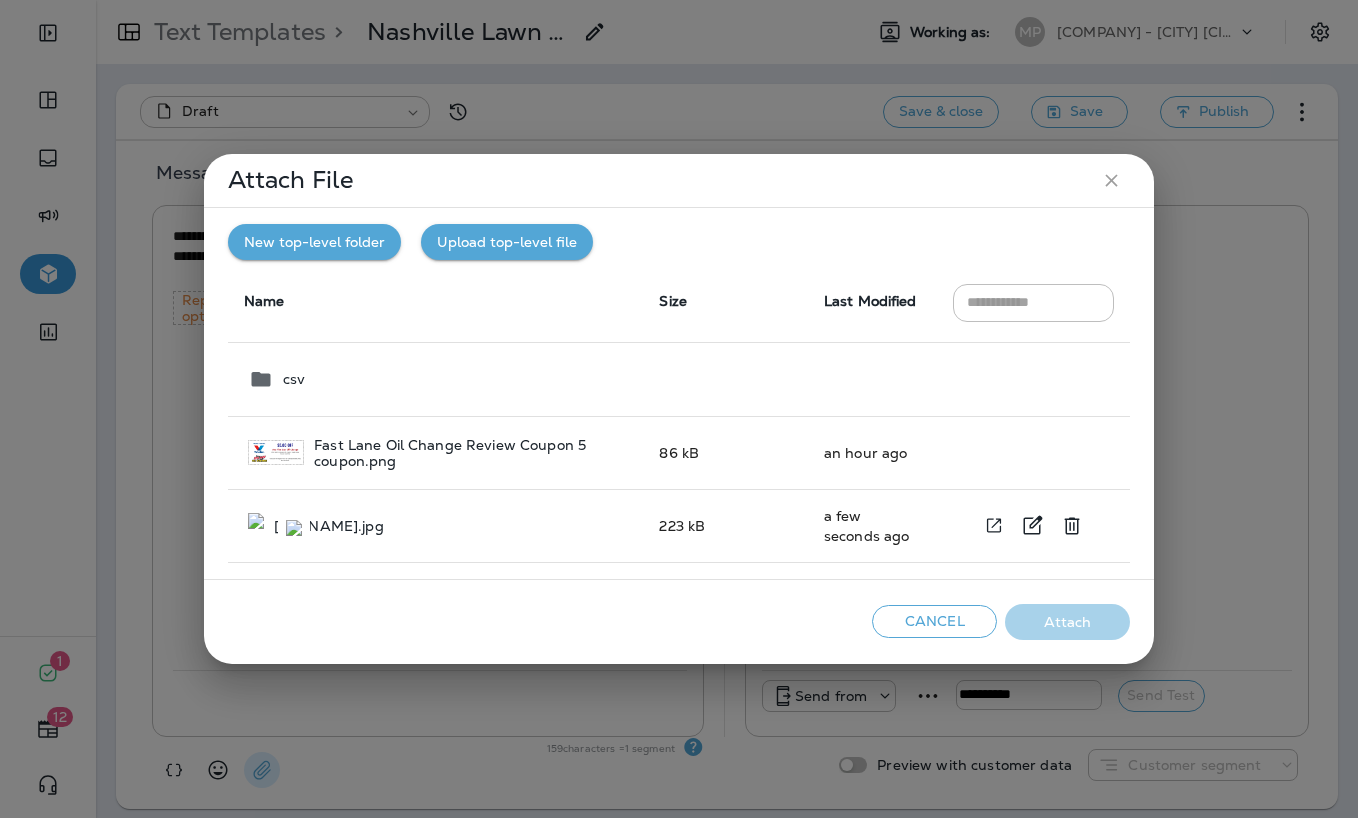 click at bounding box center (256, 525) 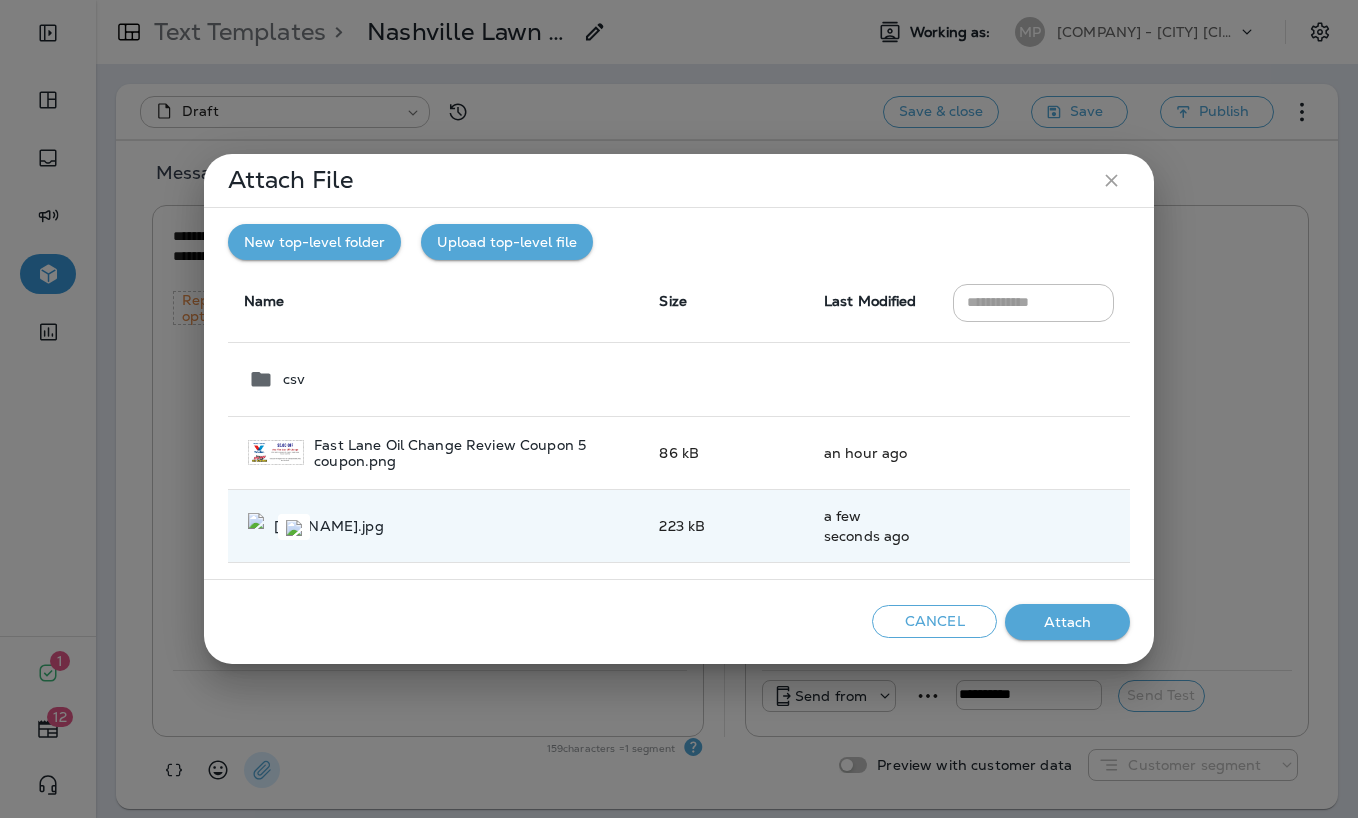 click at bounding box center [294, 528] 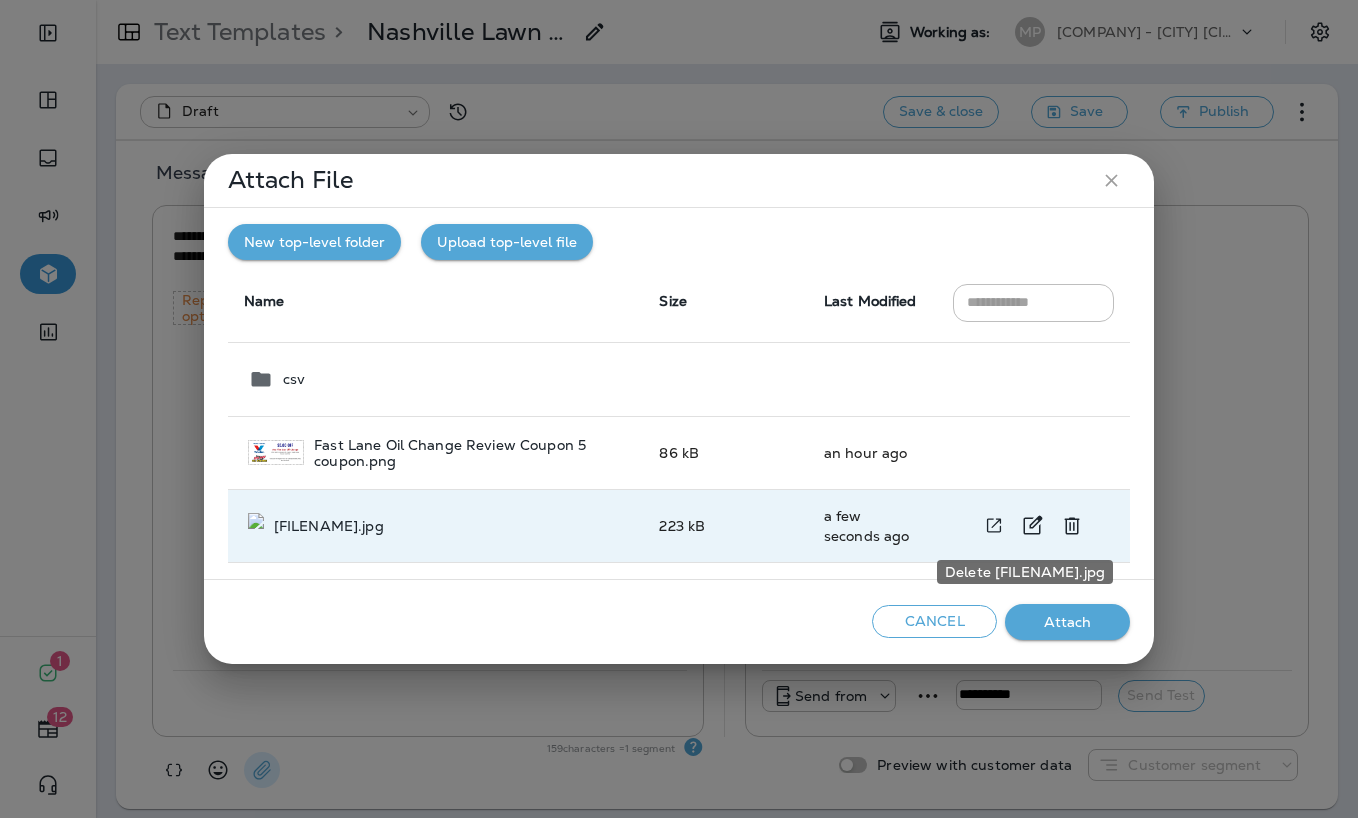 click 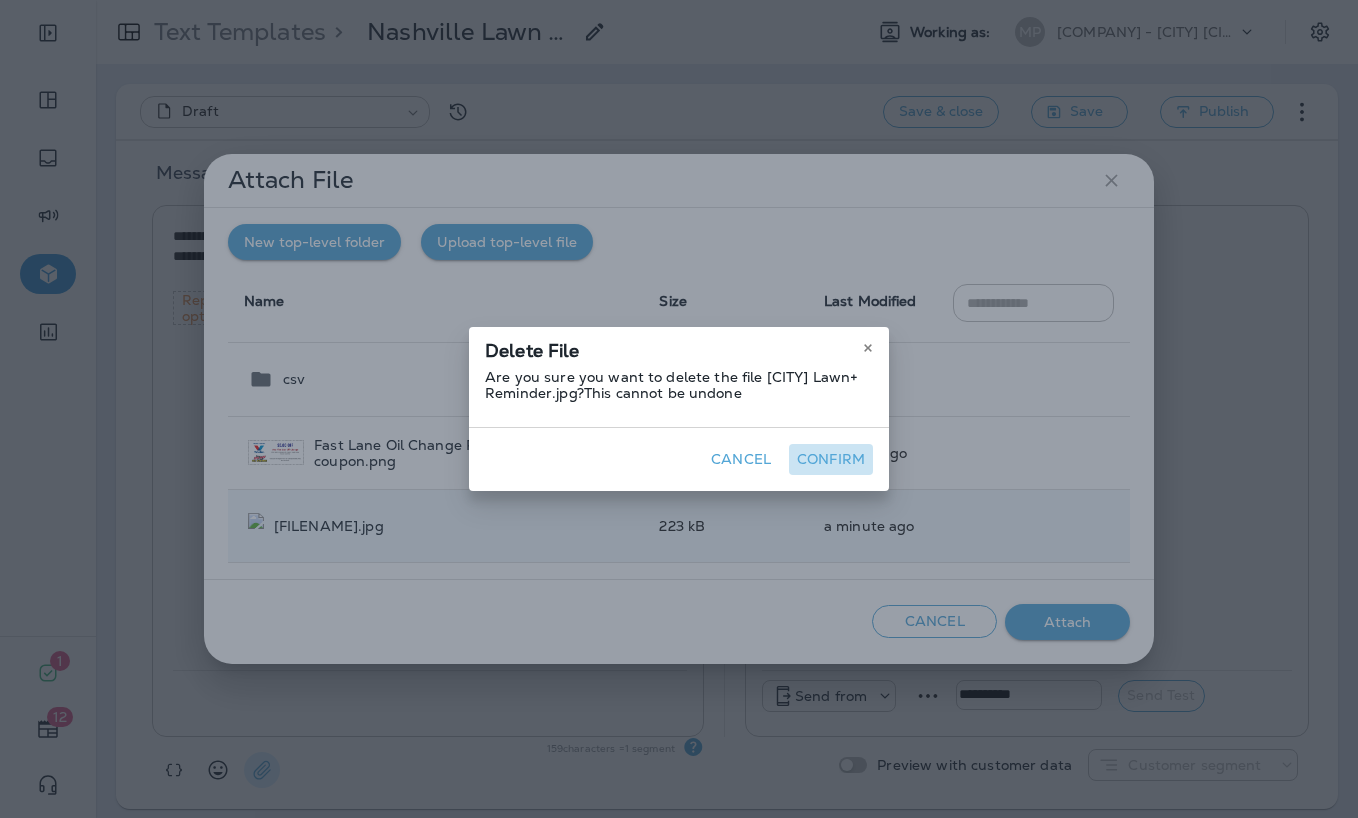 drag, startPoint x: 799, startPoint y: 456, endPoint x: 1079, endPoint y: 105, distance: 449 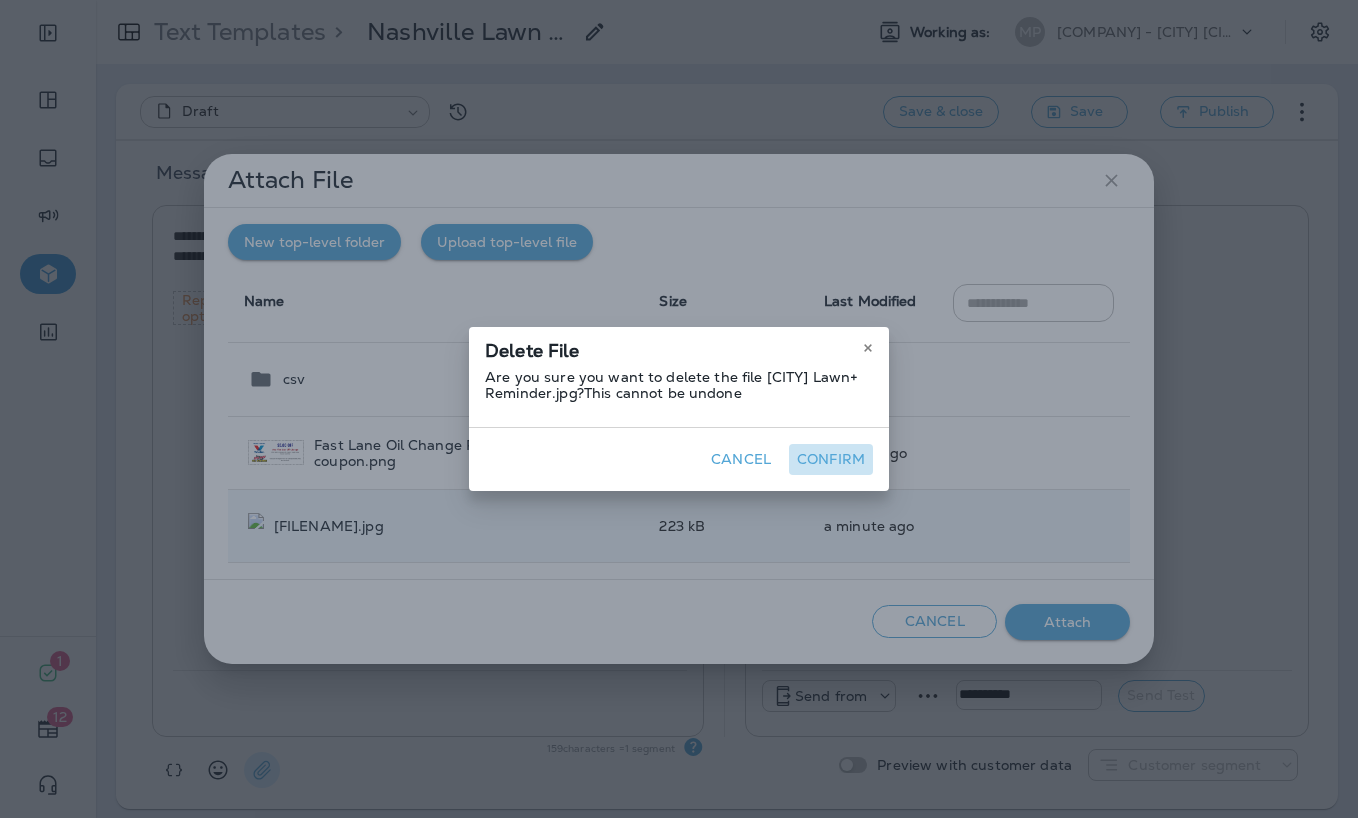 click on "Confirm" at bounding box center [831, 459] 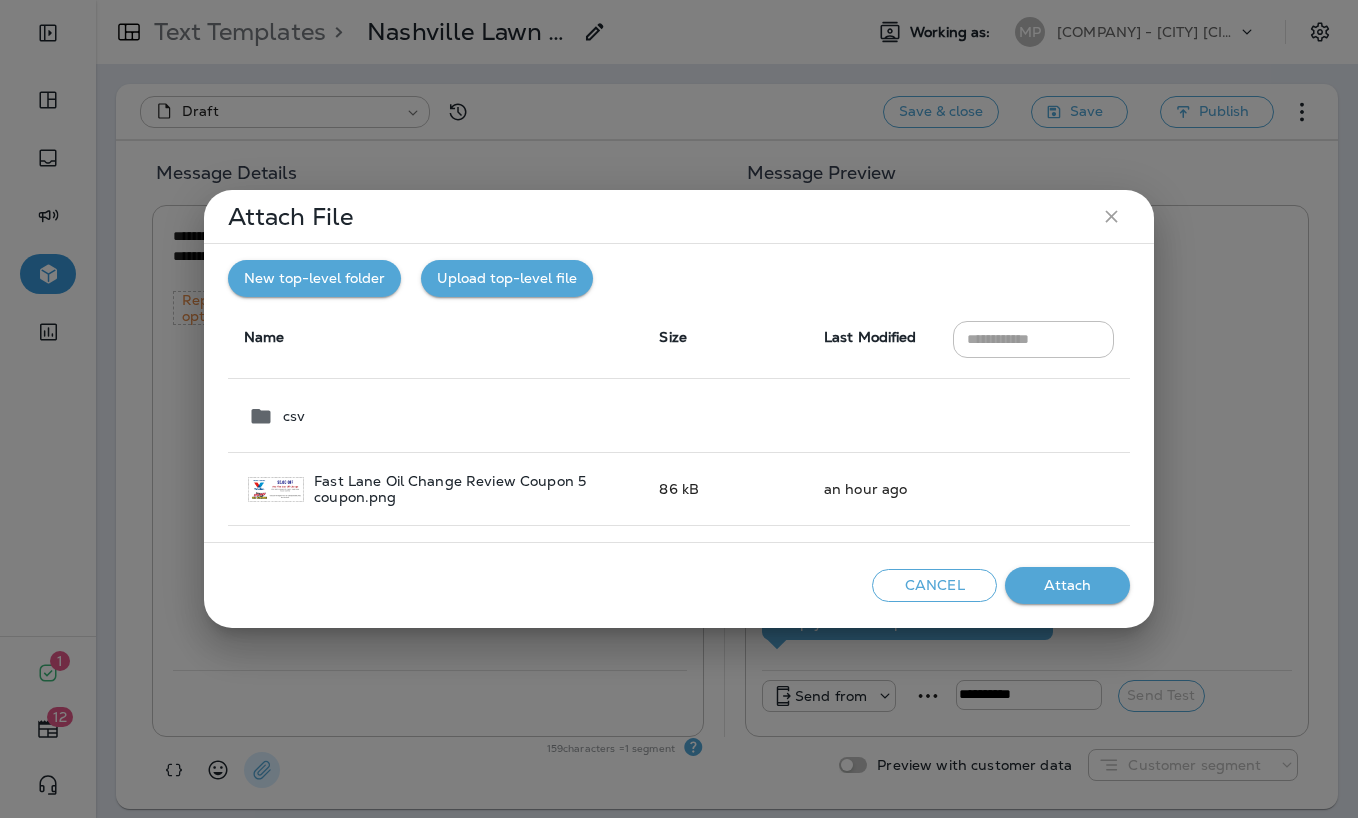 click on "Upload top-level file" at bounding box center [507, 278] 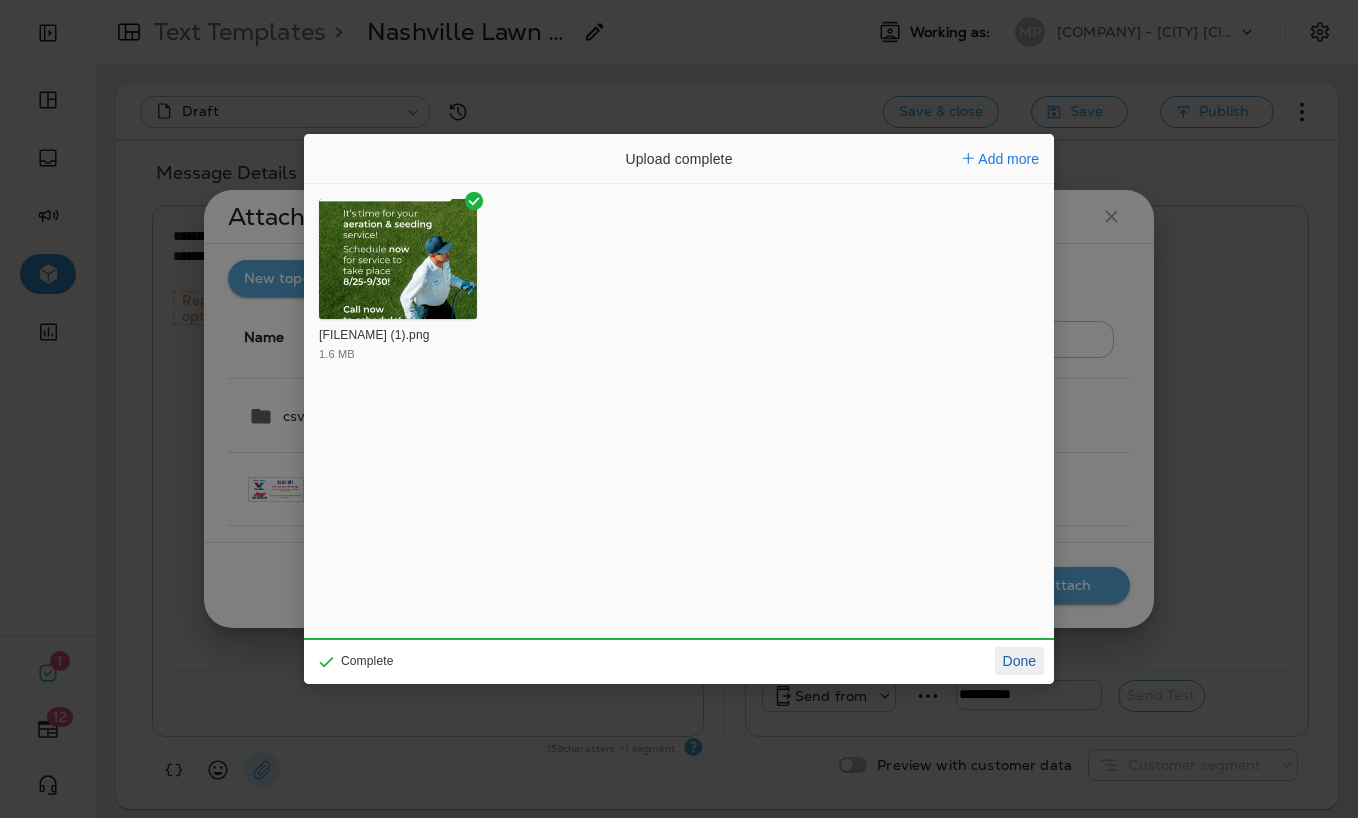 click on "Done" 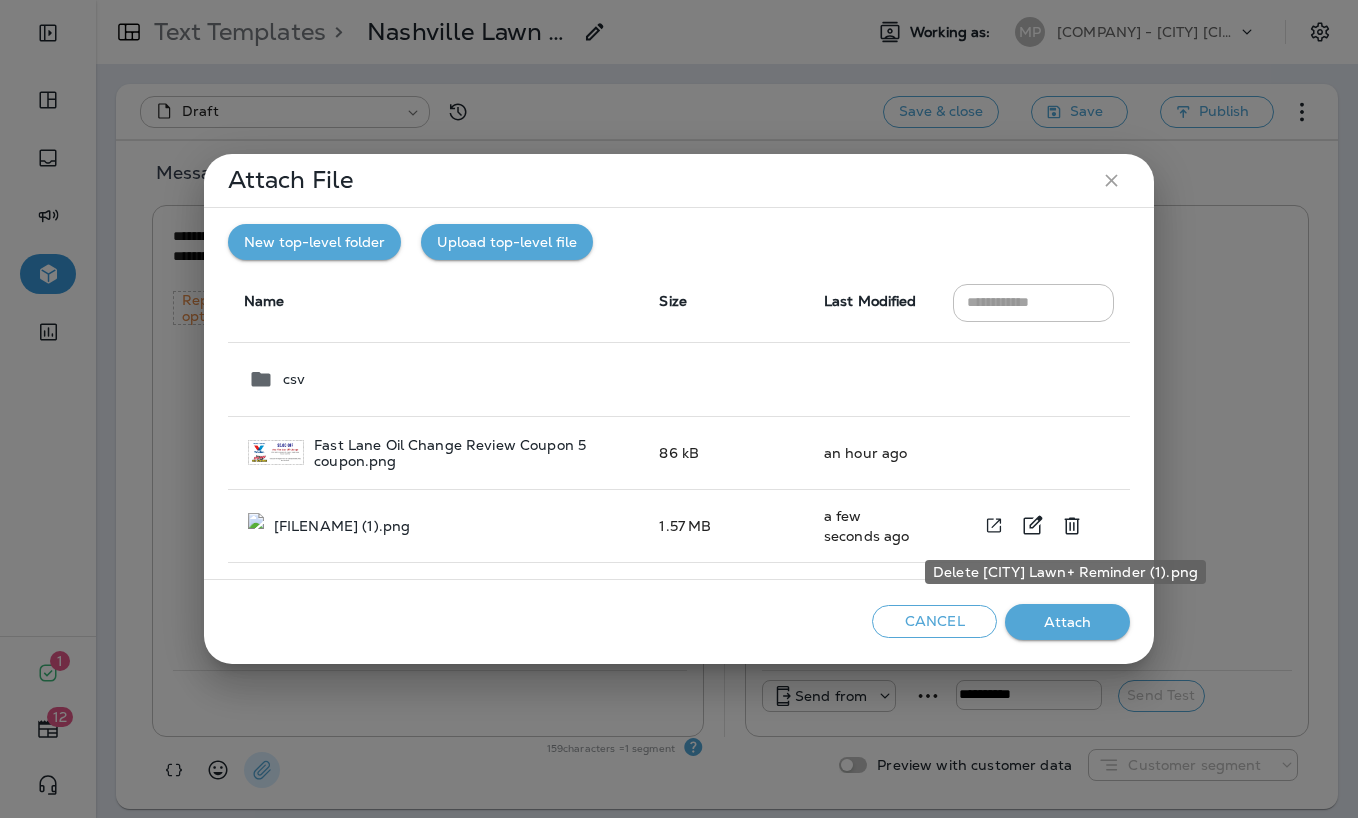 click 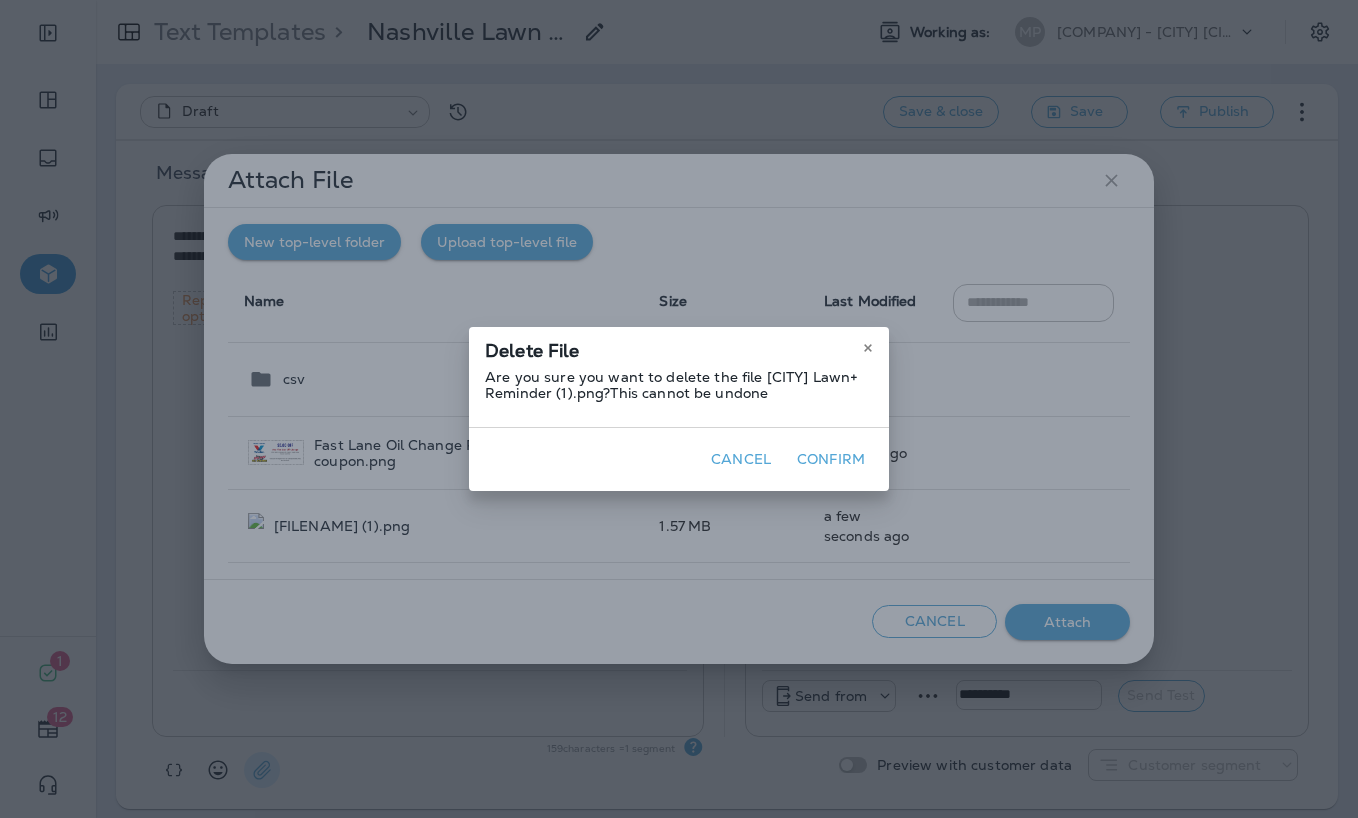 click on "Confirm" at bounding box center [831, 459] 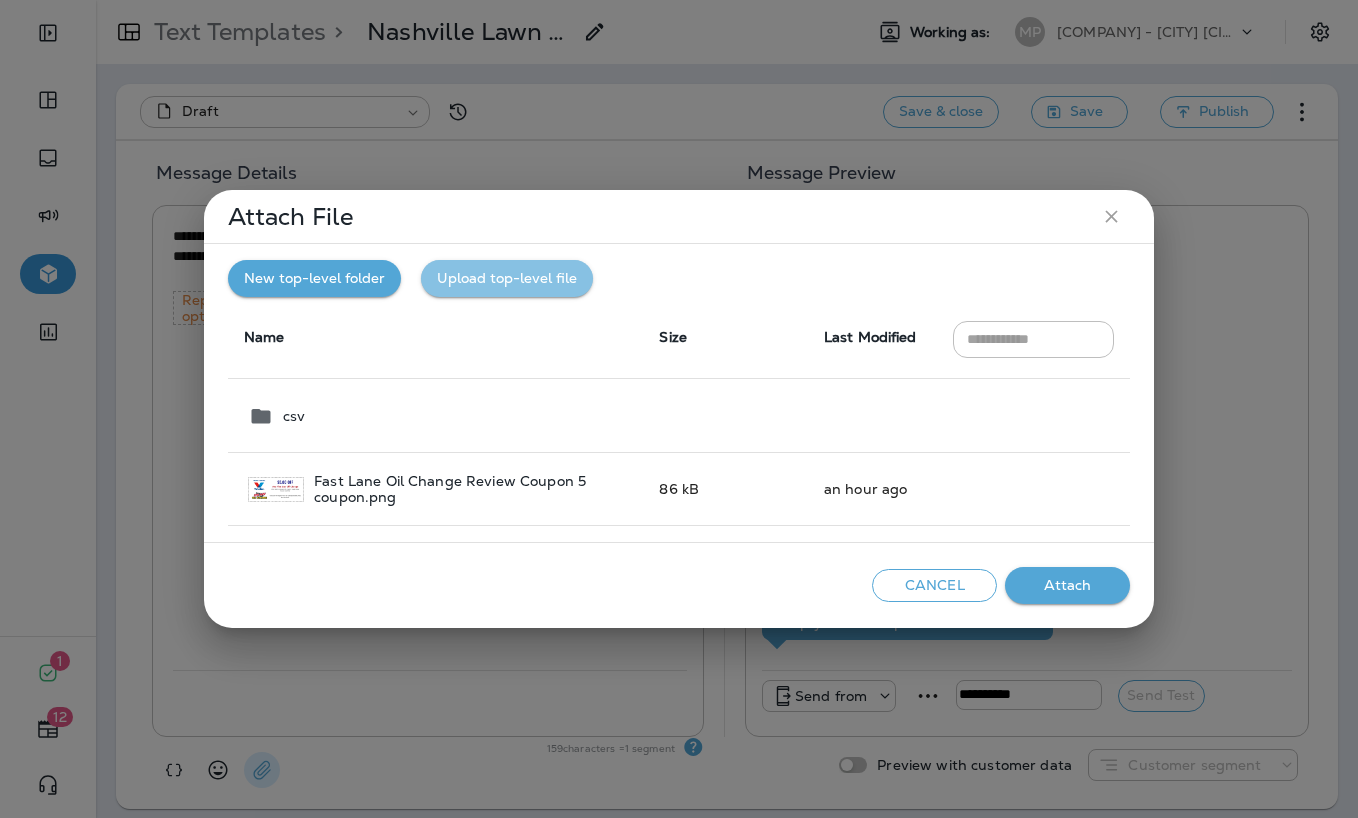 click on "Upload top-level file" at bounding box center (507, 278) 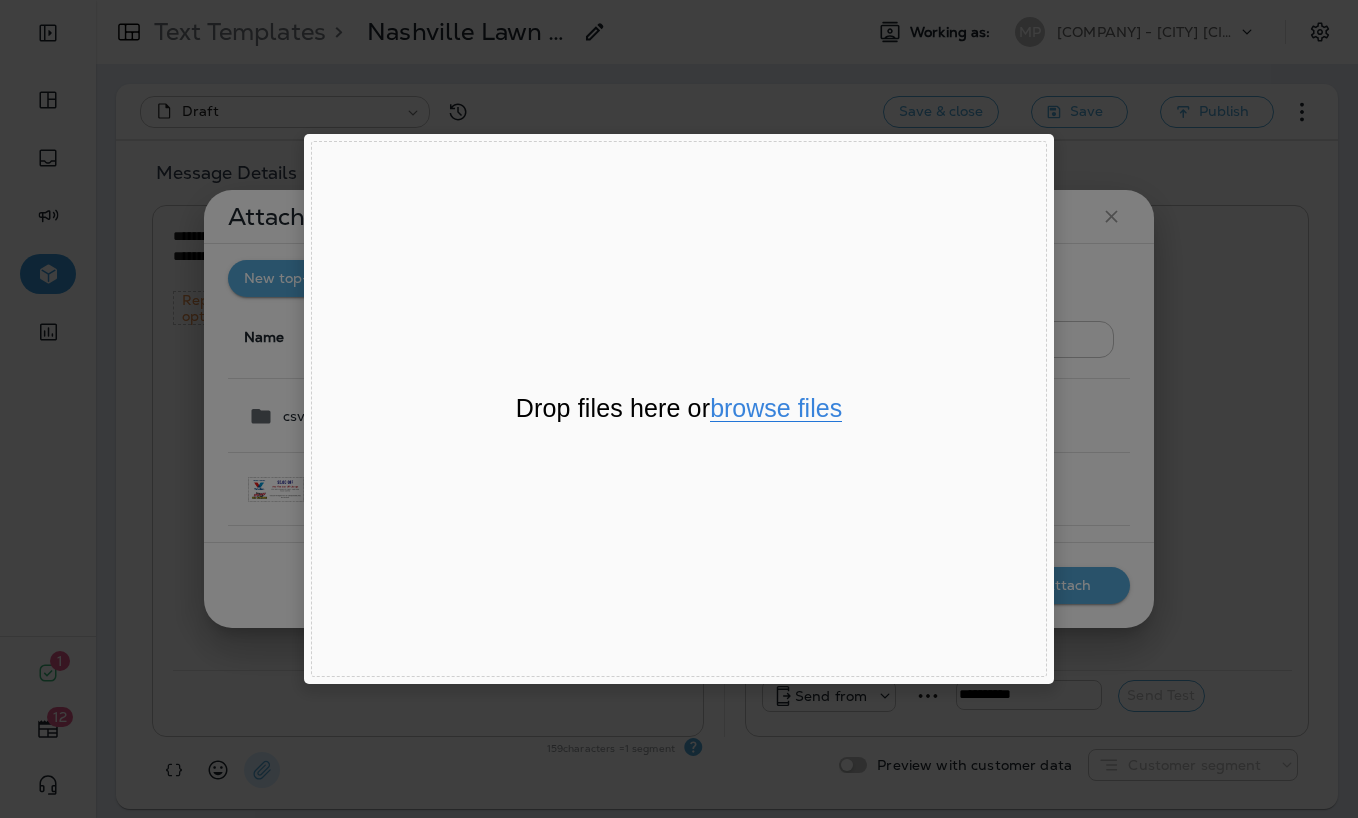 click on "browse files" at bounding box center [776, 409] 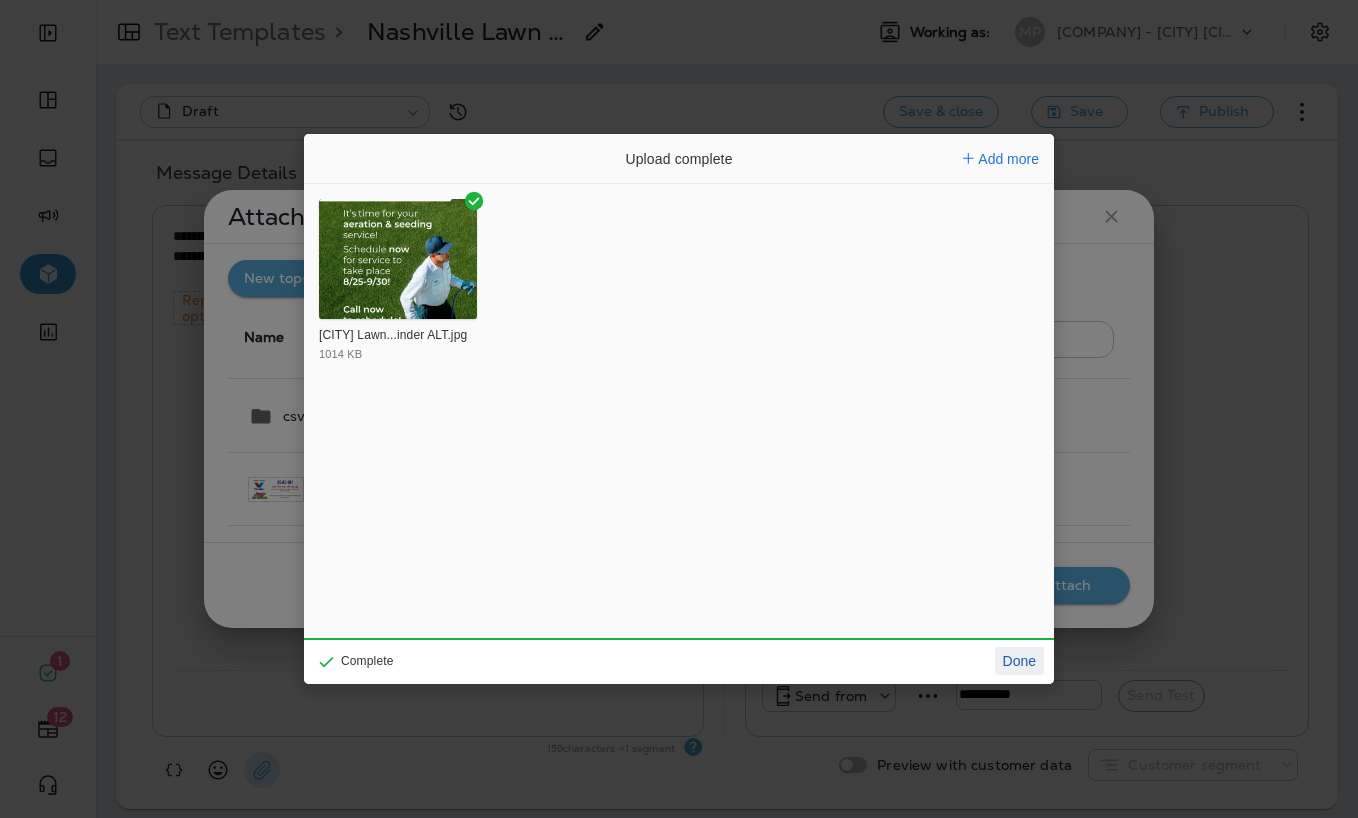 click on "Done" 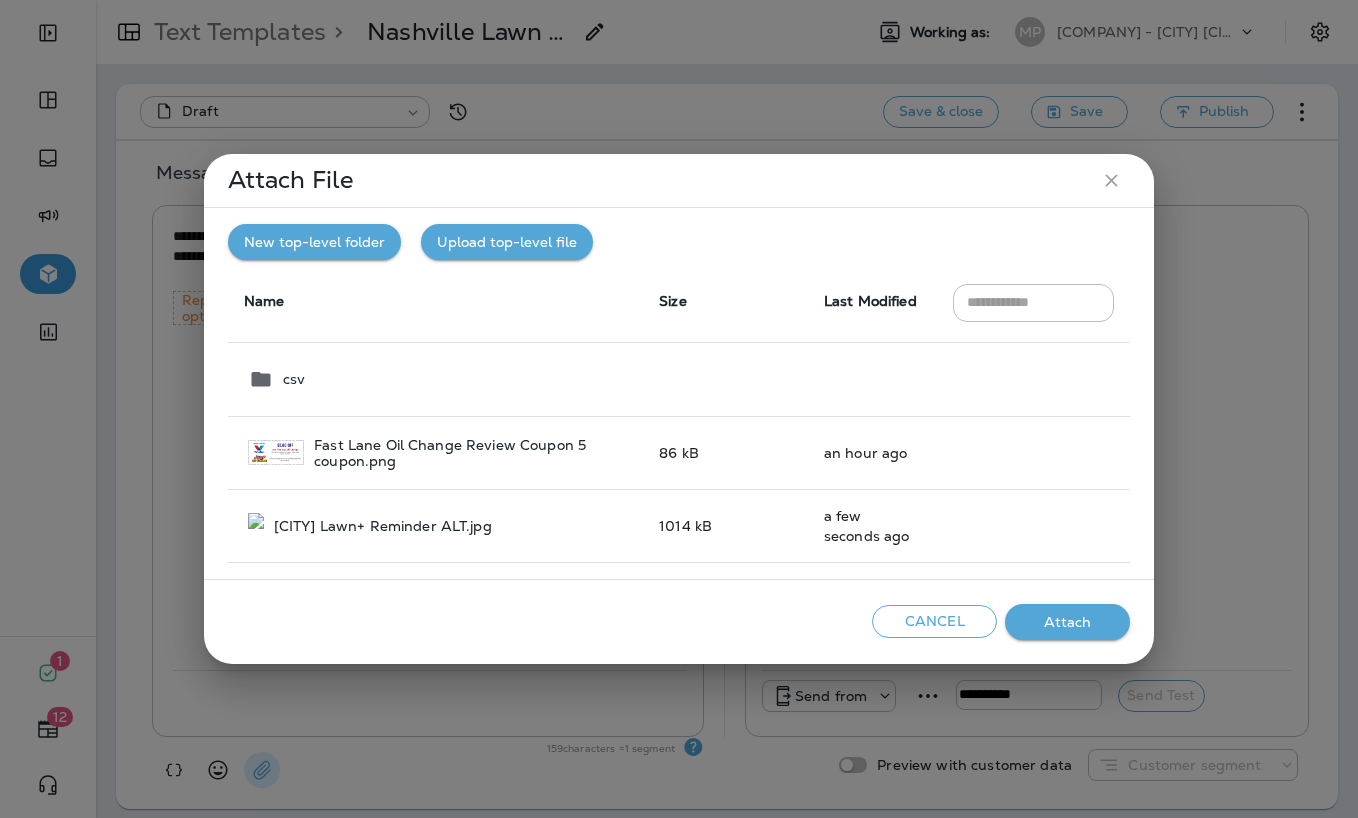 click 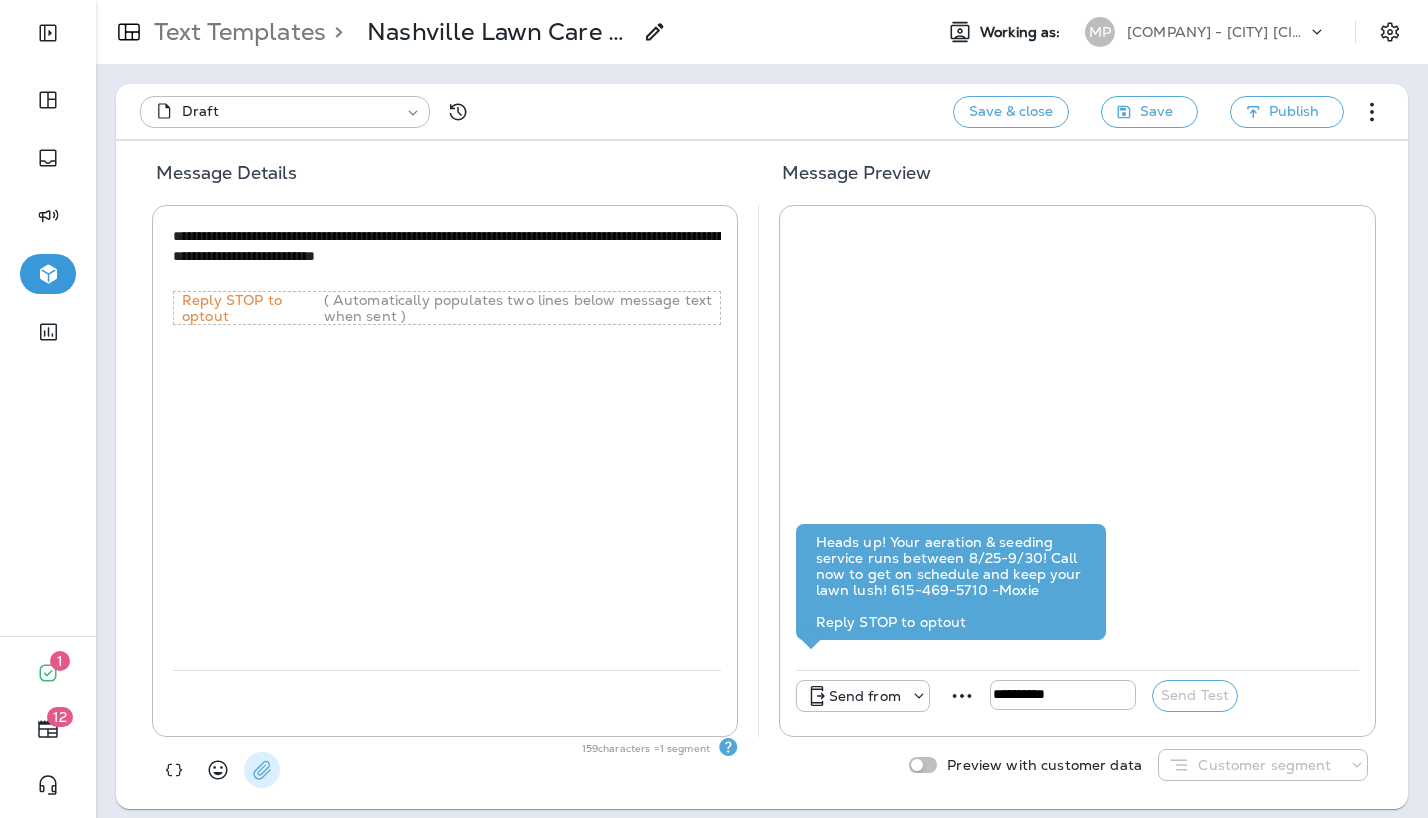 click 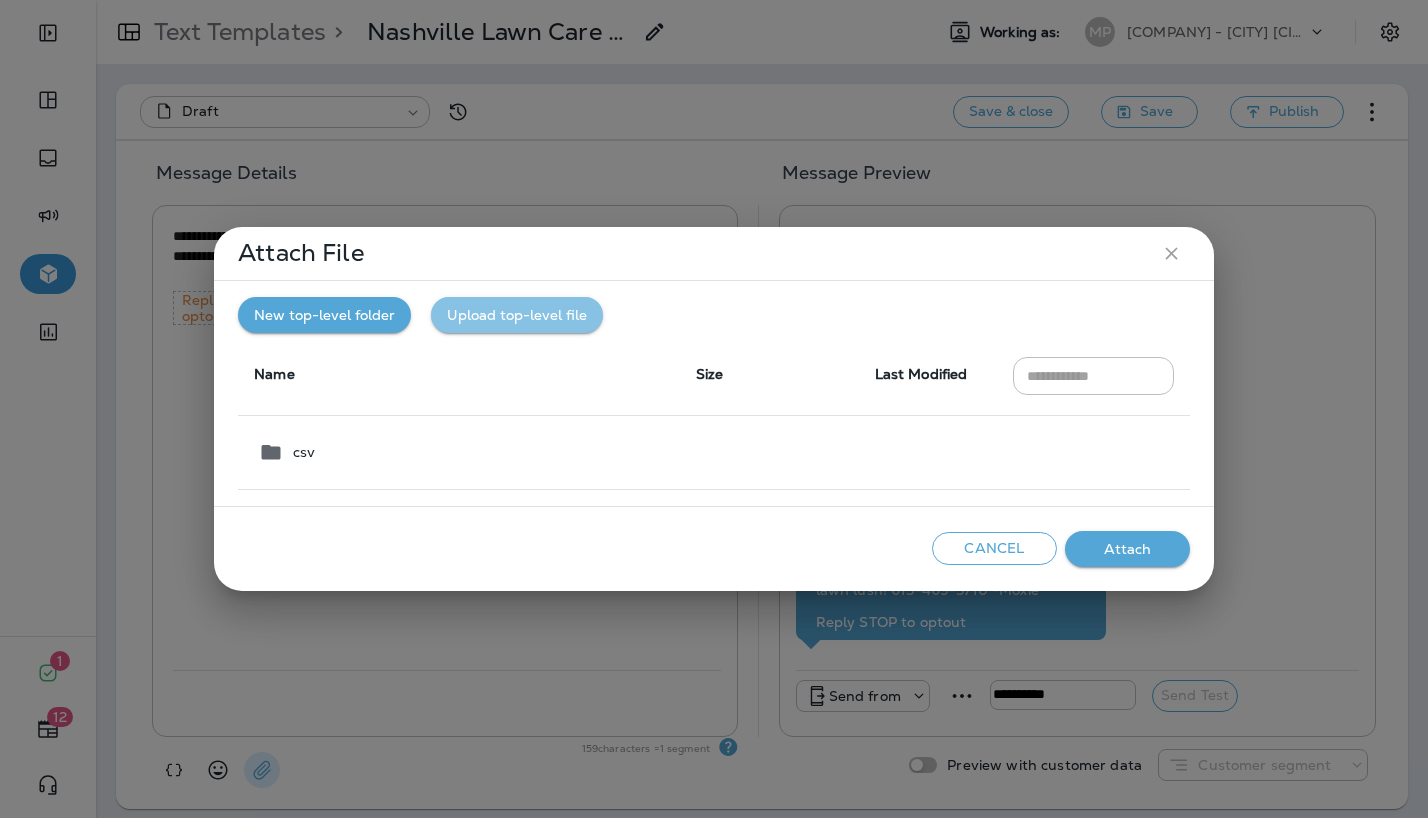 click on "Upload top-level file" at bounding box center (517, 315) 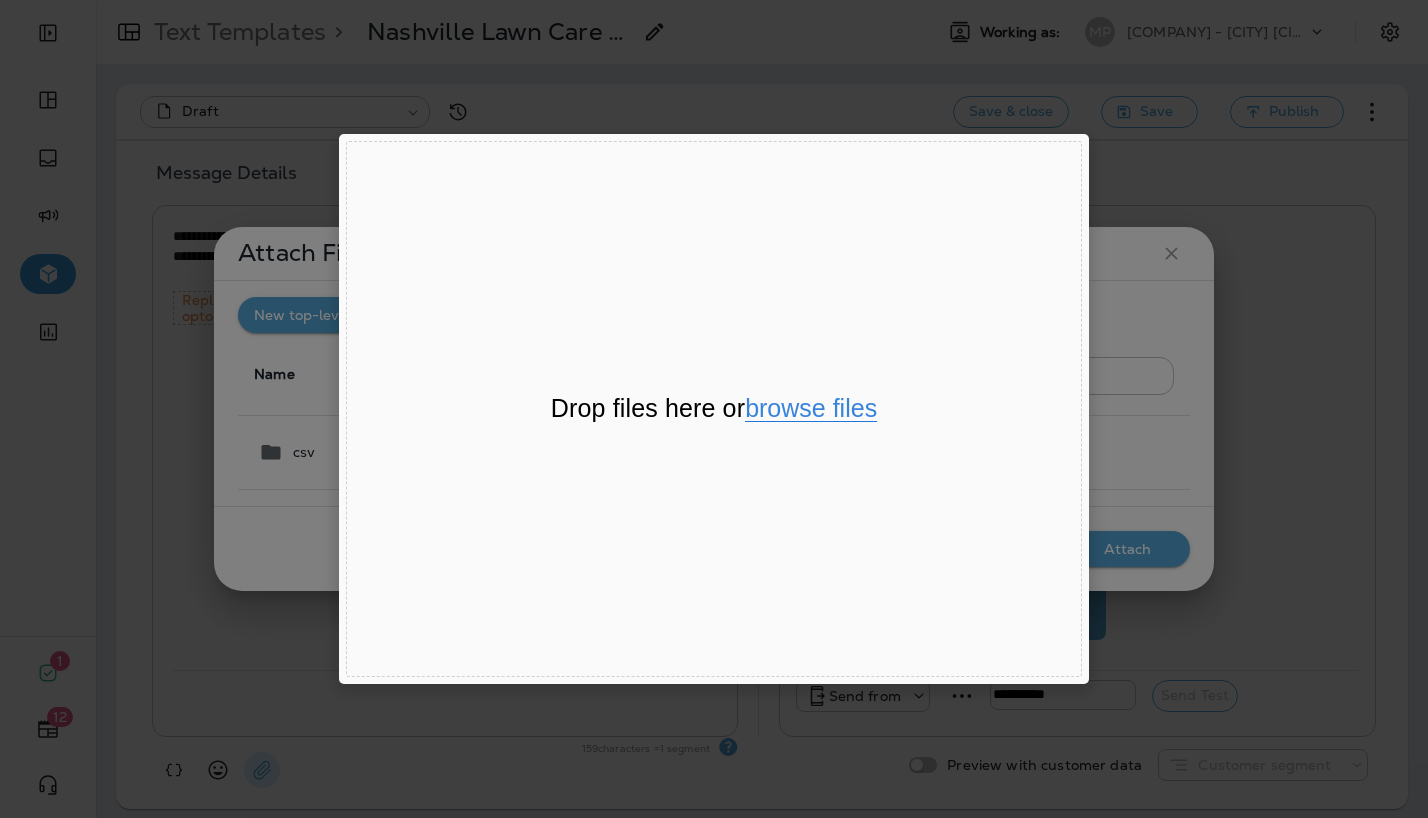 click on "browse files" at bounding box center (811, 409) 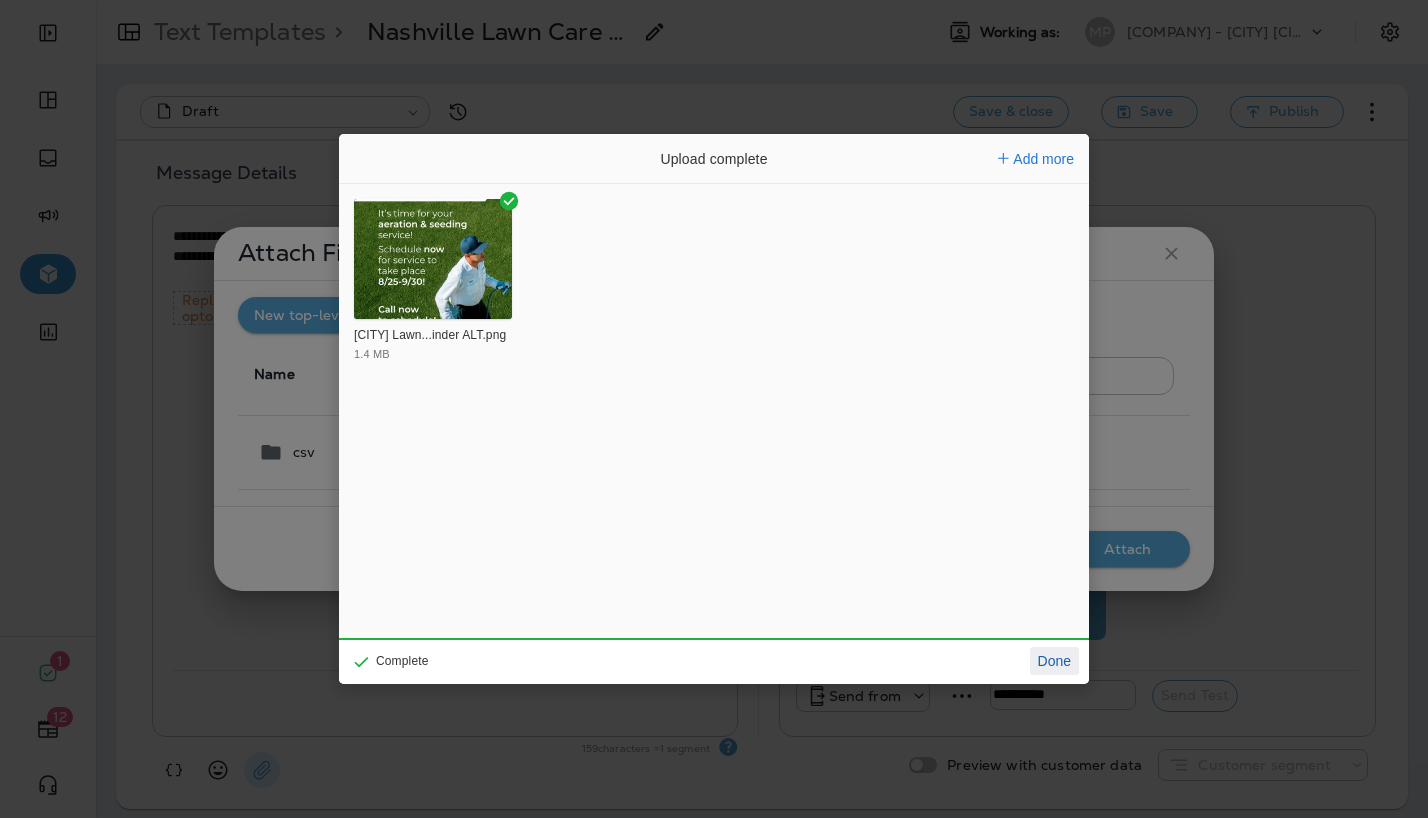 click on "Done" 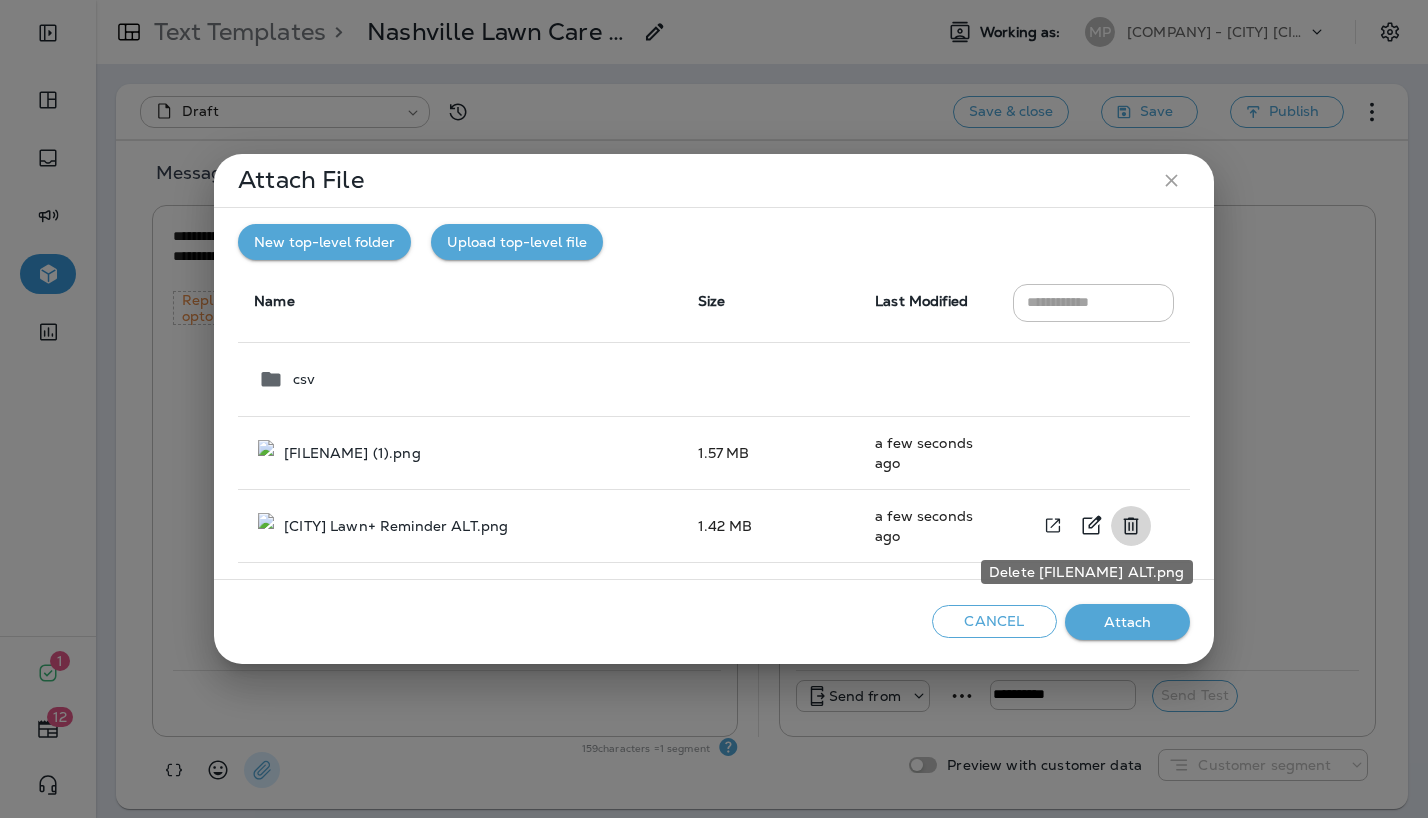 click 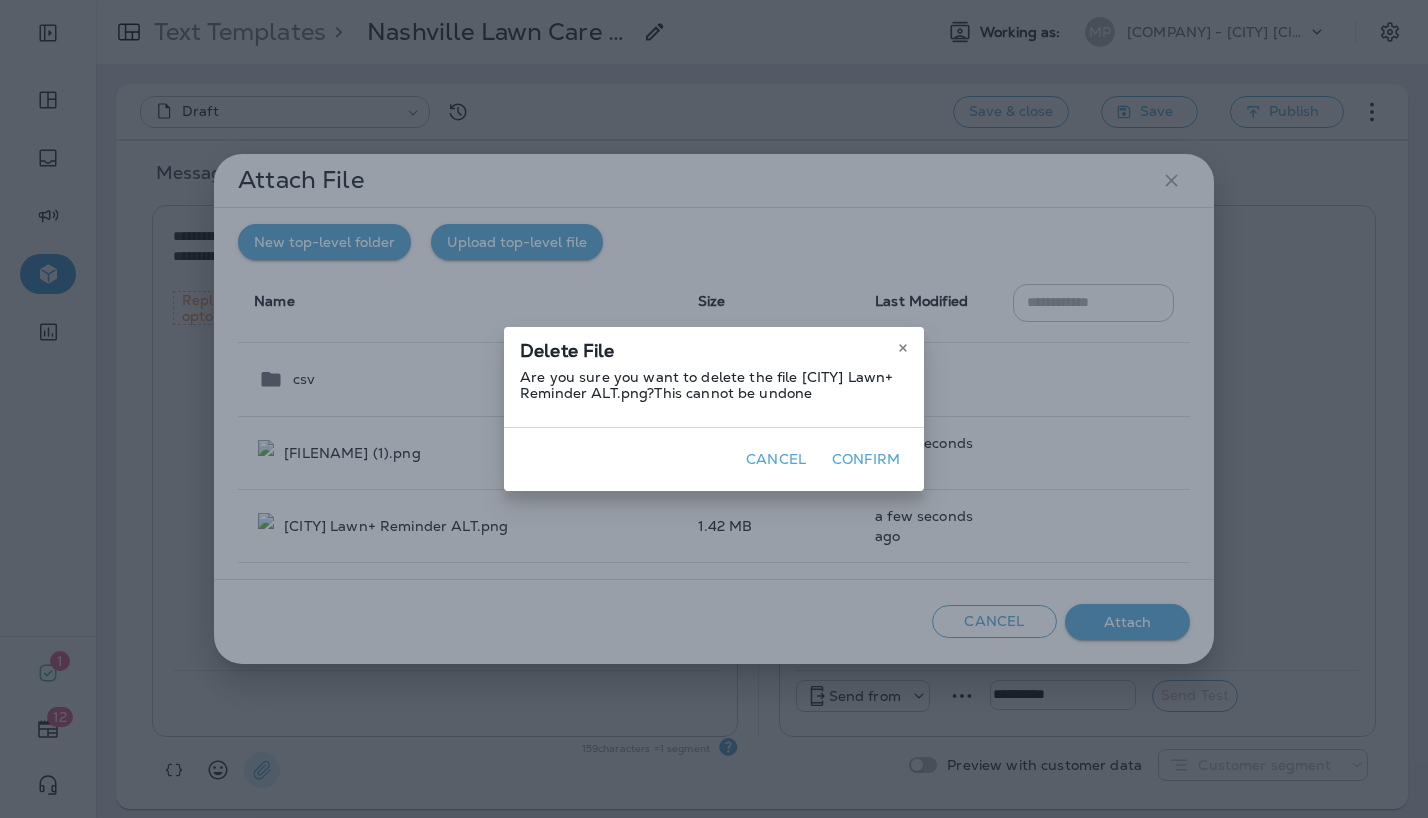 click on "Confirm" at bounding box center [866, 459] 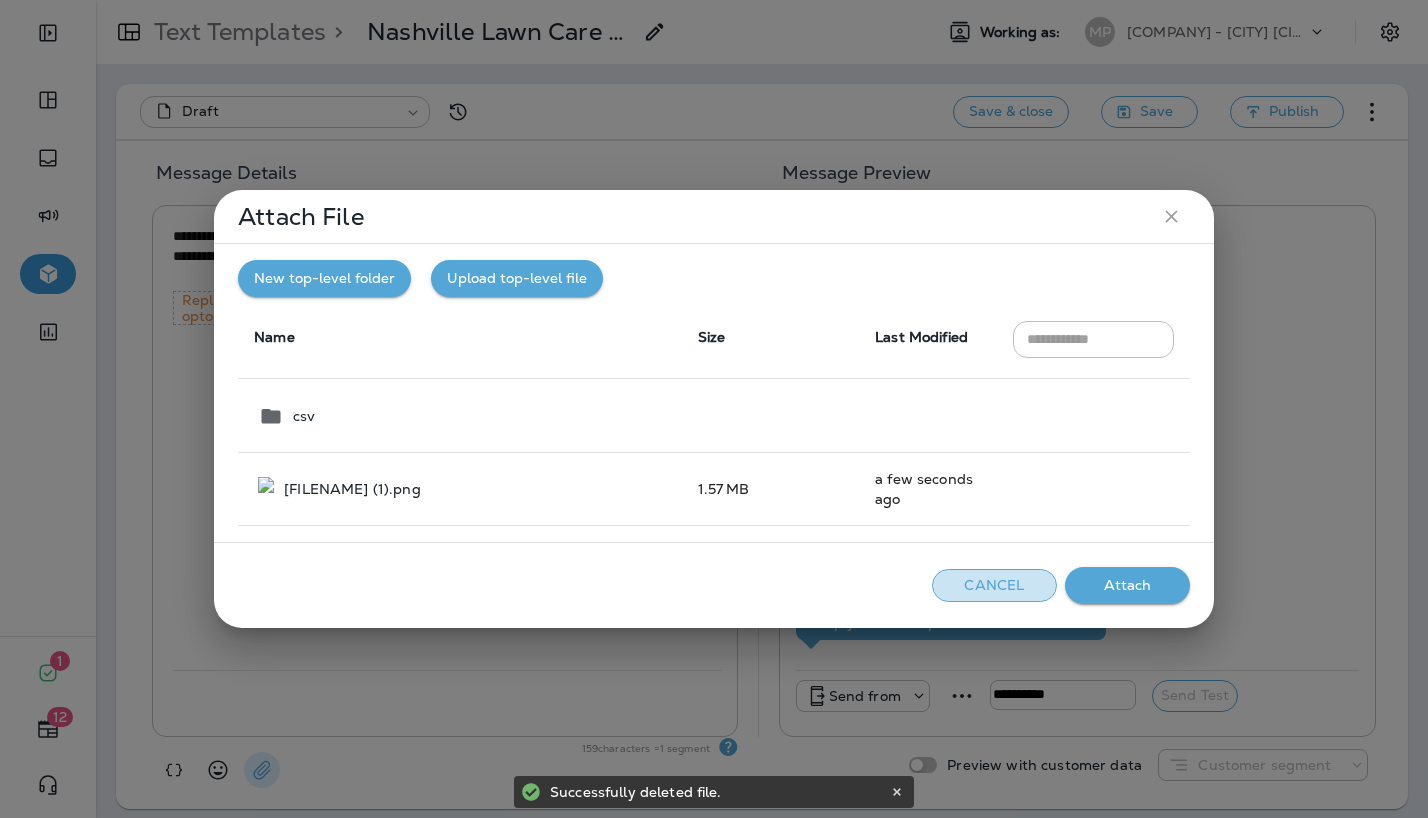 click on "Cancel" at bounding box center (994, 585) 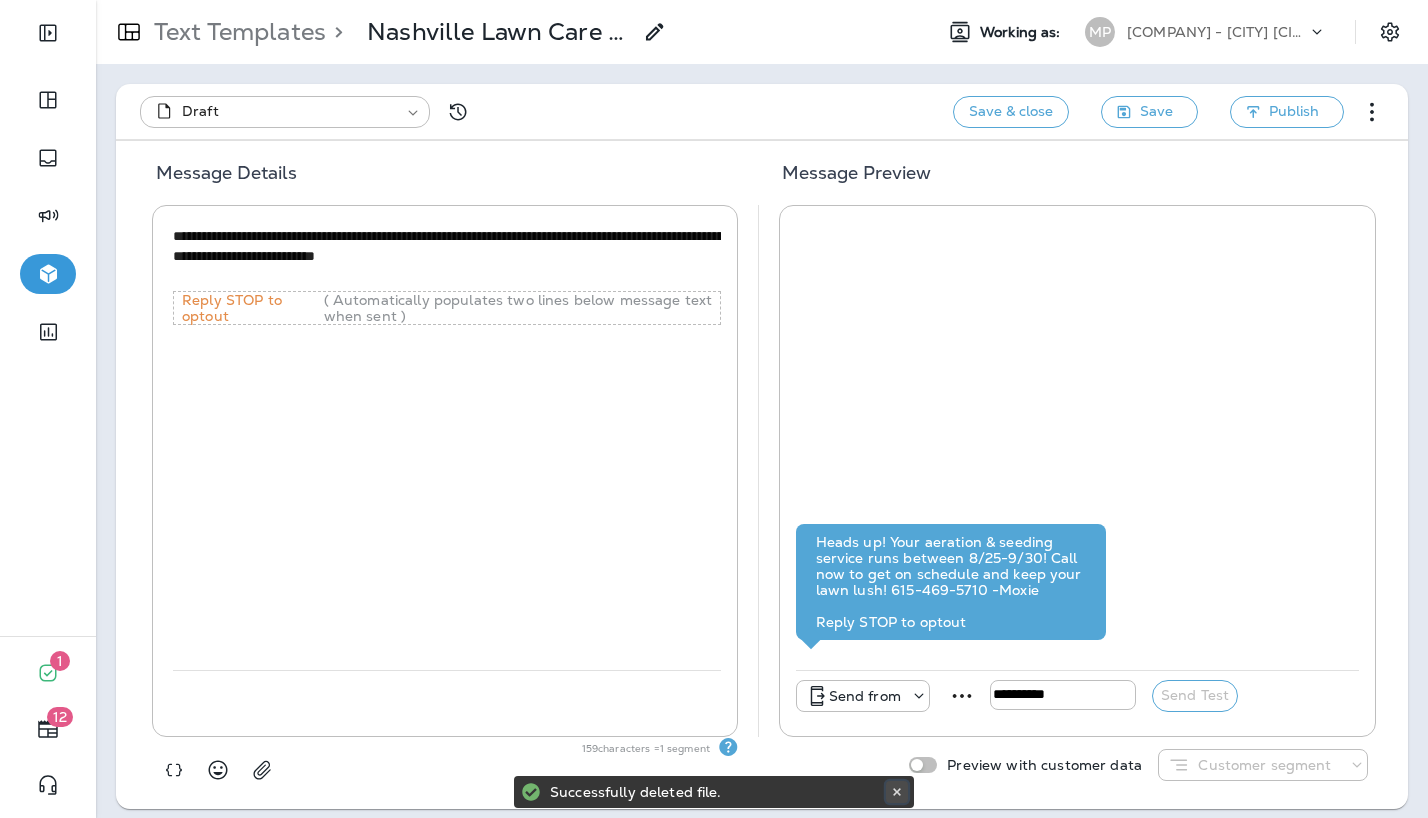 click at bounding box center [897, 792] 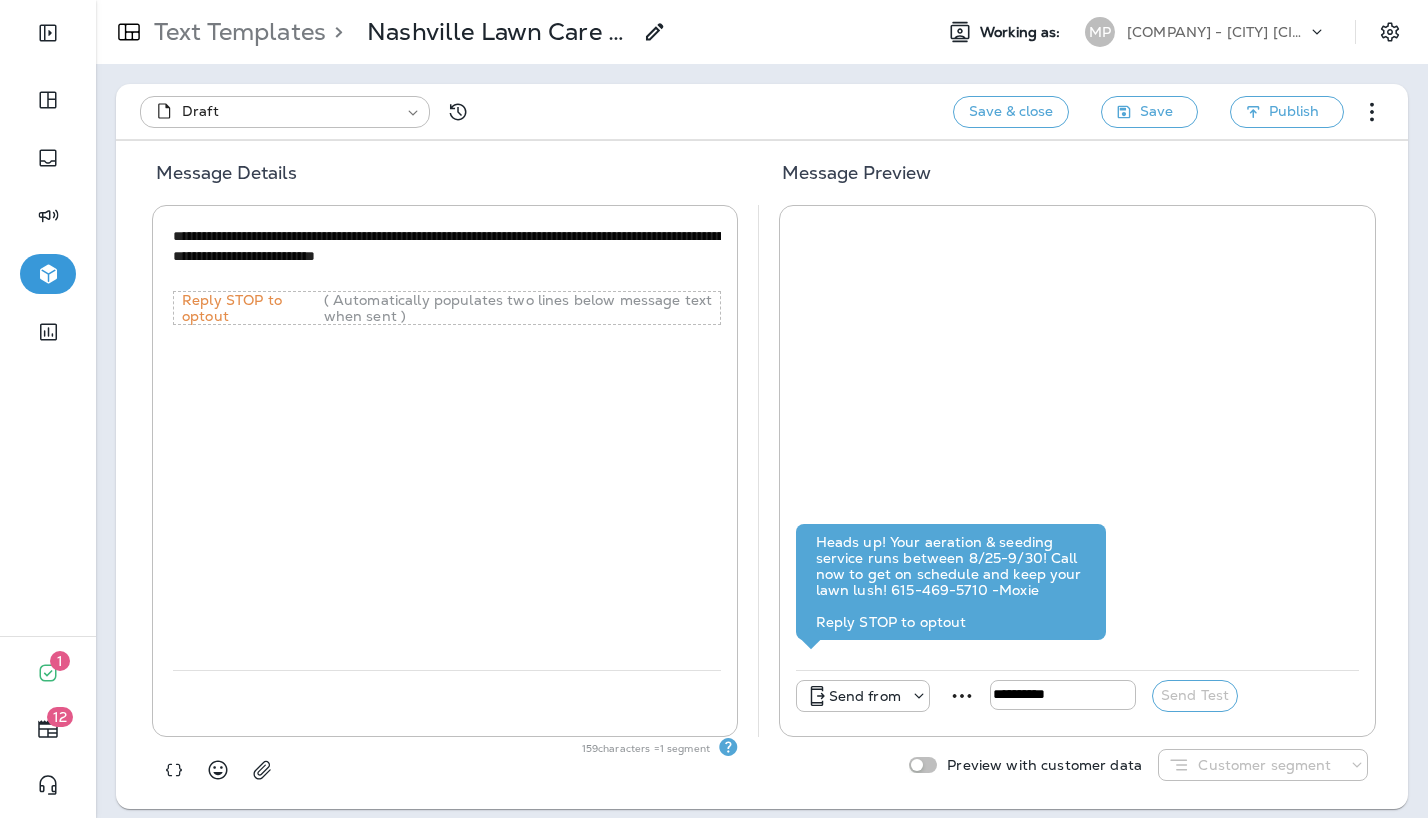 click at bounding box center (748, 471) 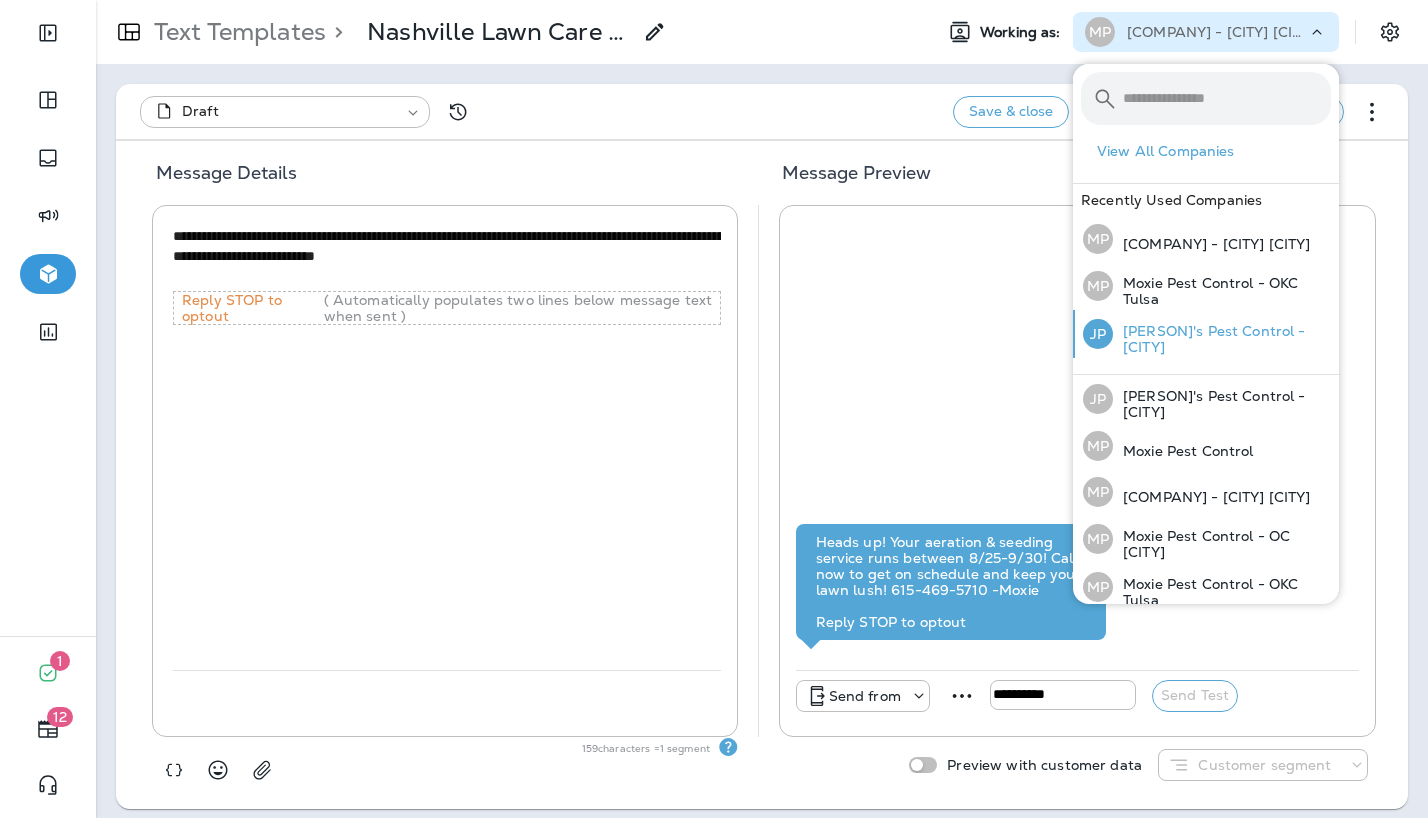 click on "[PERSON]'s Pest Control - [CITY]" at bounding box center (1222, 339) 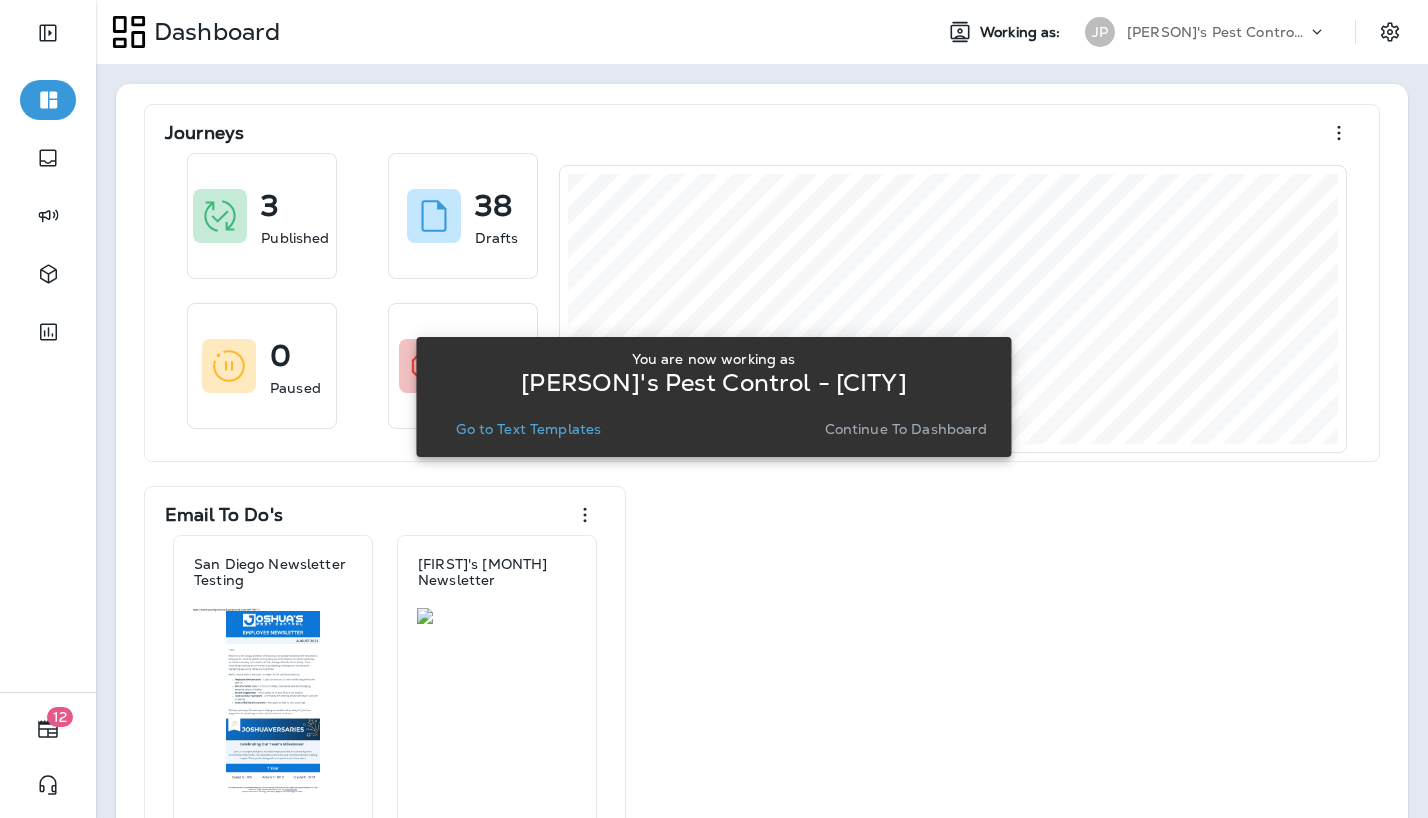 click on "Go to Text Templates" at bounding box center [528, 429] 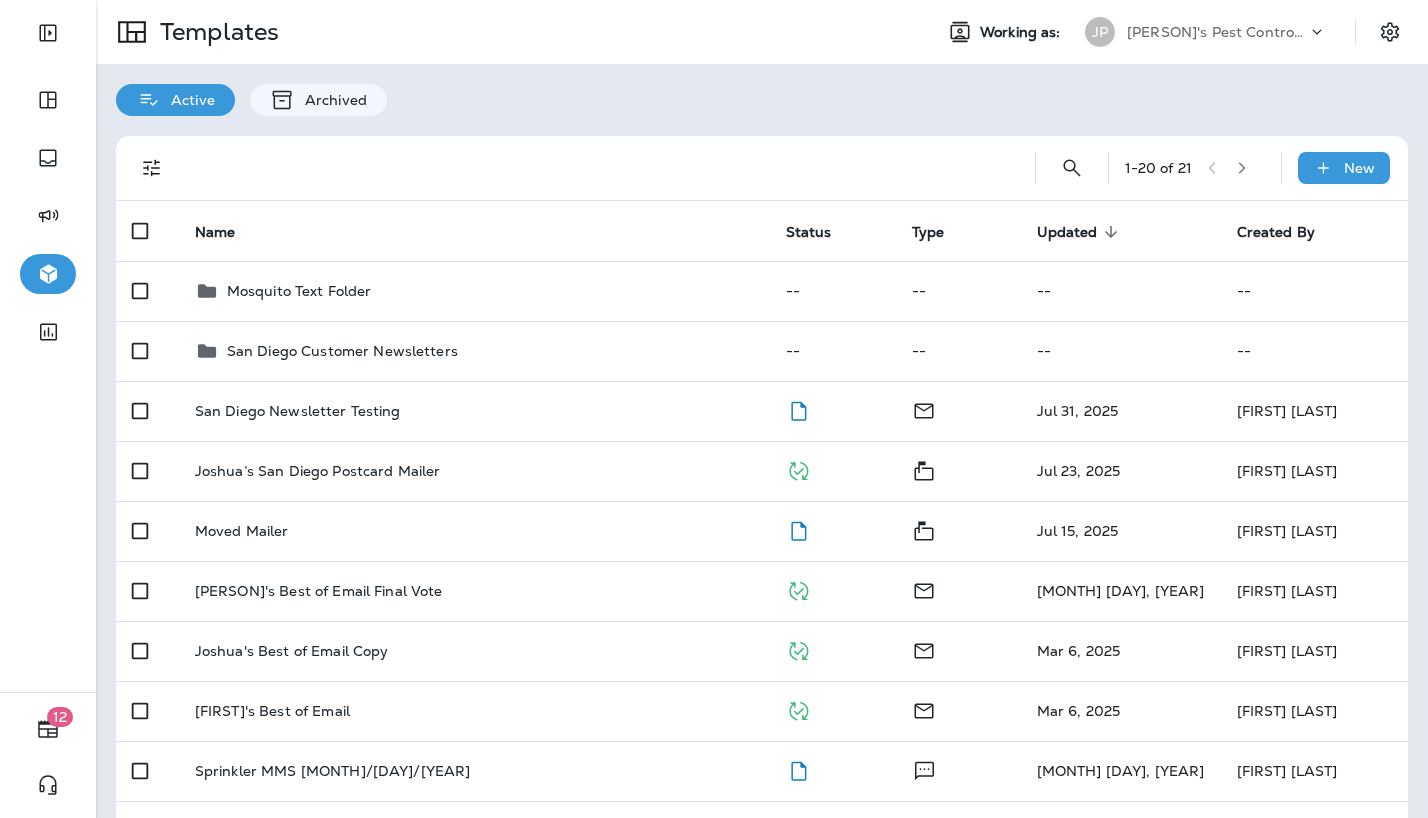 click on "Active Archived" at bounding box center [762, 90] 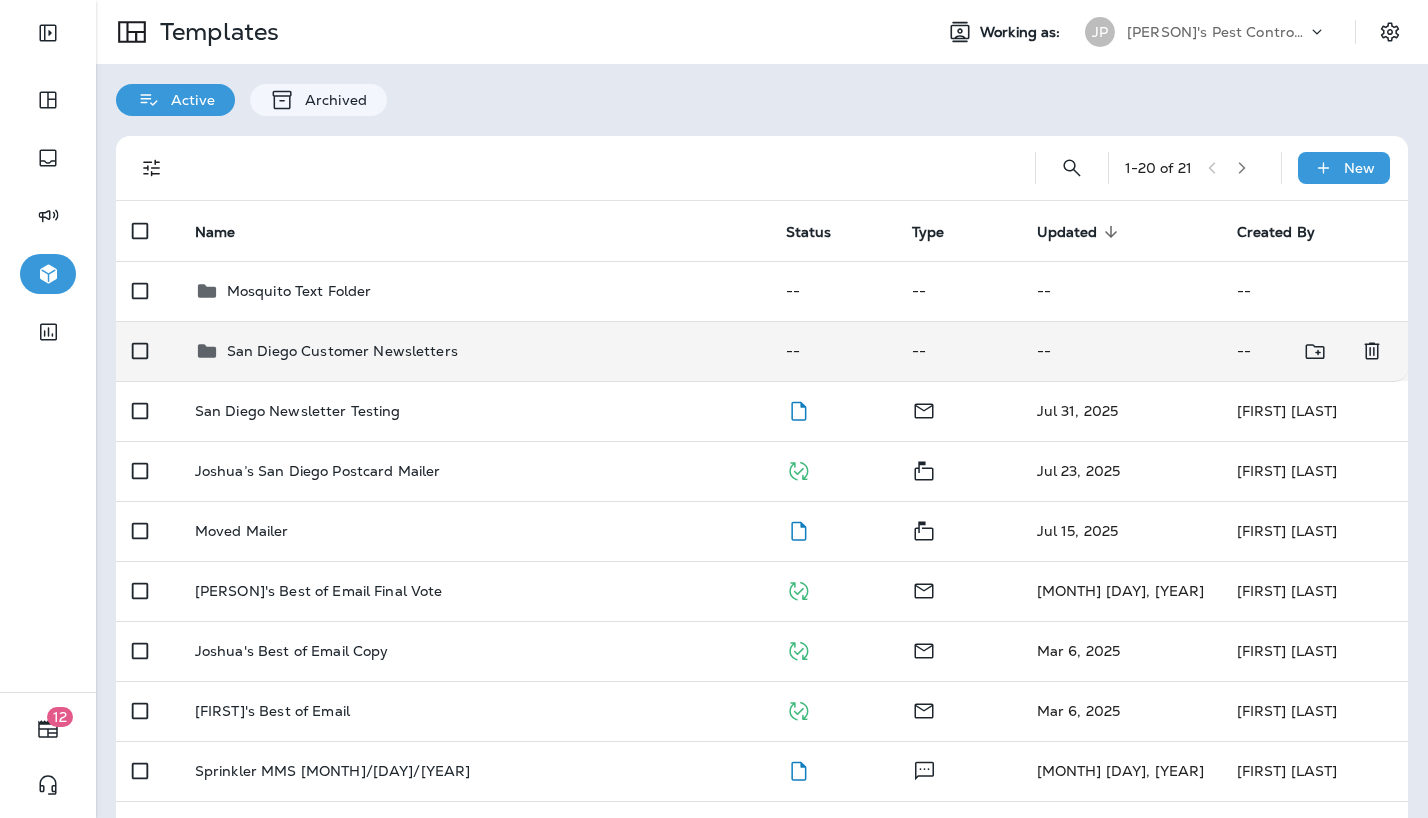 click on "San Diego Customer Newsletters" at bounding box center (342, 351) 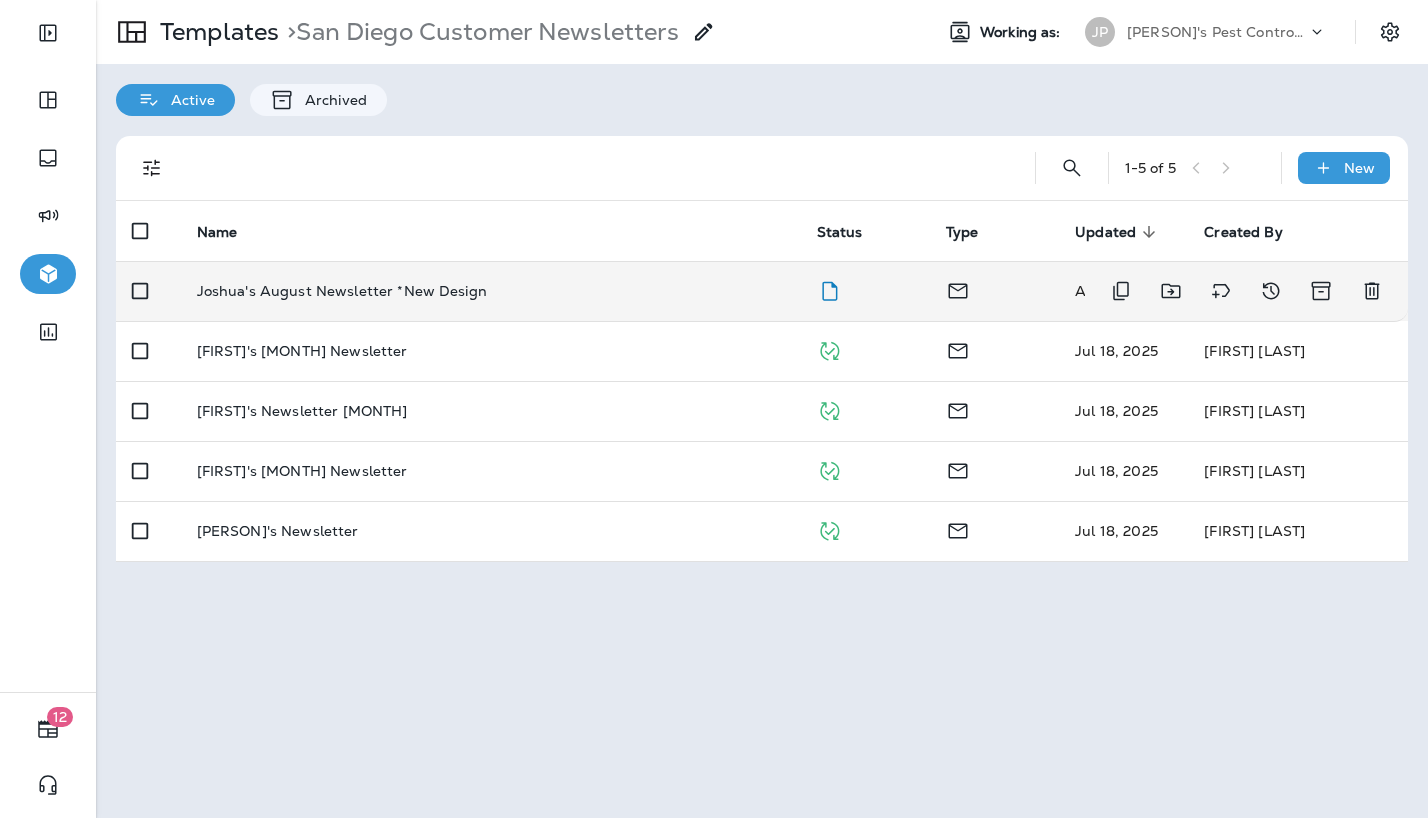 click on "Joshua's August Newsletter *New Design" at bounding box center [342, 291] 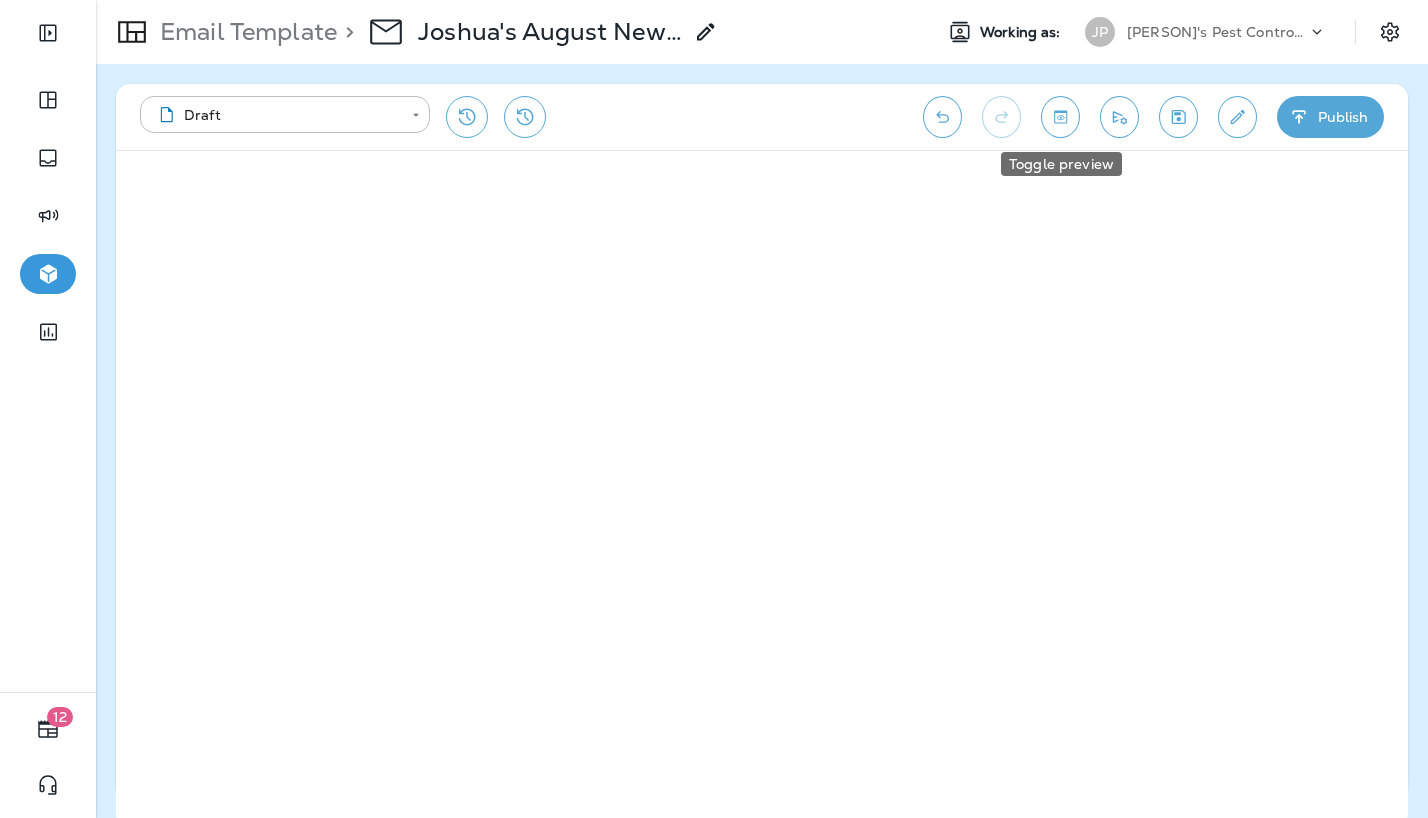click 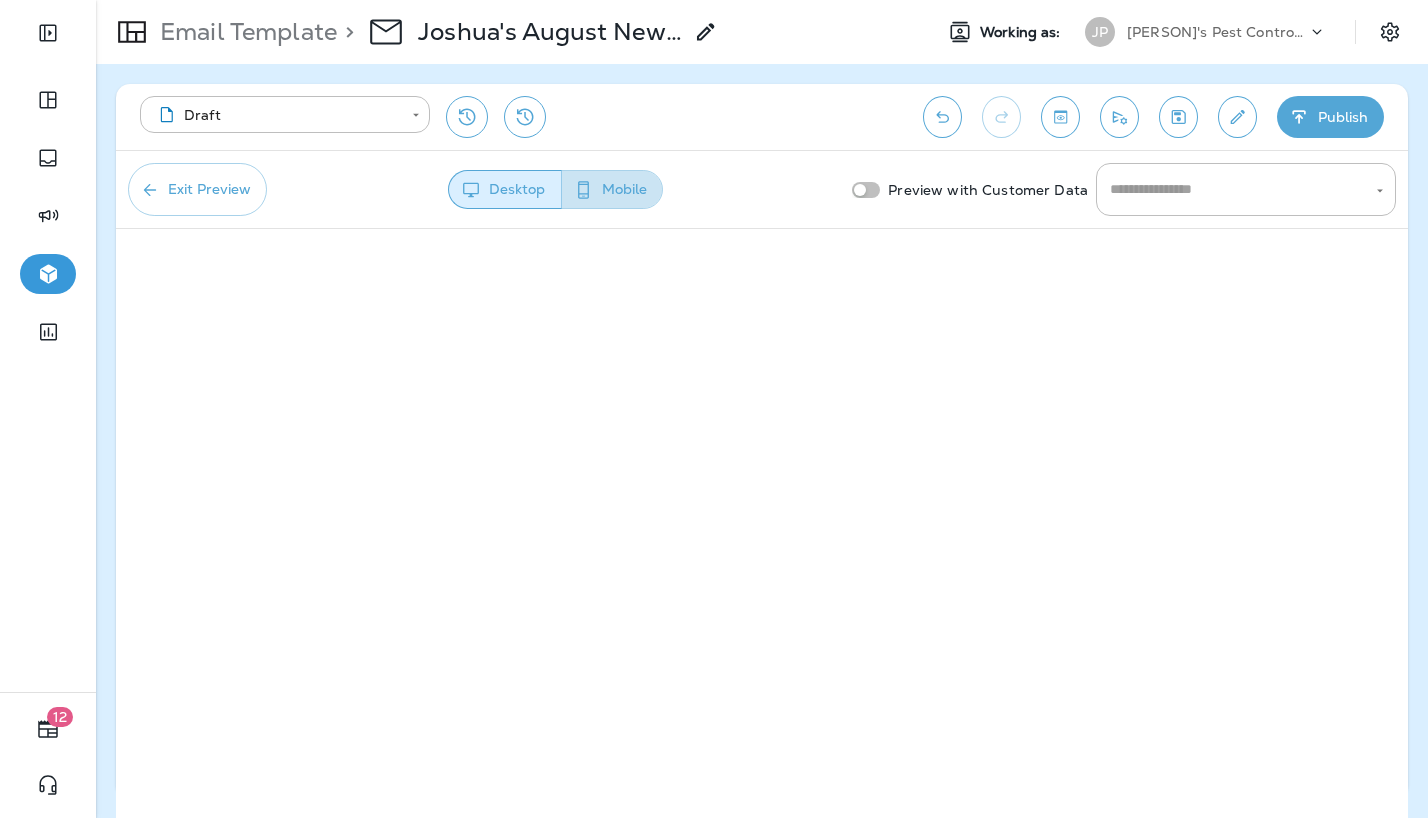 drag, startPoint x: 611, startPoint y: 189, endPoint x: 619, endPoint y: 199, distance: 12.806249 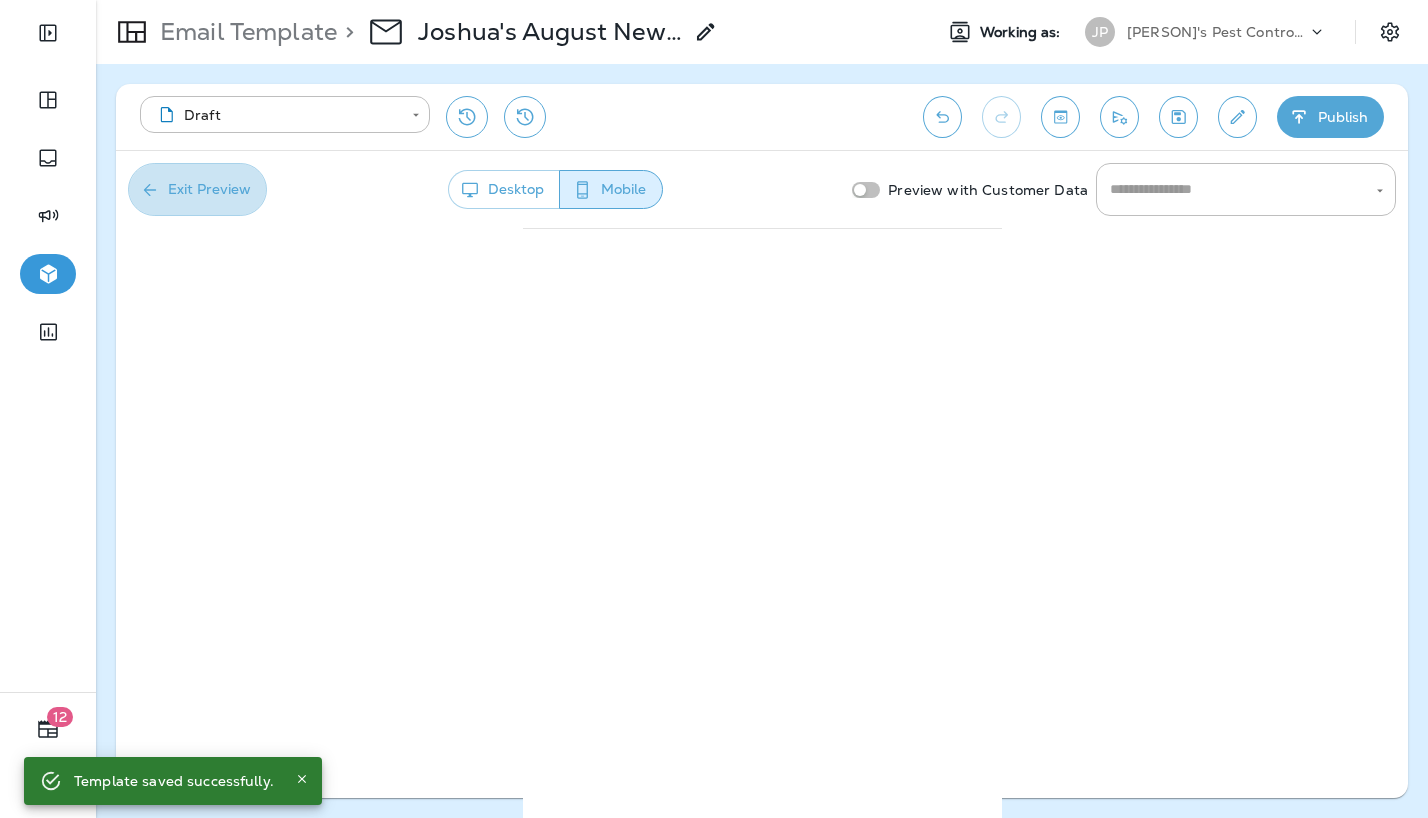 click on "Exit Preview" at bounding box center (197, 189) 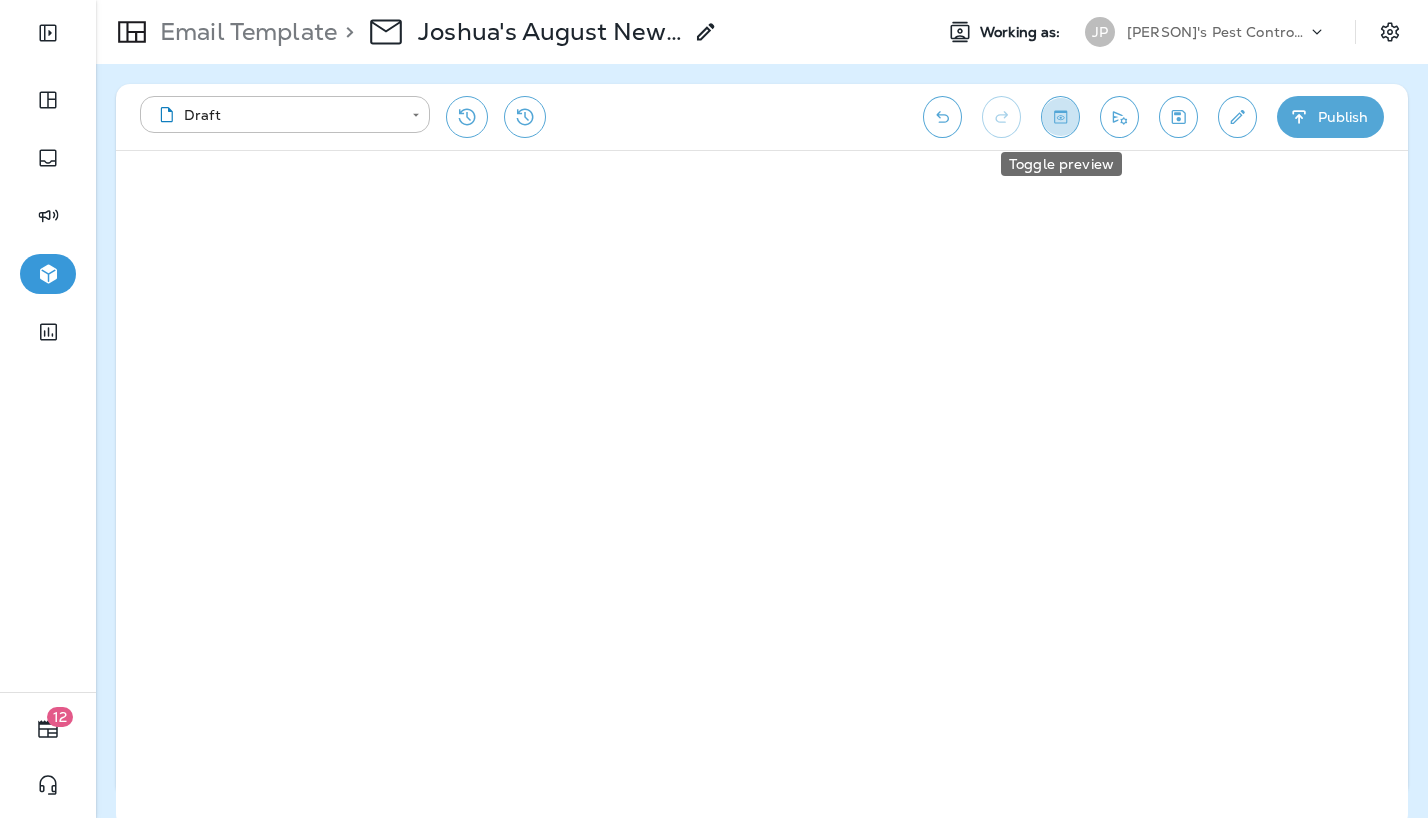 click 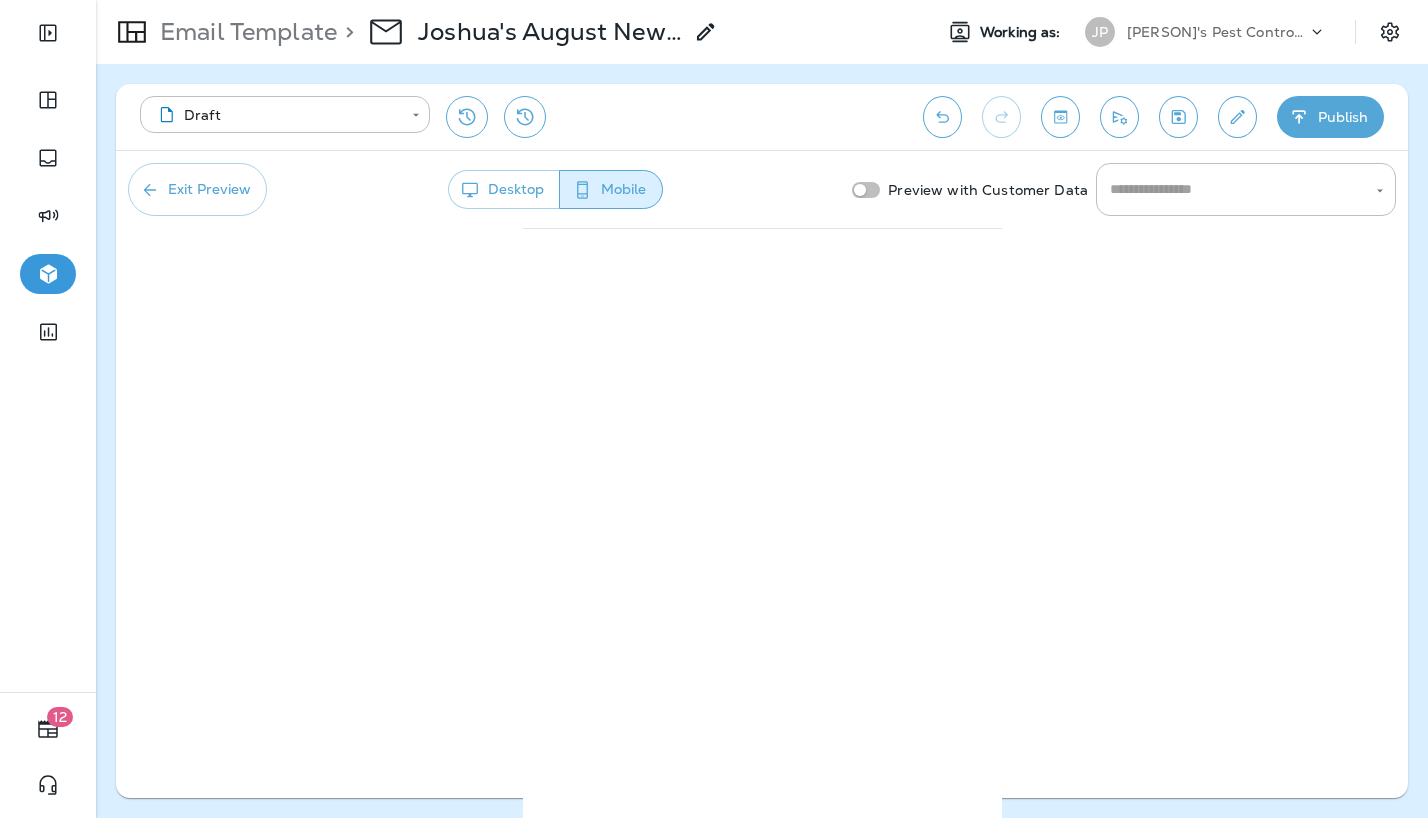 click on "**********" at bounding box center [762, 441] 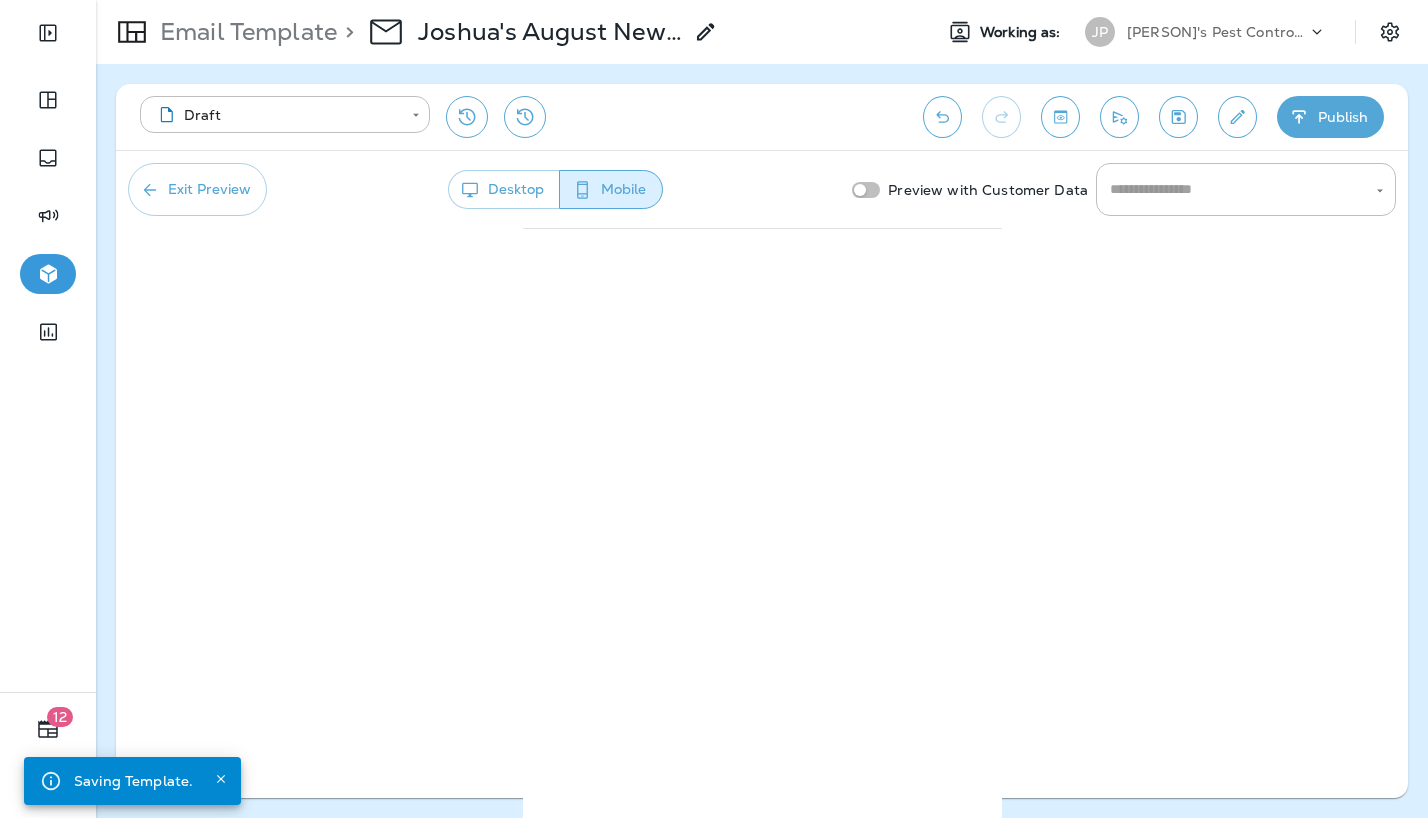 click on "**********" at bounding box center [762, 441] 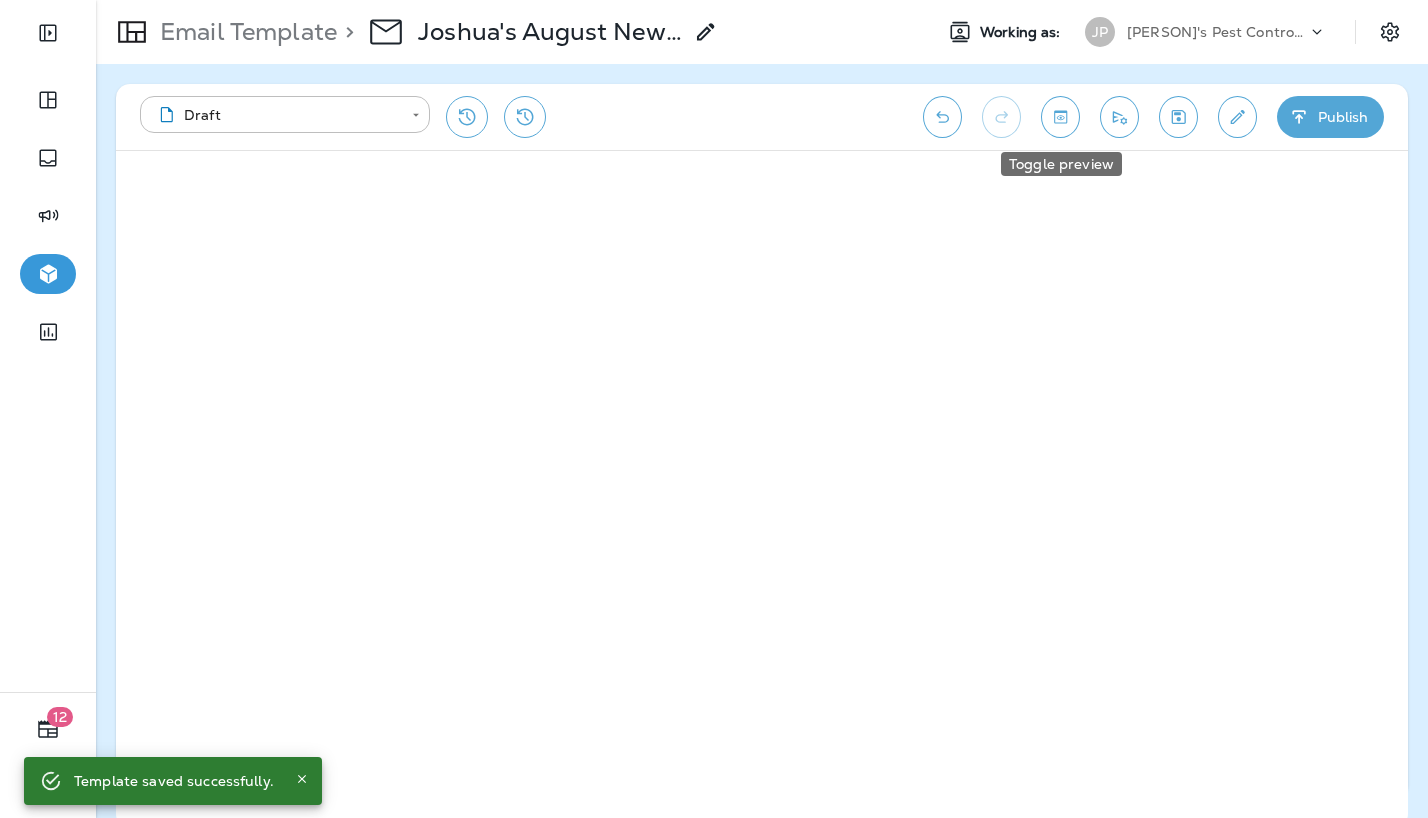 click 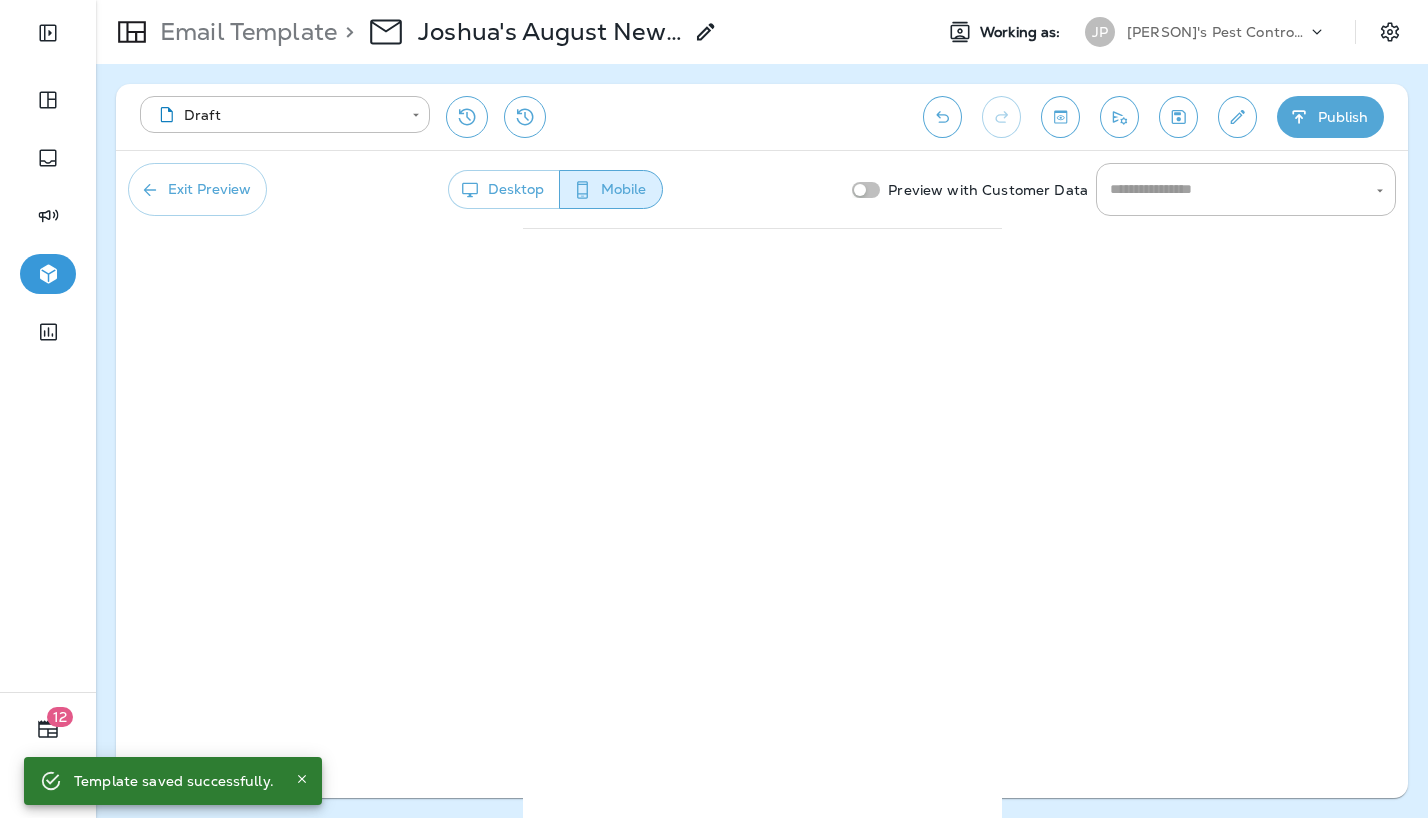 click on "**********" at bounding box center [762, 441] 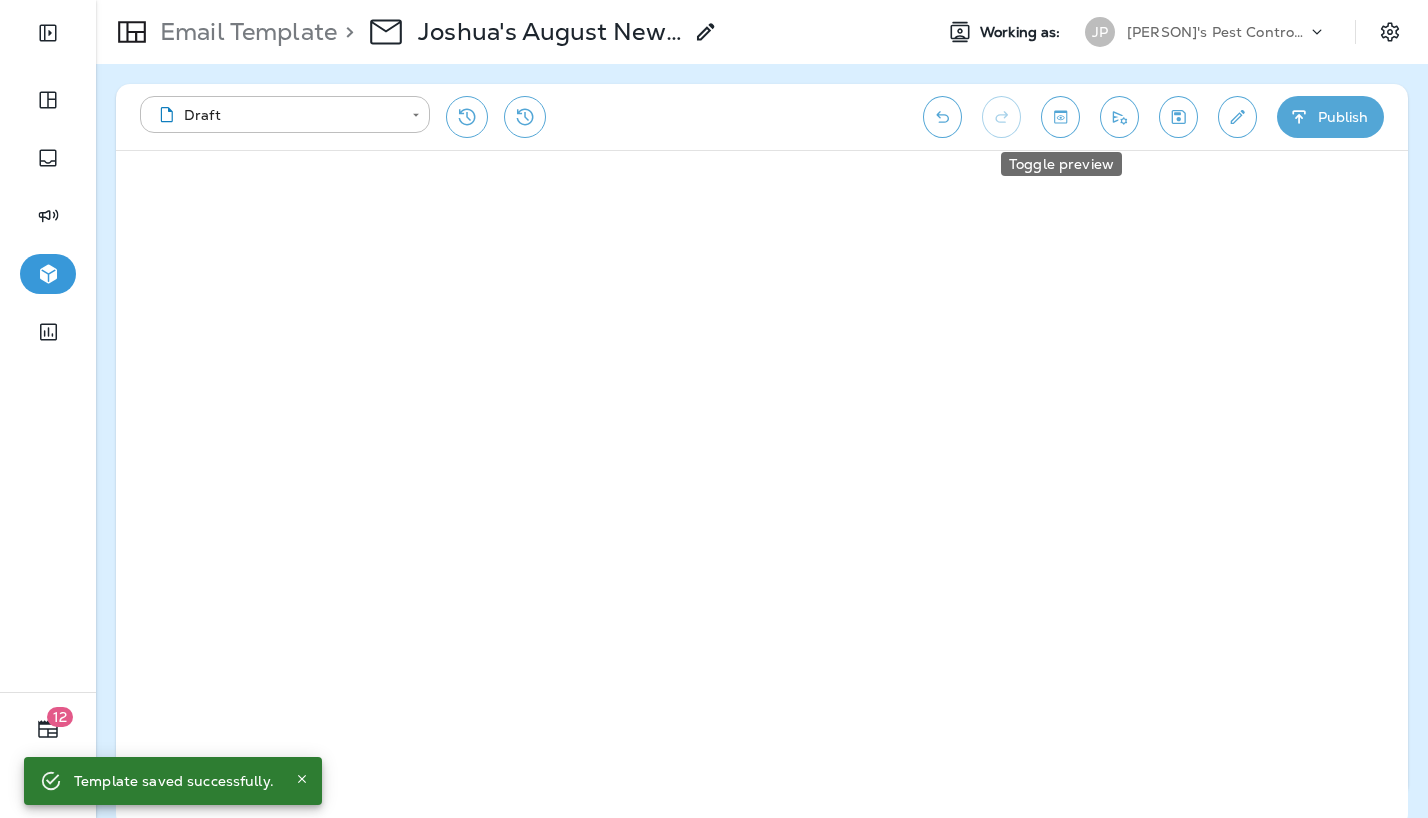 click at bounding box center (1060, 117) 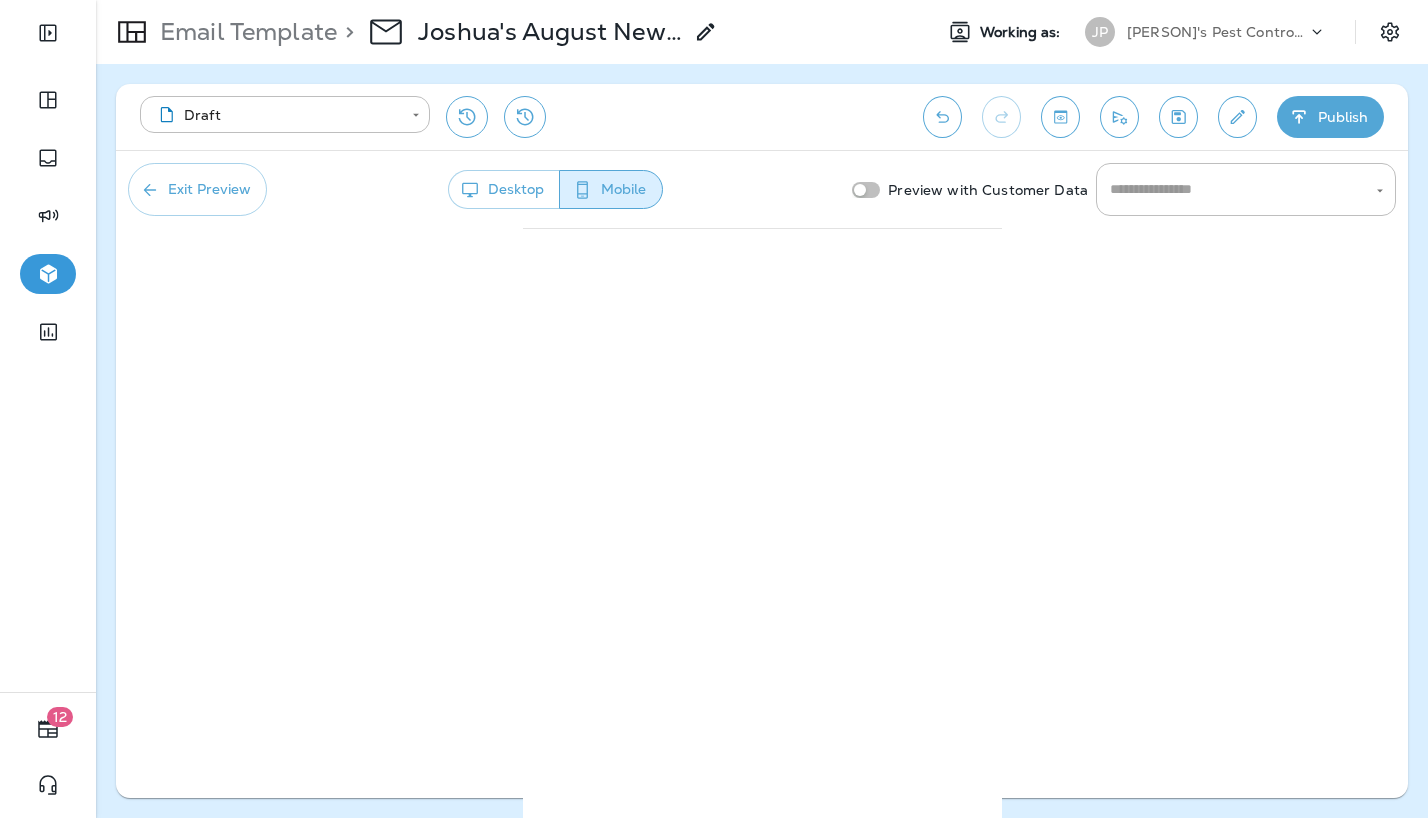 click on "**********" at bounding box center (762, 441) 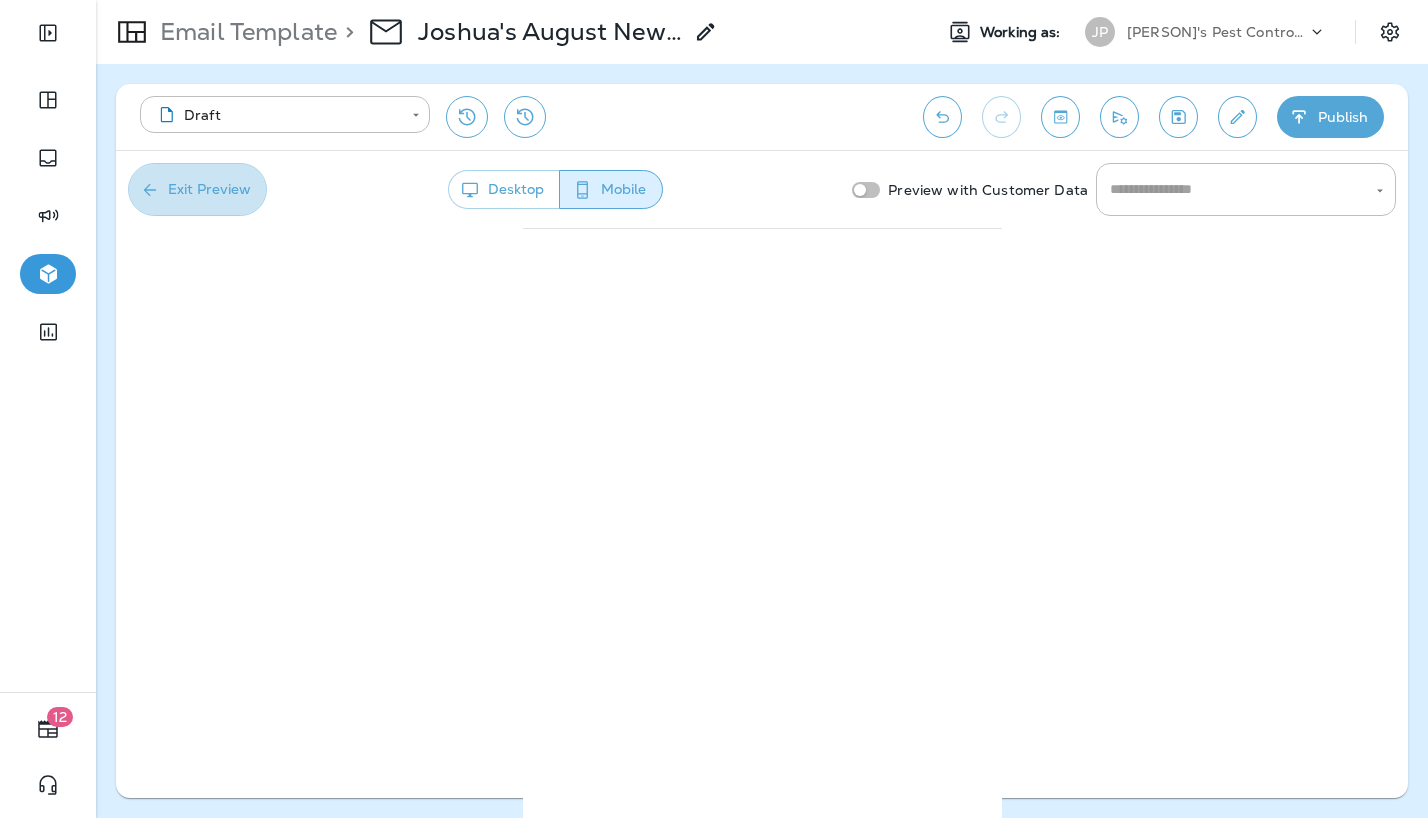click on "Exit Preview" at bounding box center [197, 189] 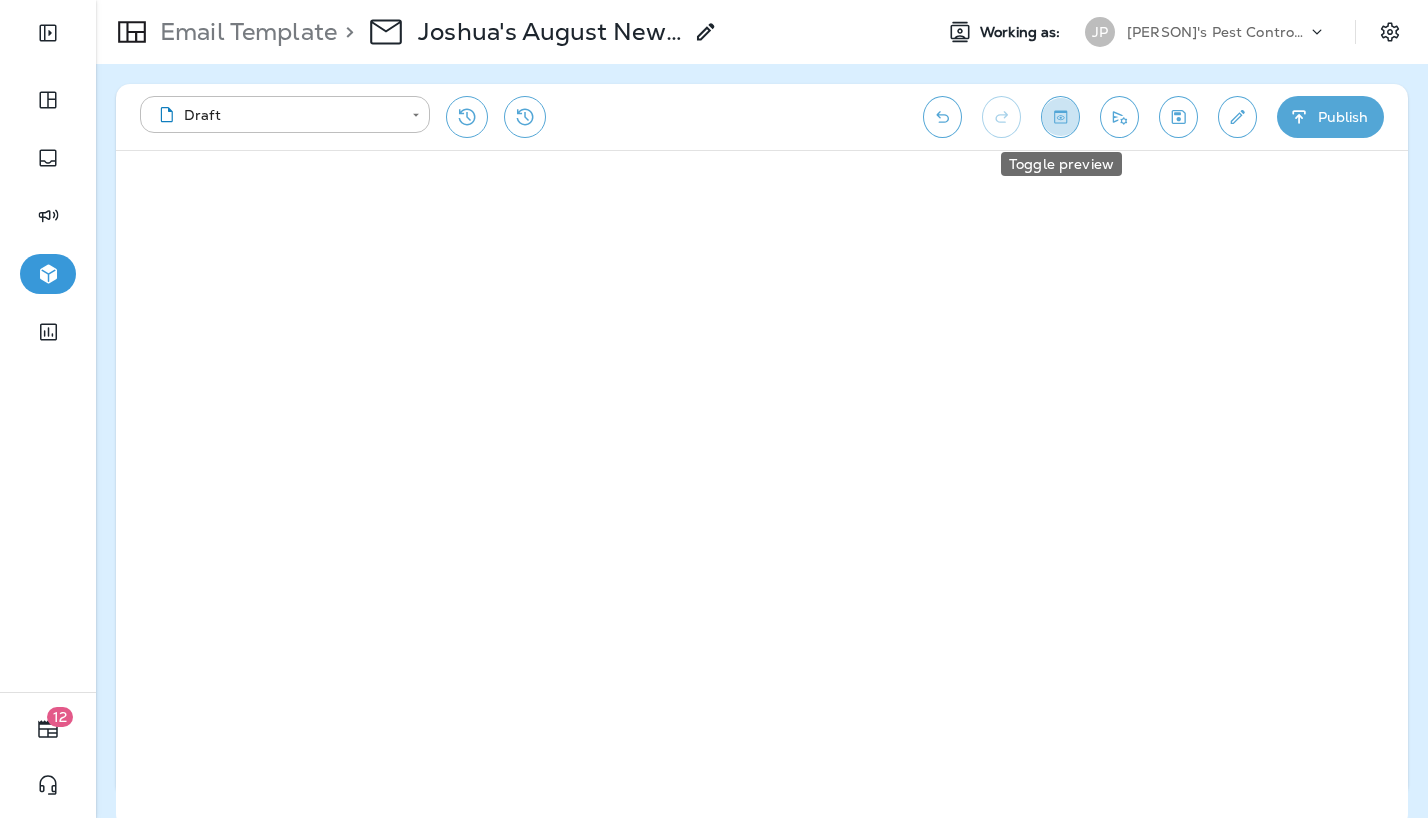 click 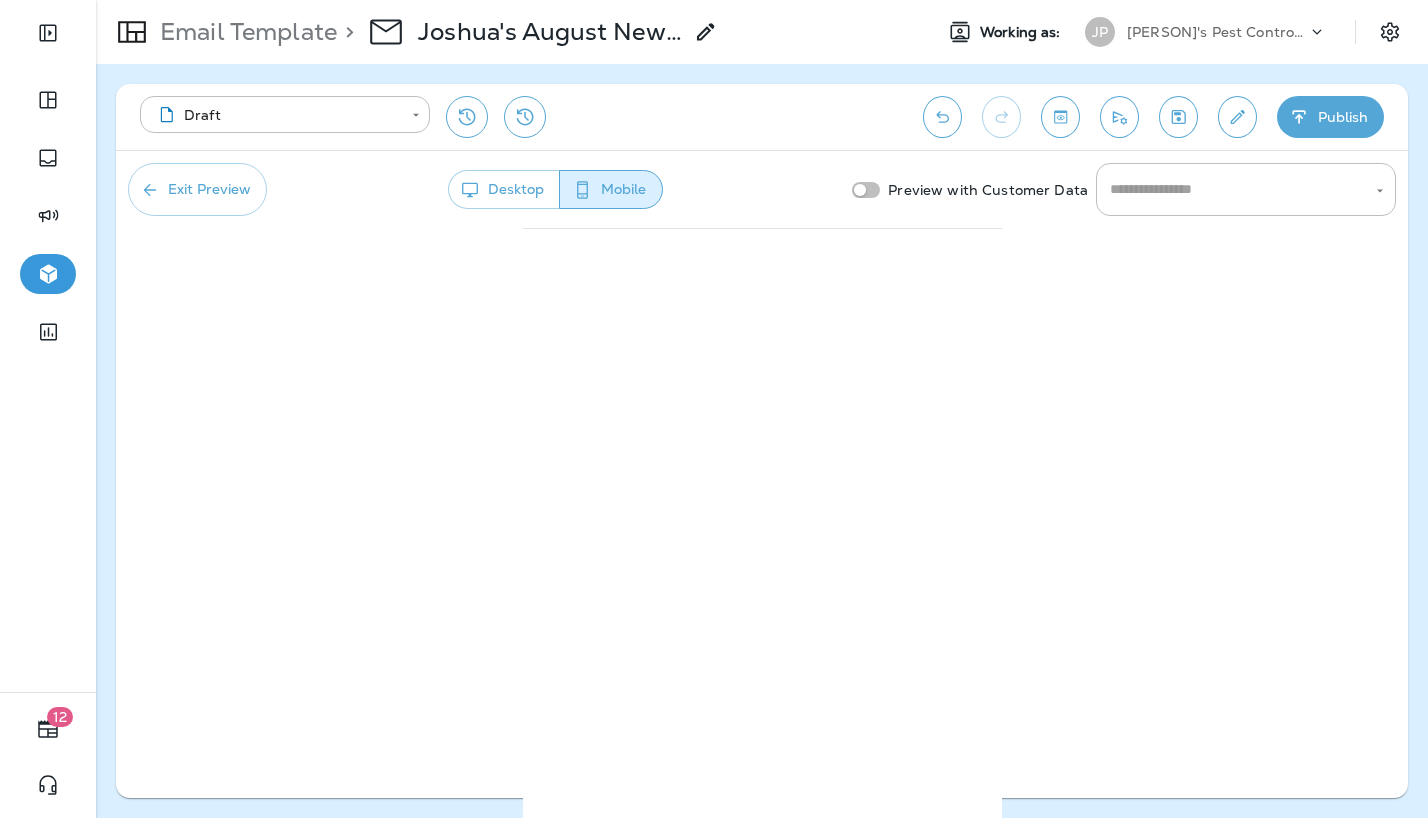 click on "Exit Preview" at bounding box center (197, 189) 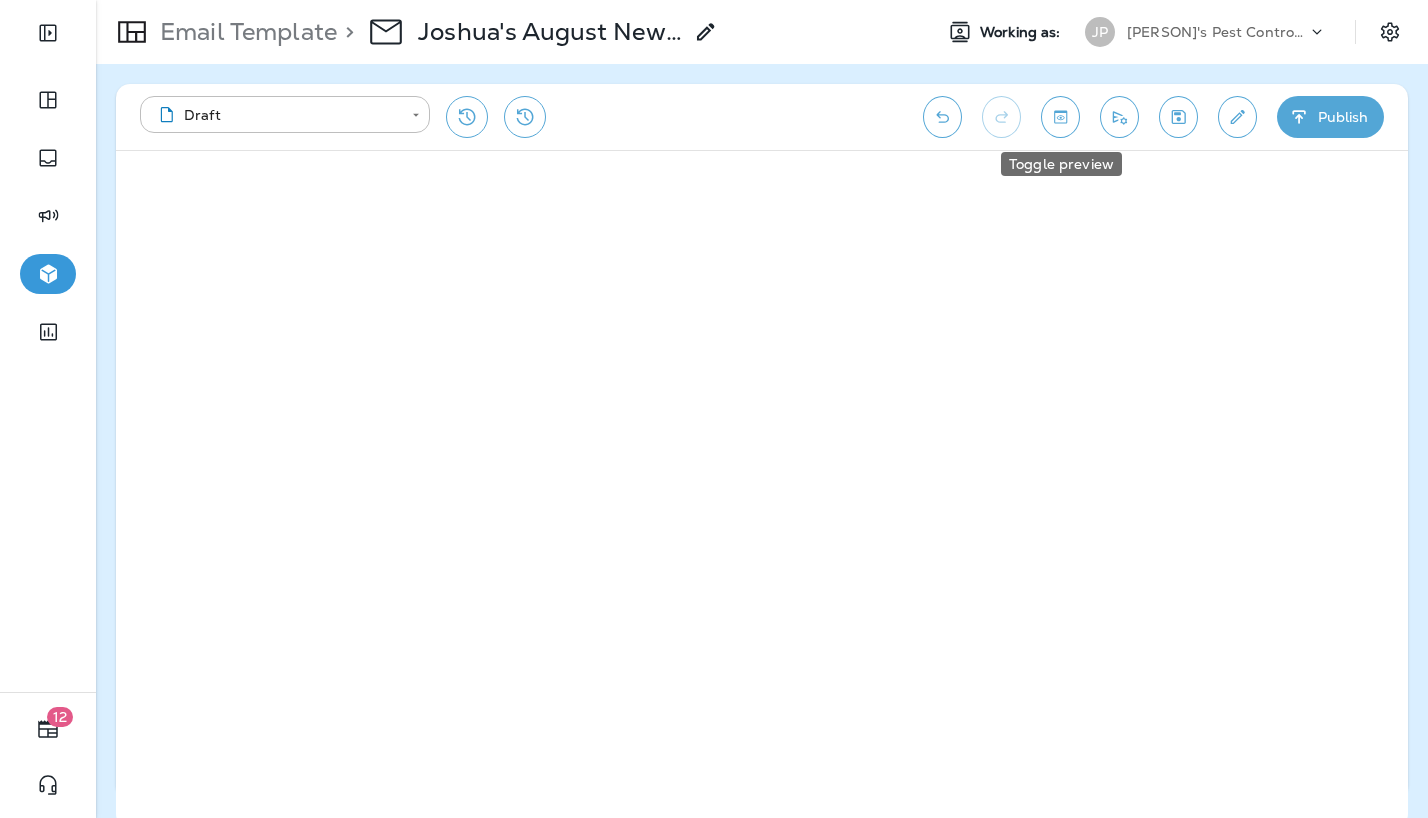 click 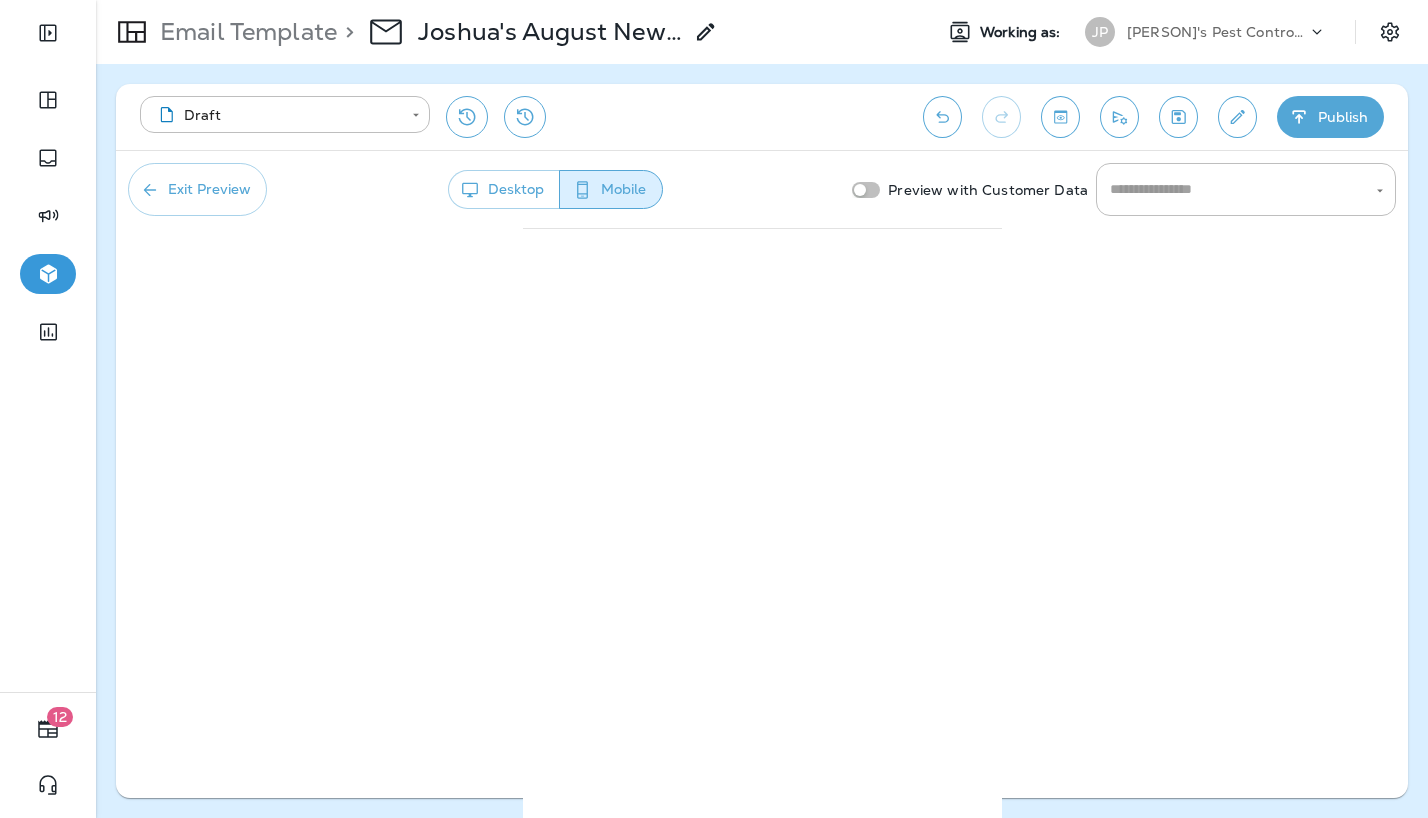 click on "Desktop" at bounding box center (504, 189) 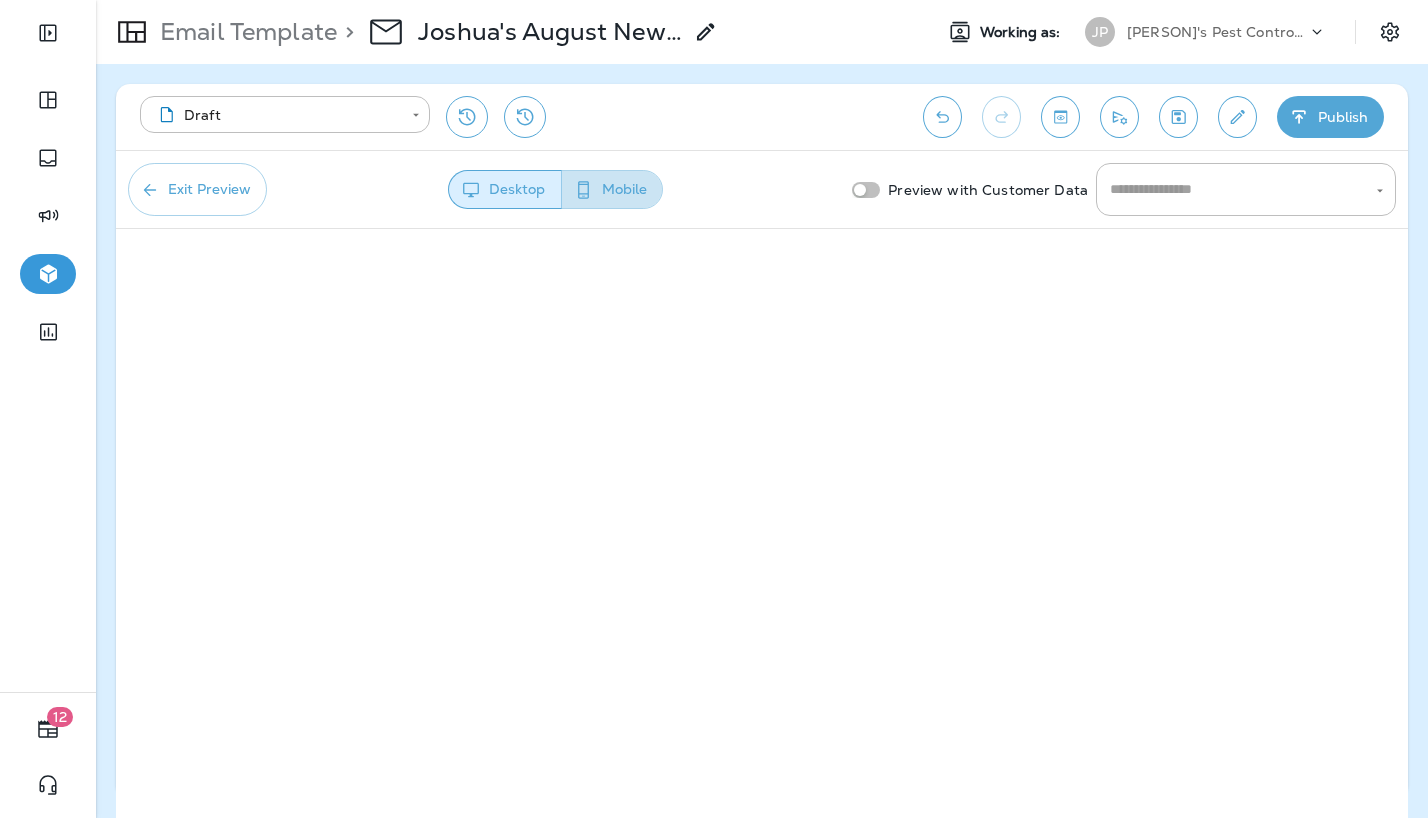 click on "Mobile" at bounding box center [612, 189] 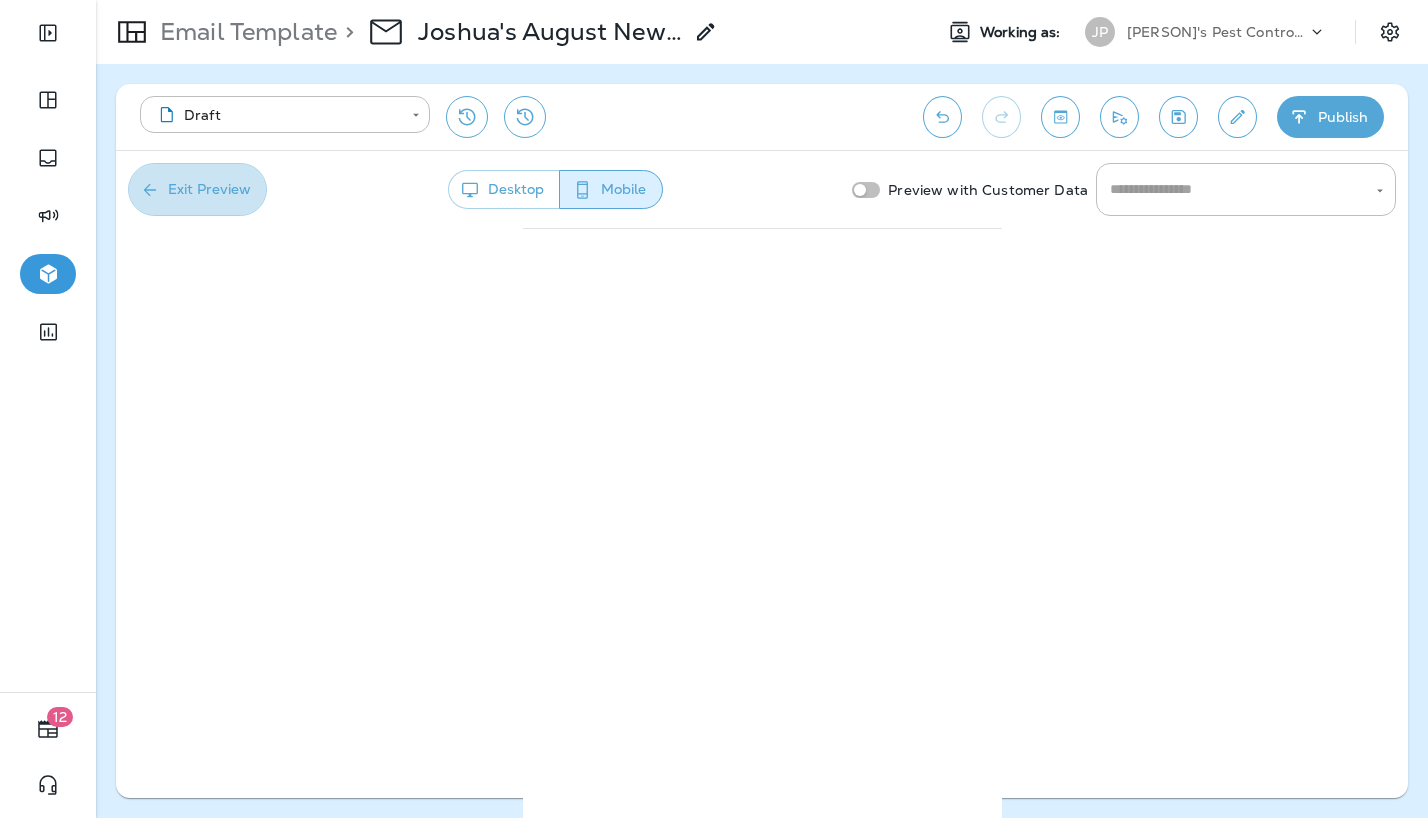 click on "Exit Preview" at bounding box center (197, 189) 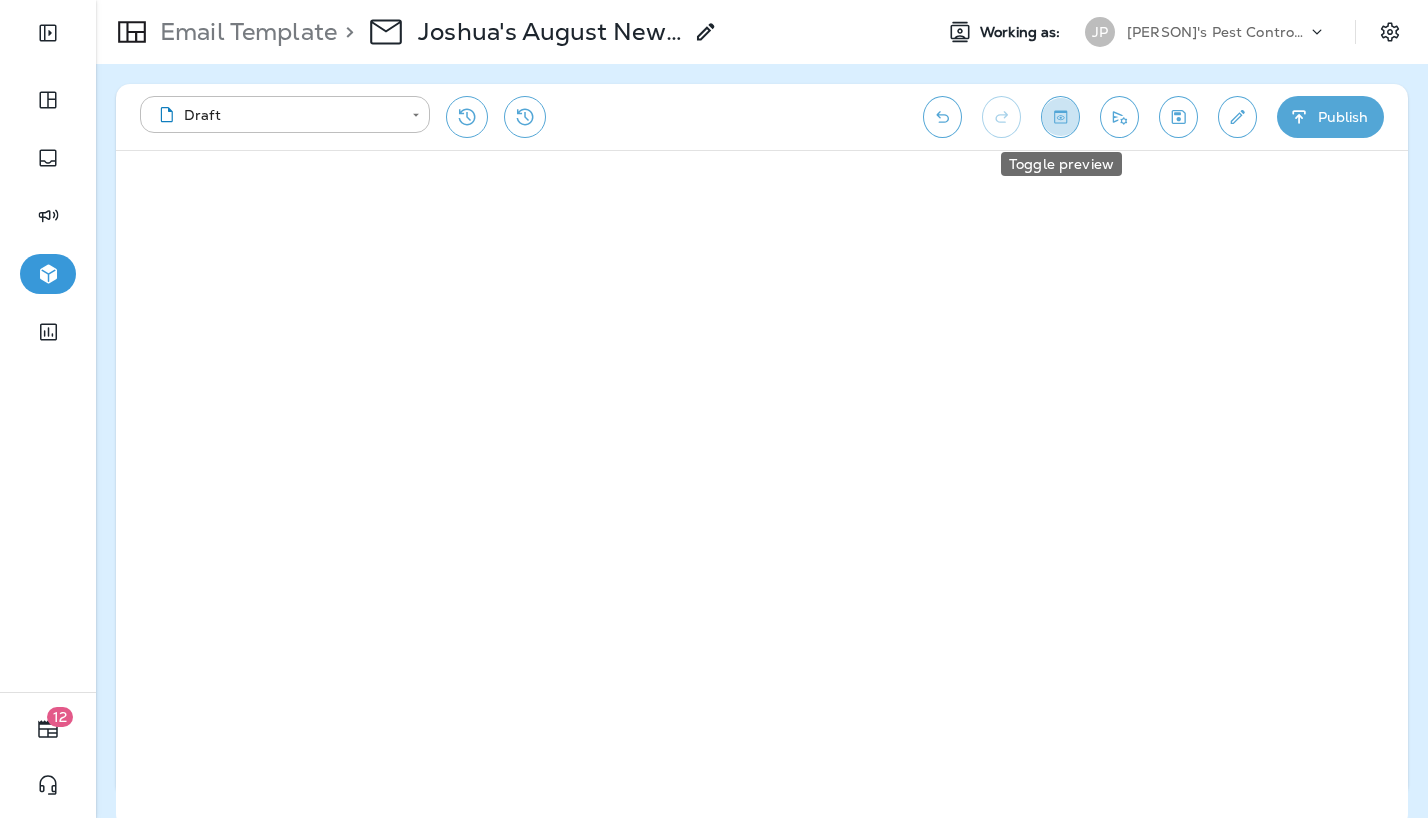 click at bounding box center (1060, 117) 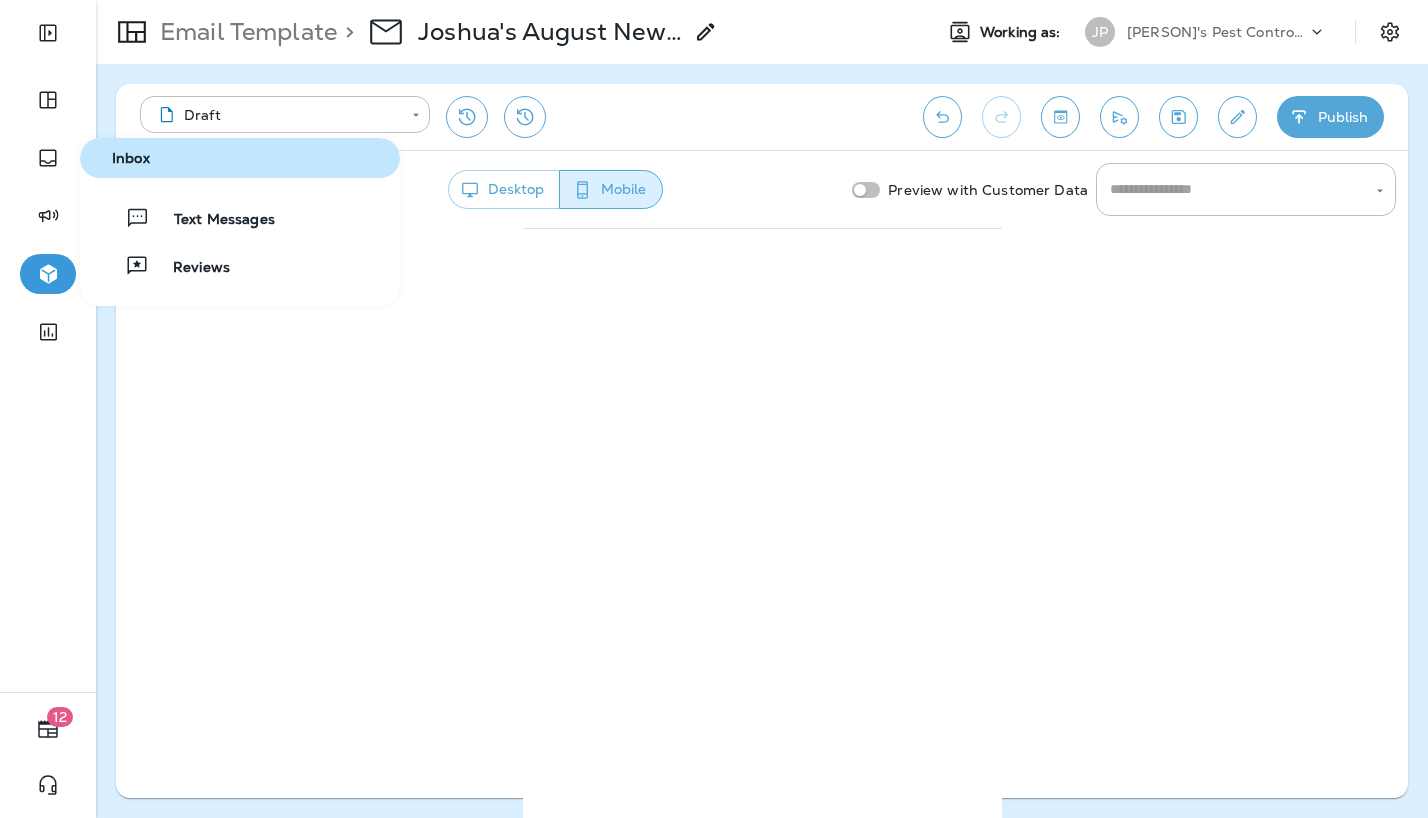 click on "Text Messages Reviews" at bounding box center (240, 242) 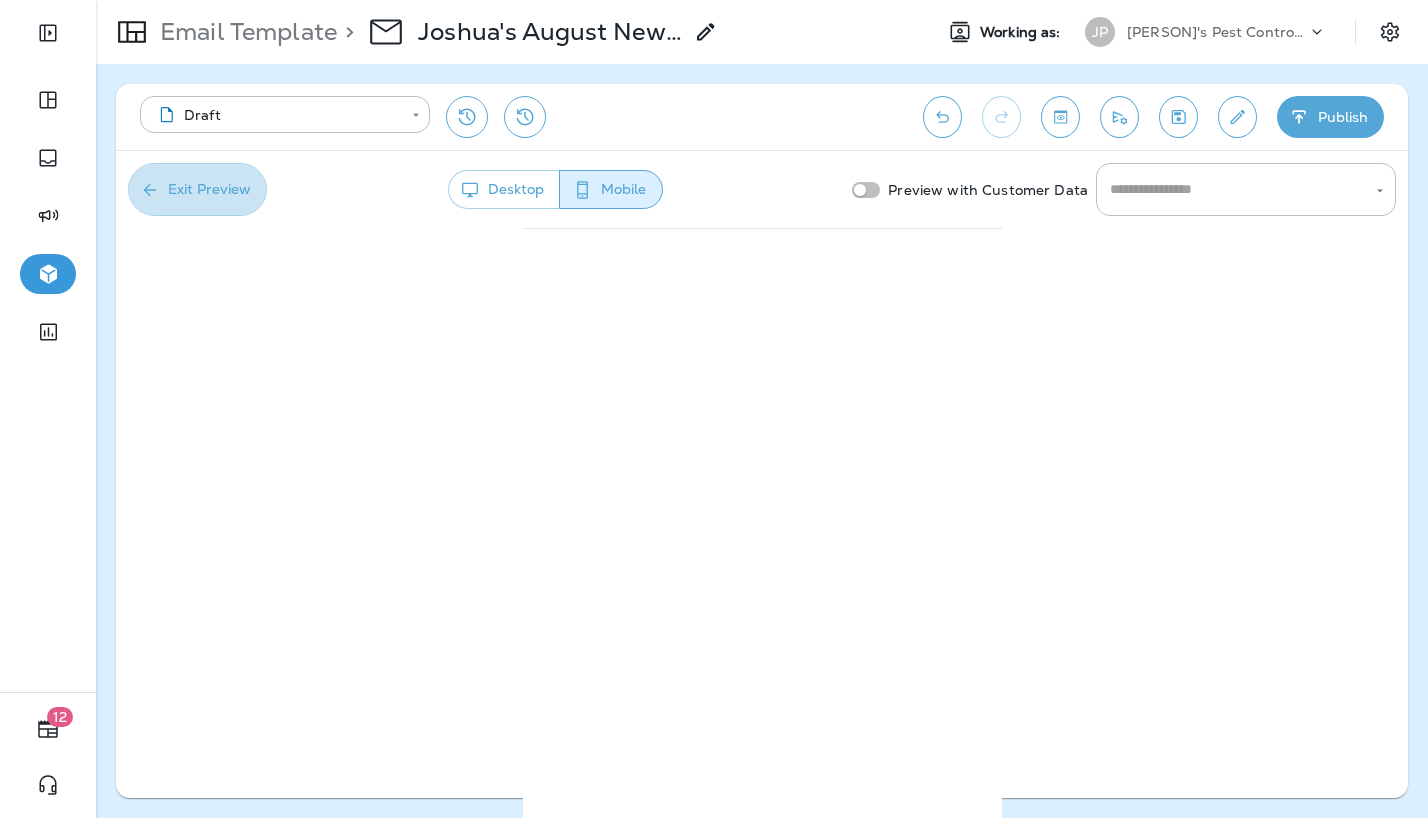 click on "Exit Preview" at bounding box center (197, 189) 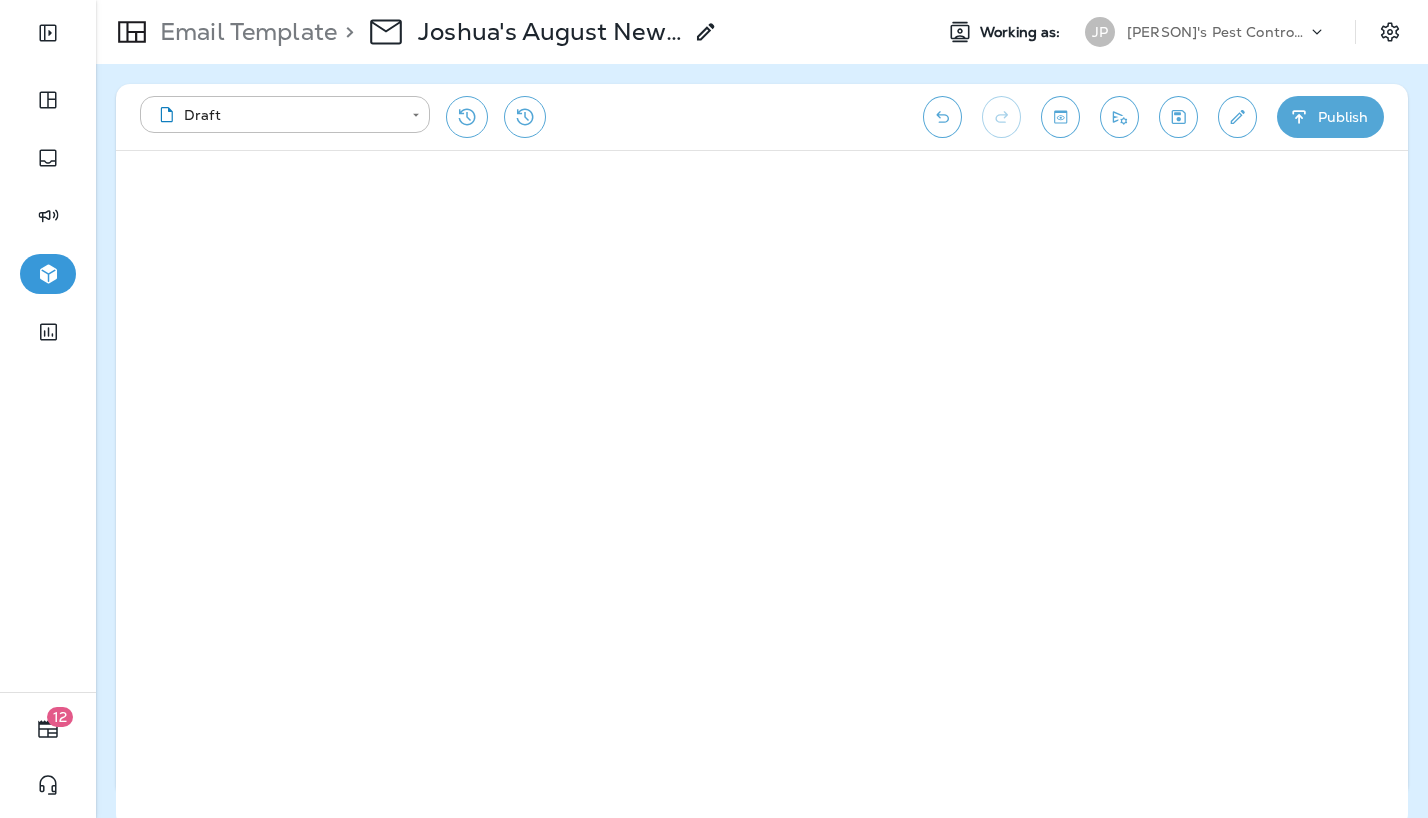 click 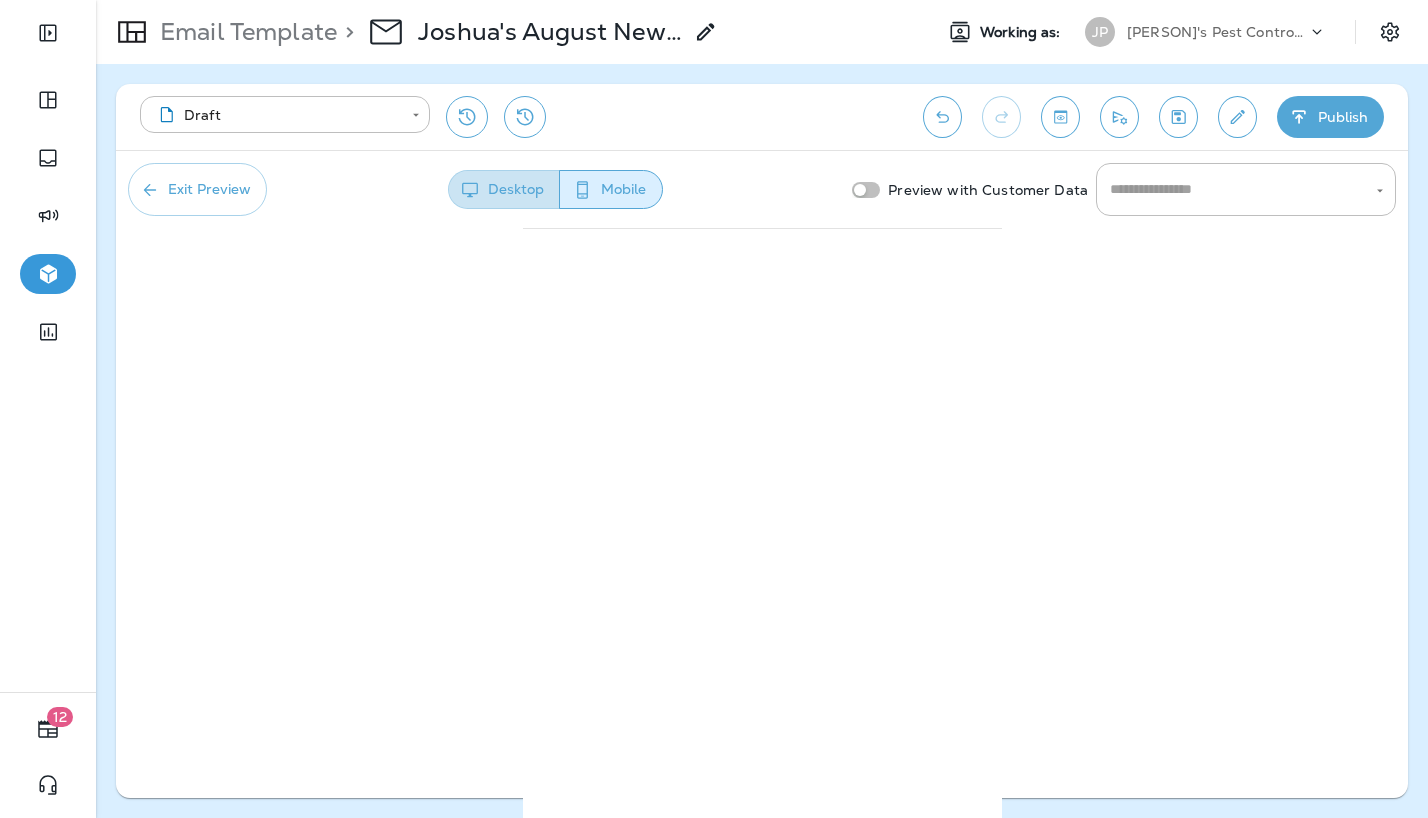 click 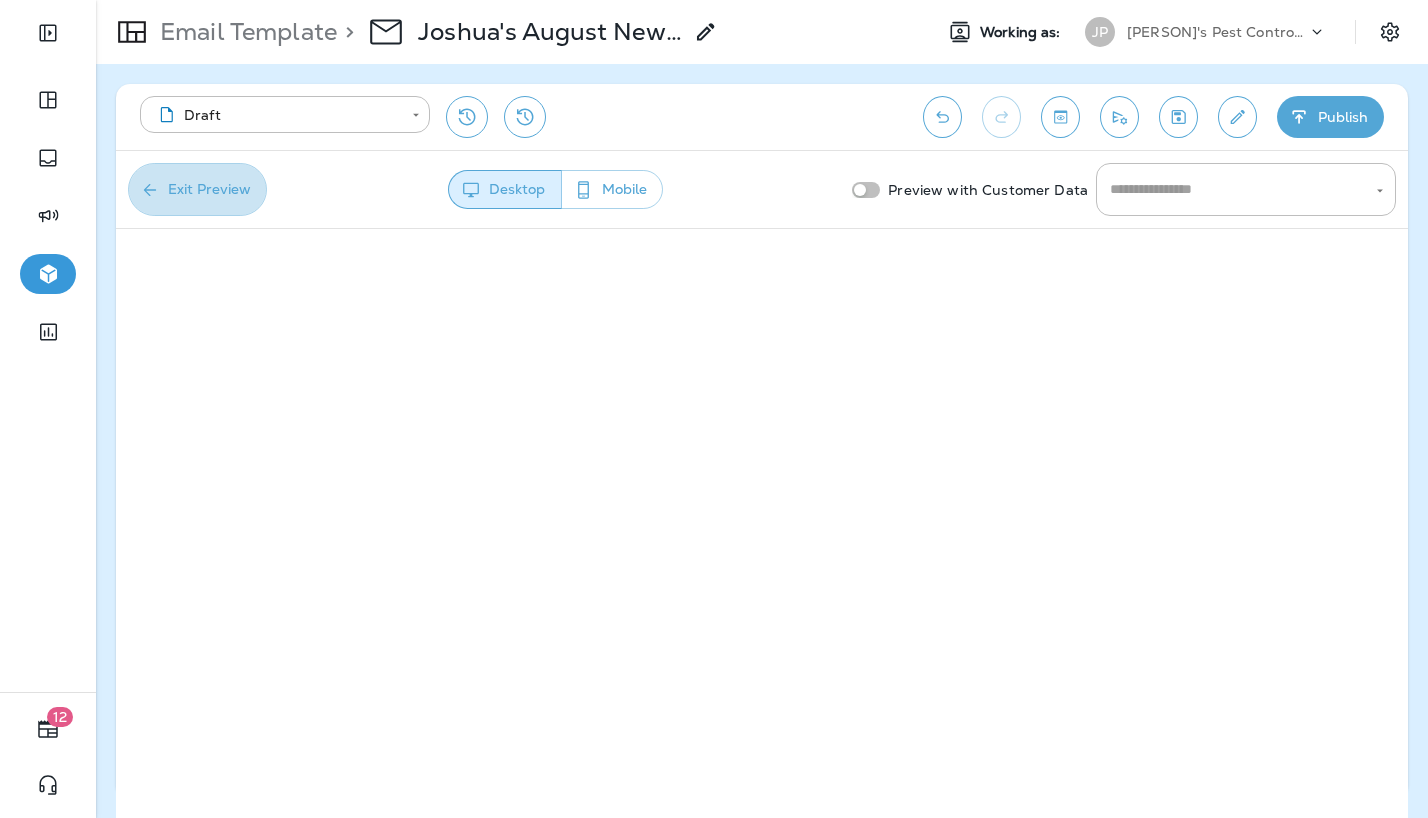 click on "Exit Preview" at bounding box center [197, 189] 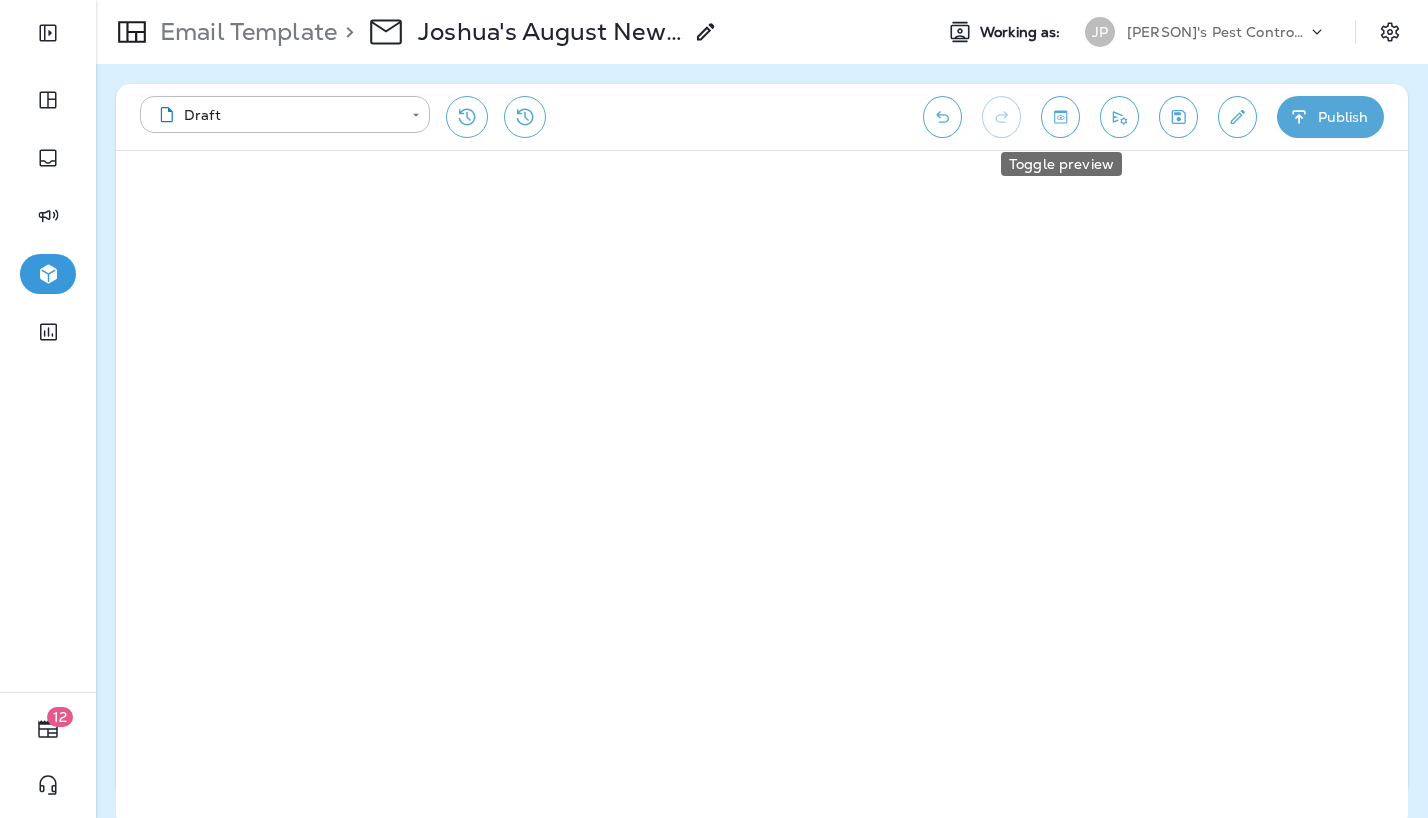 click 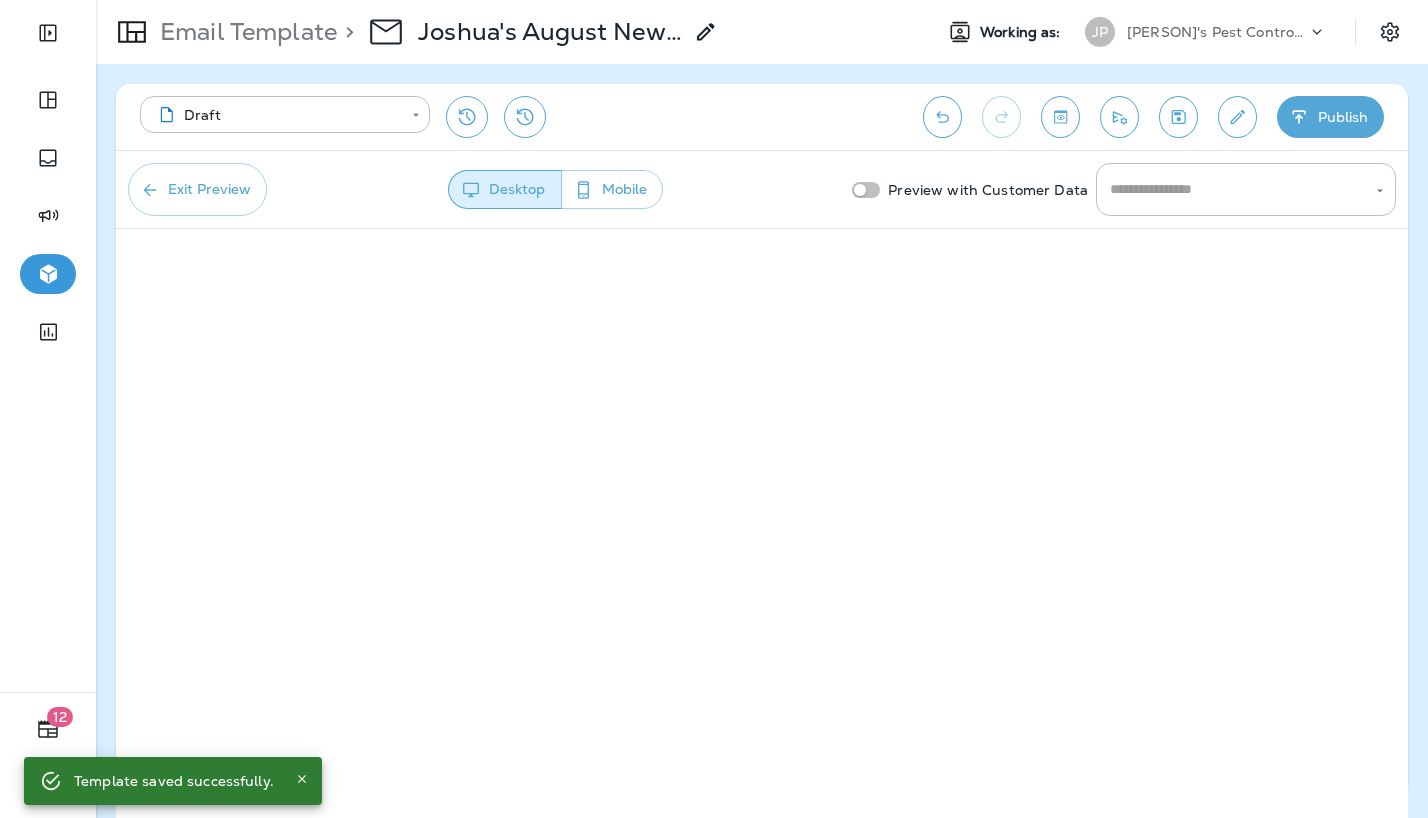 click on "Mobile" at bounding box center [612, 189] 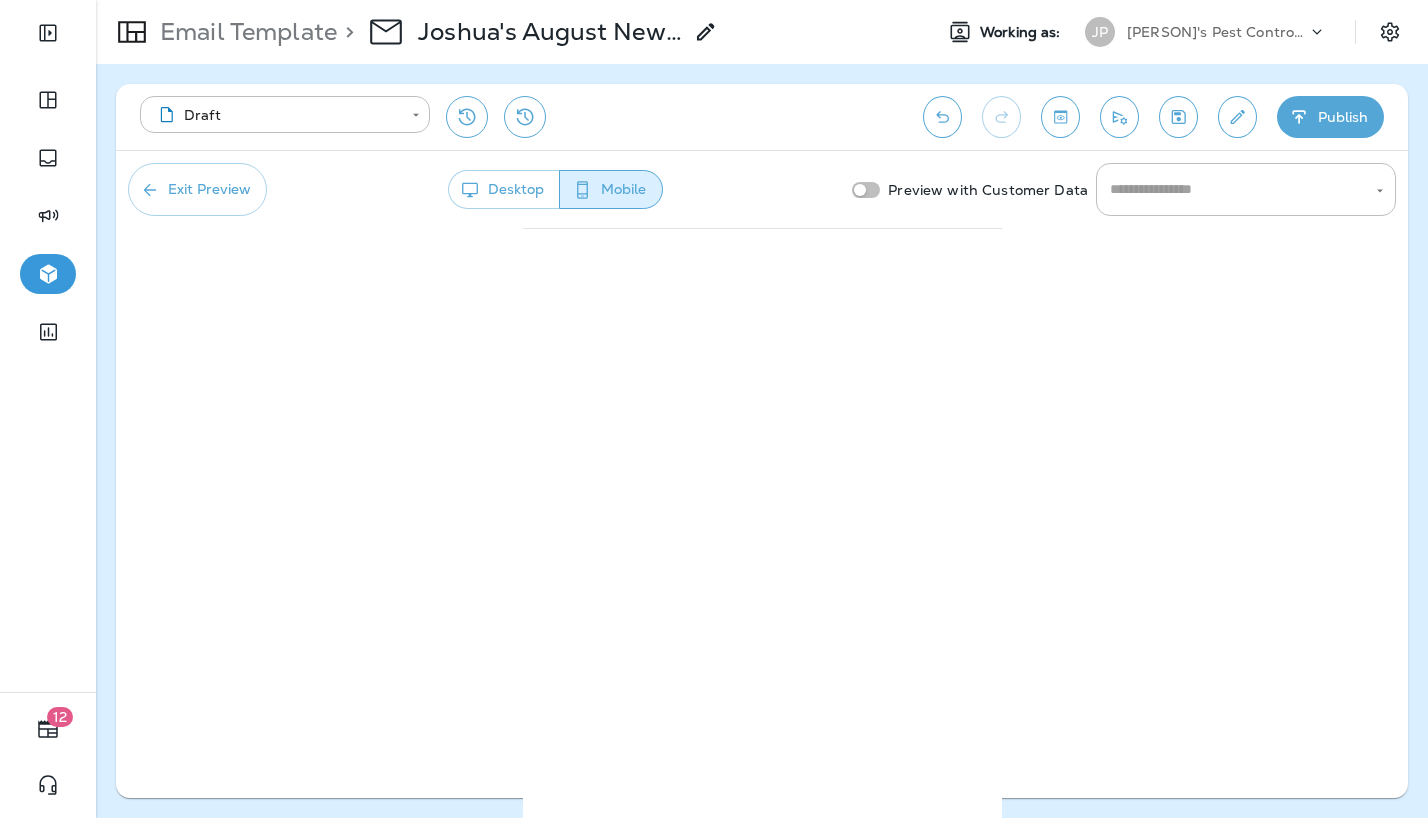 click on "Exit Preview" at bounding box center (197, 189) 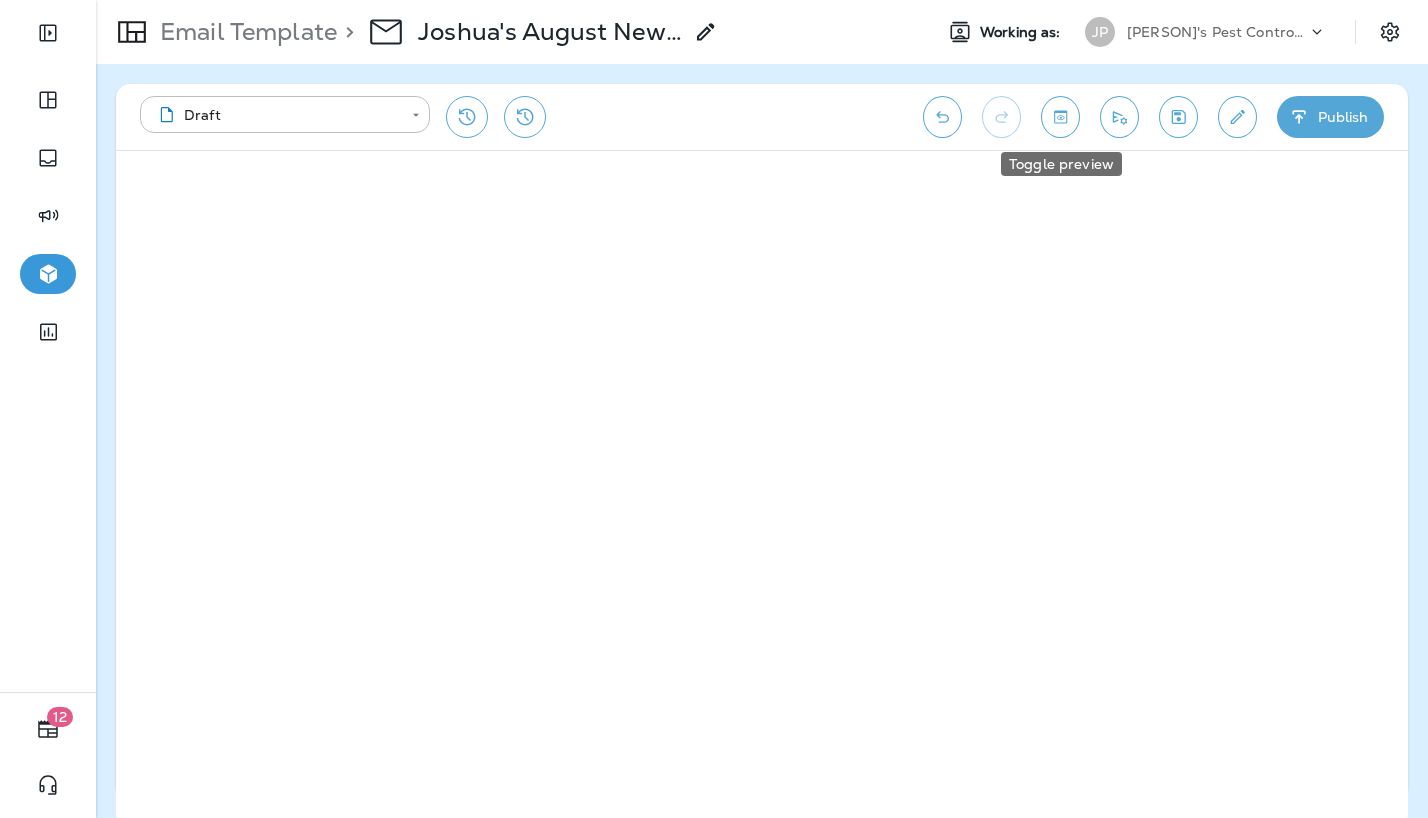 click 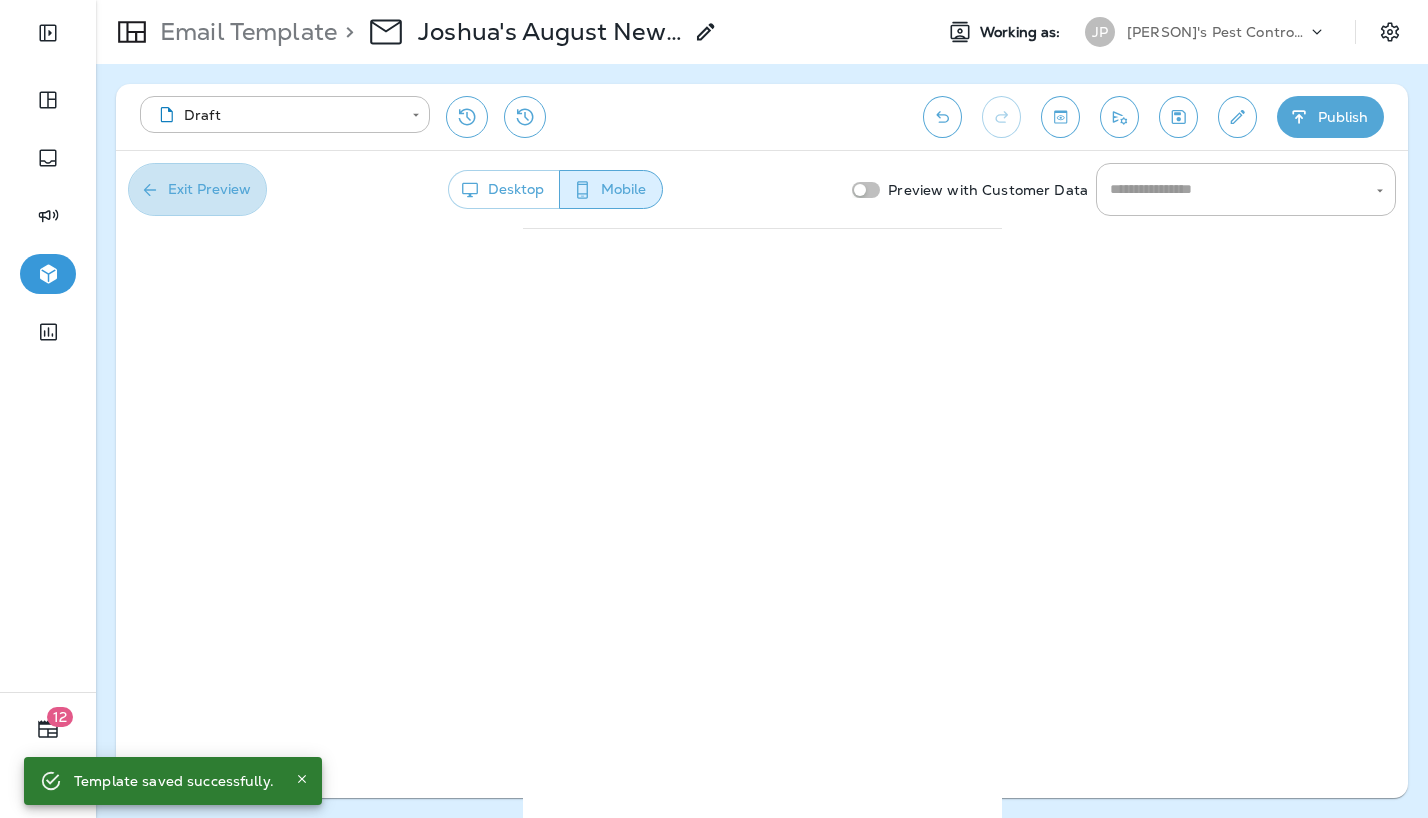 click on "Exit Preview" at bounding box center (197, 189) 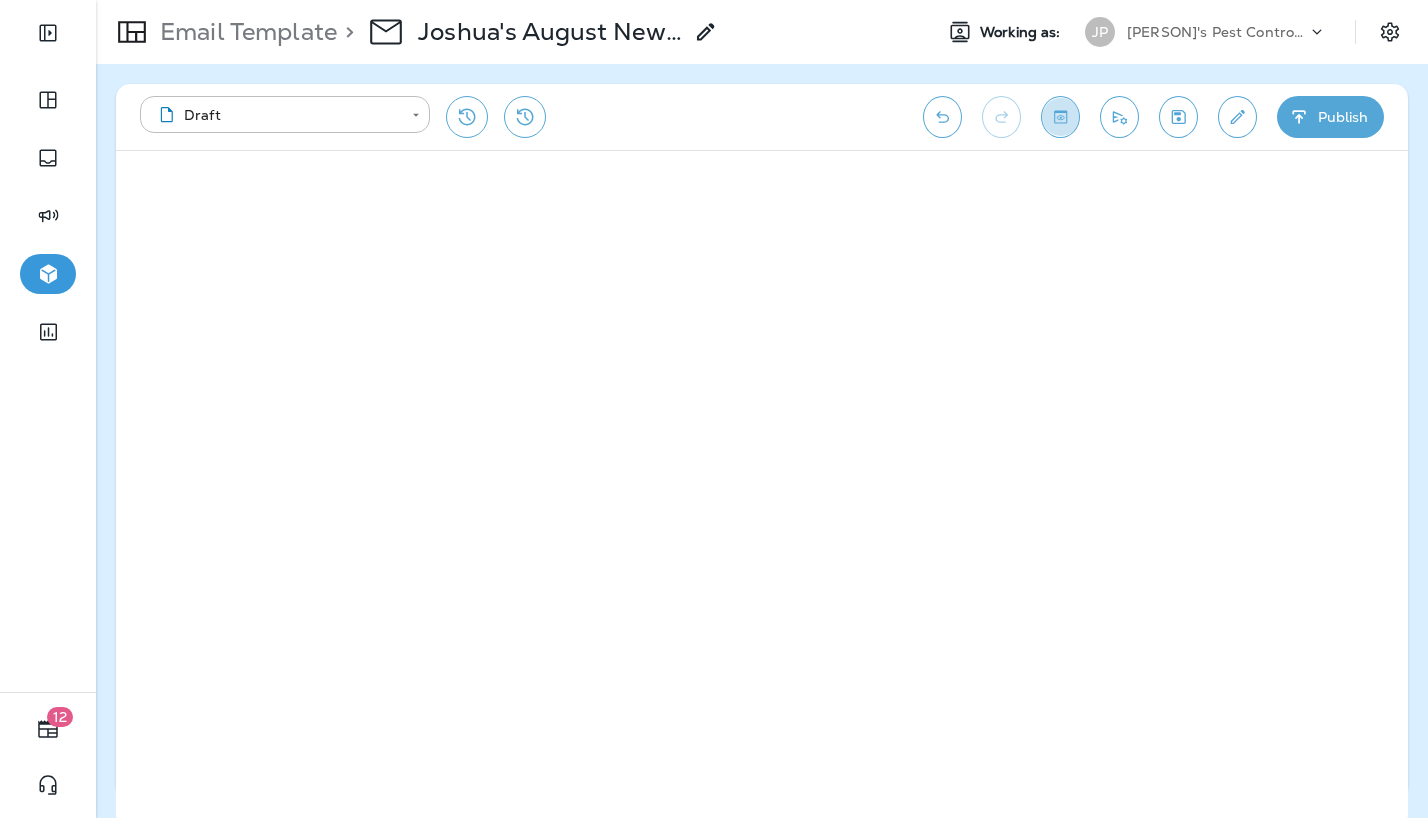 click 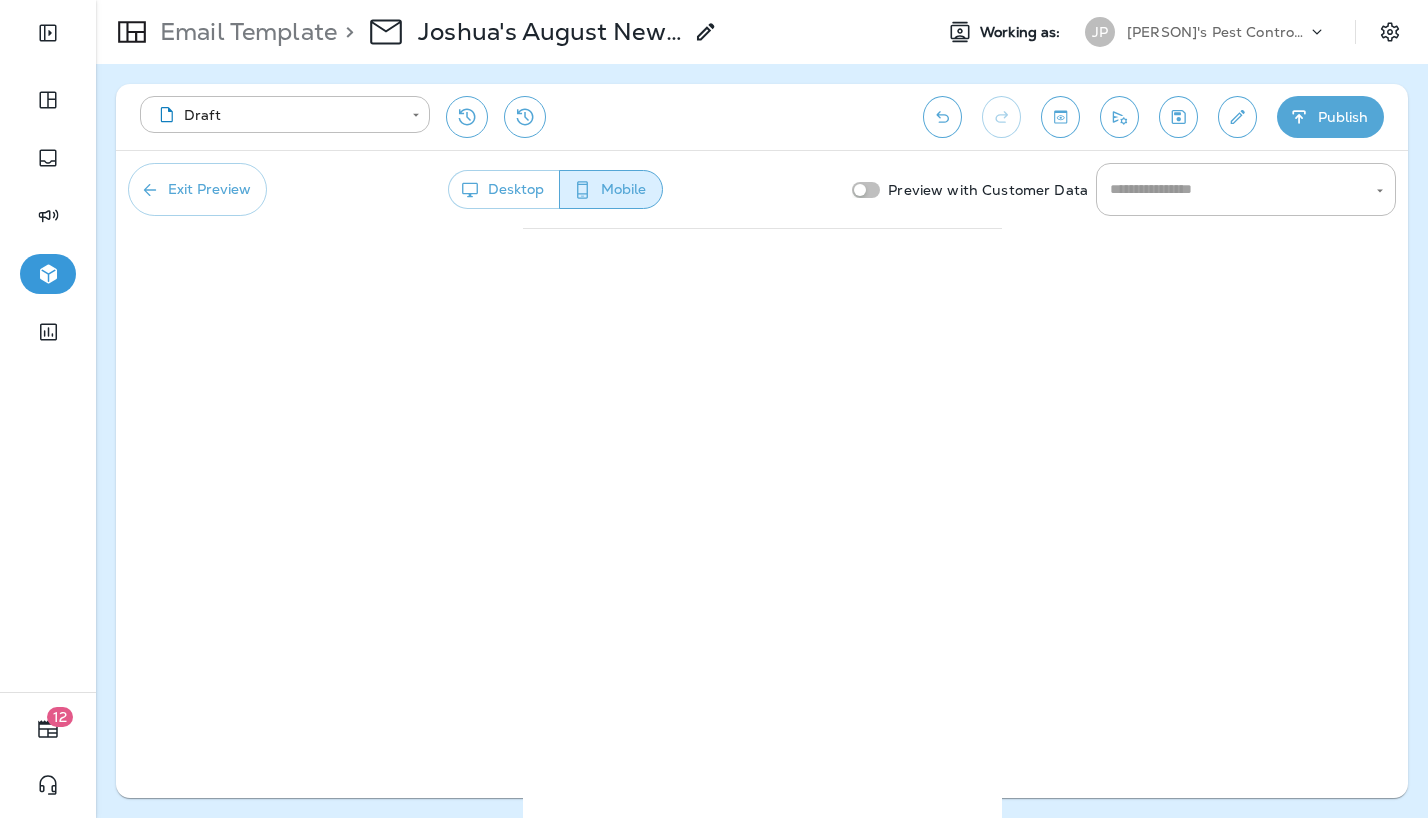 click on "Desktop" at bounding box center [504, 189] 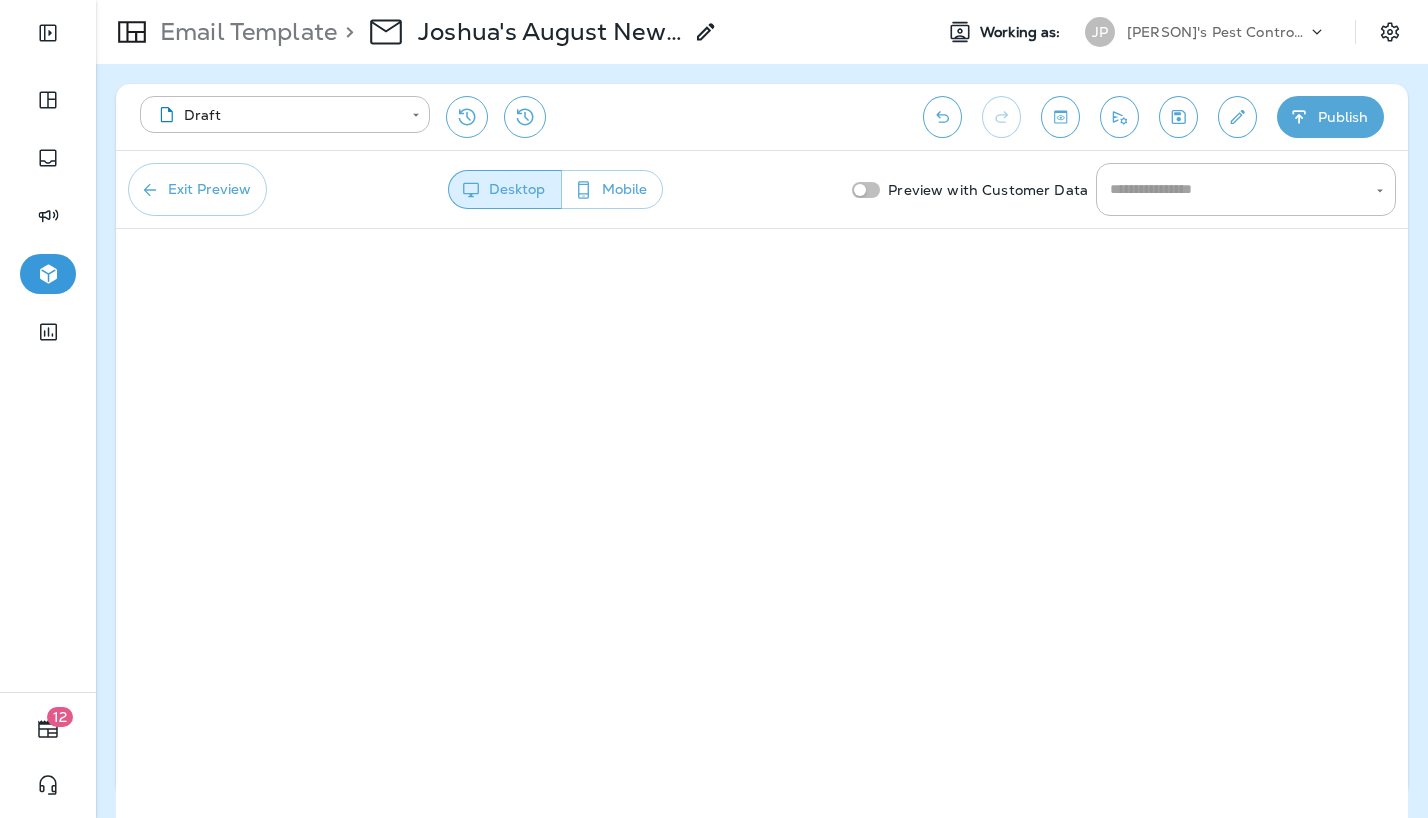 click on "Mobile" at bounding box center (612, 189) 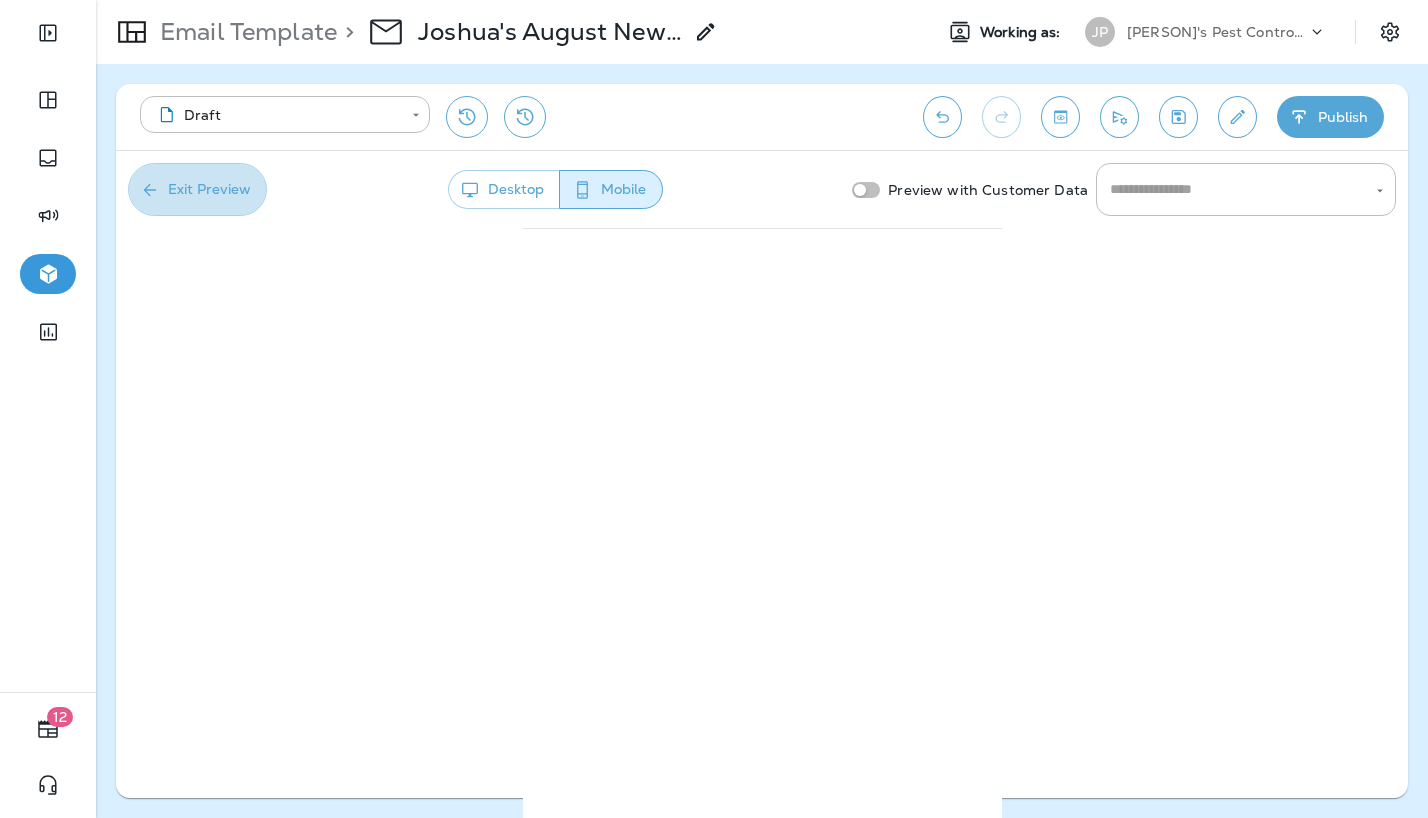 click on "Exit Preview" at bounding box center [197, 189] 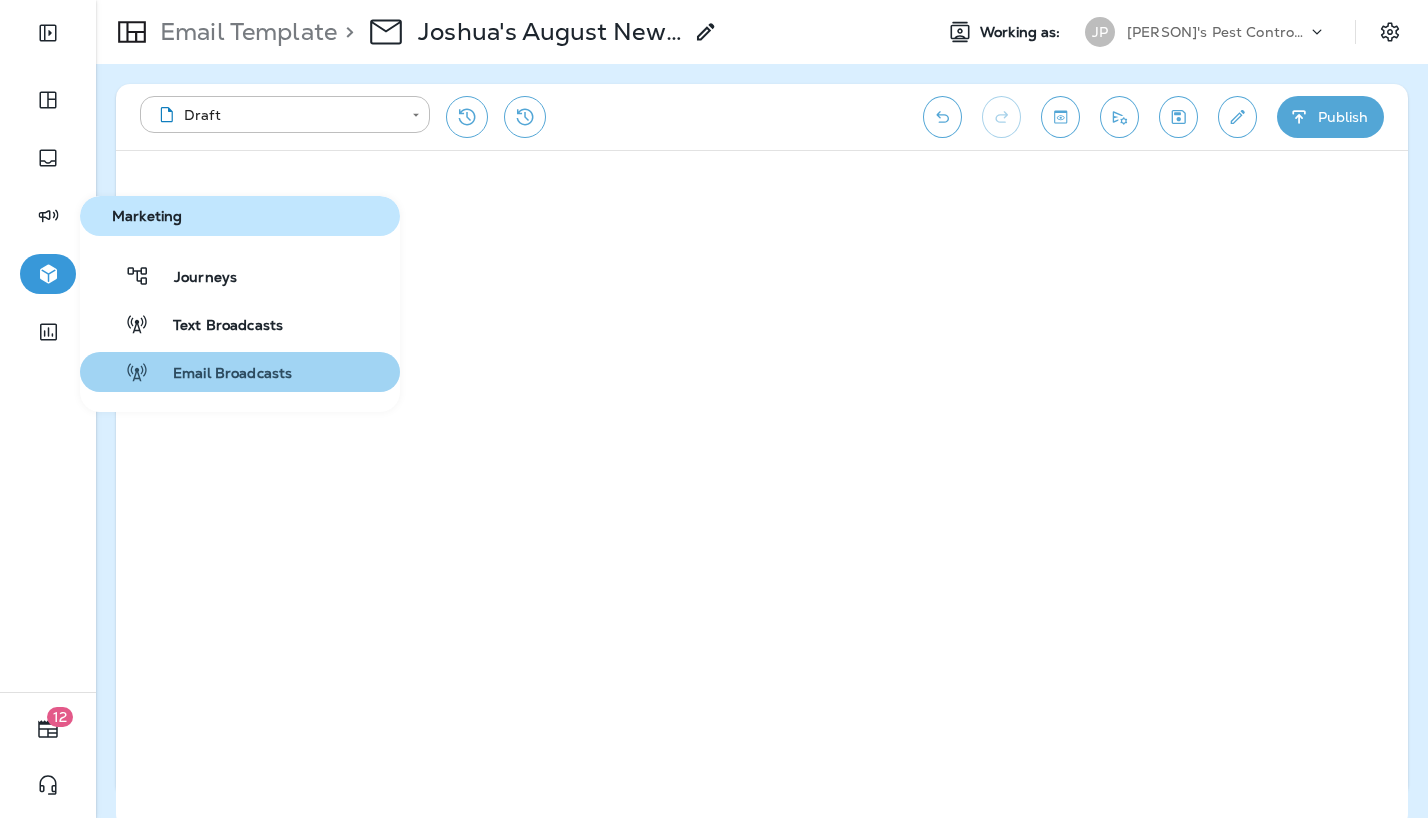 click on "Email Broadcasts" at bounding box center (220, 374) 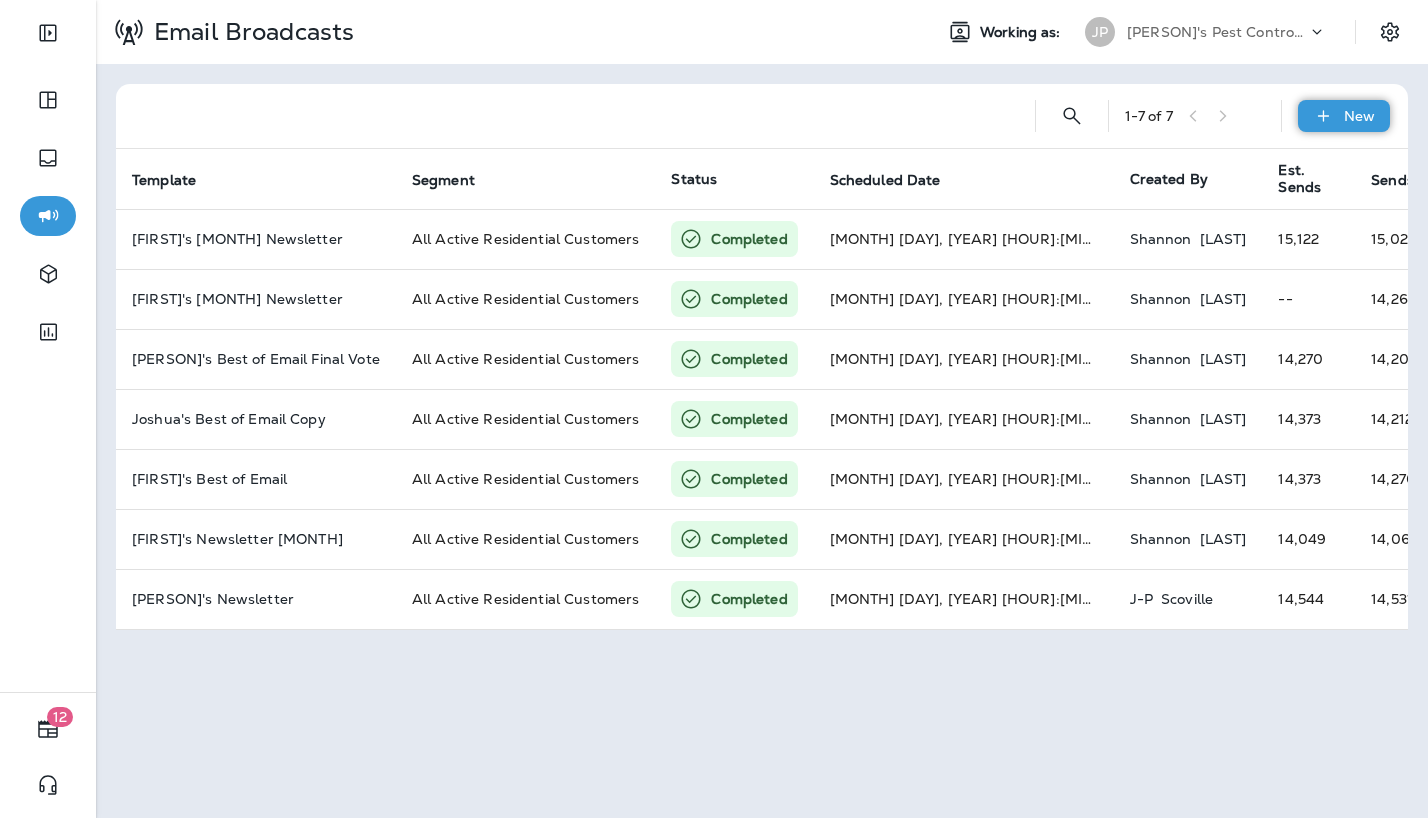 click on "New" at bounding box center [1344, 116] 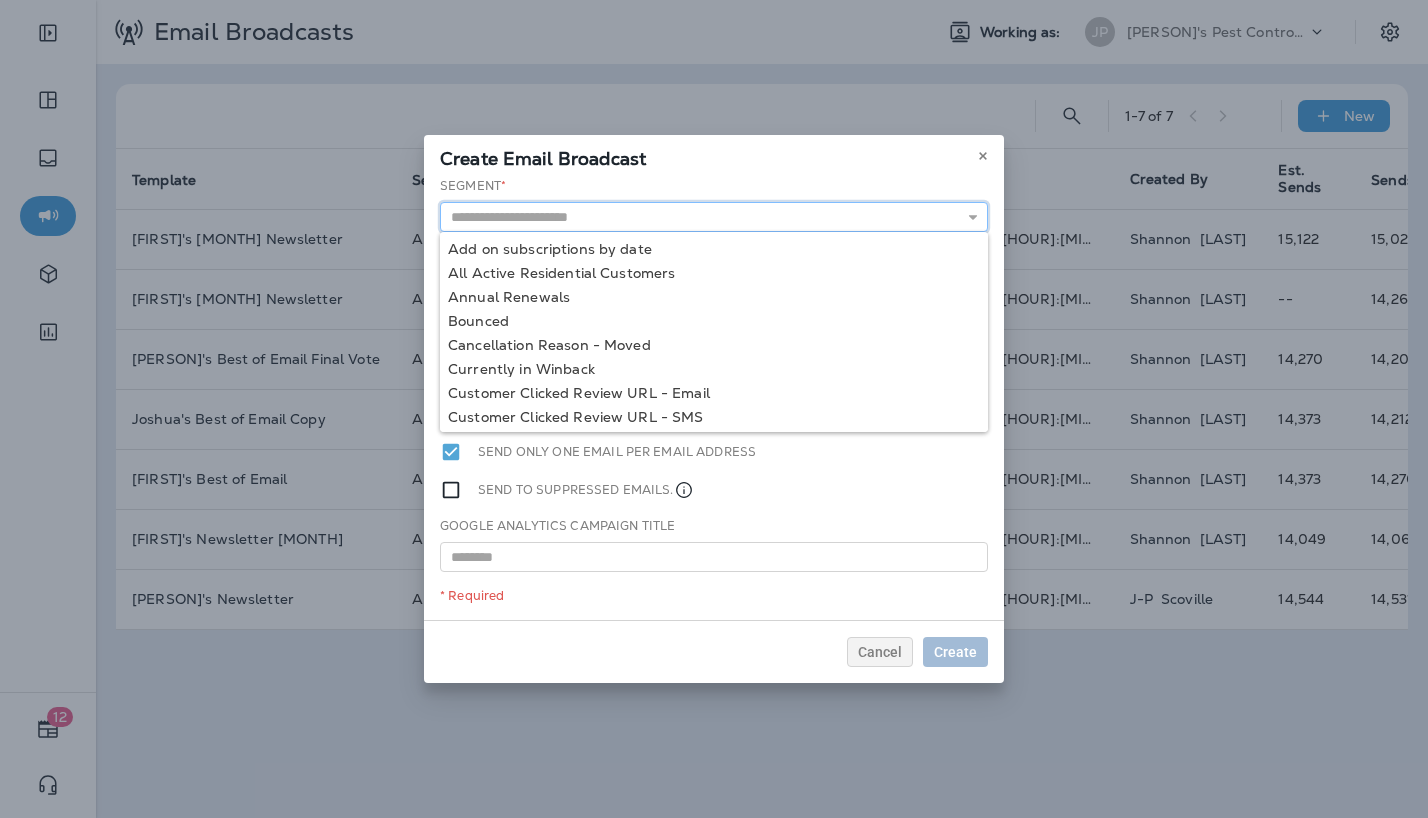 click at bounding box center (714, 217) 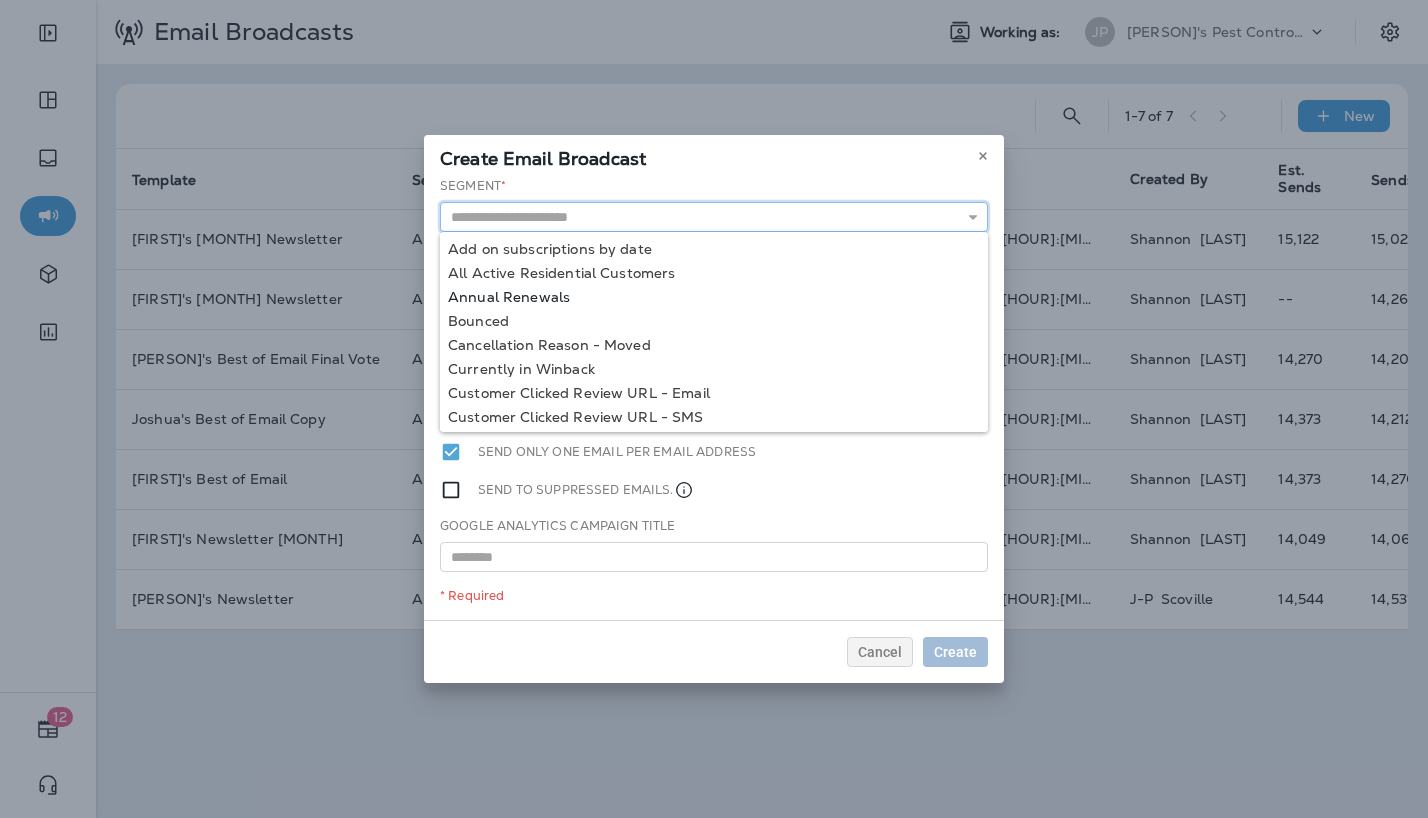scroll, scrollTop: 50, scrollLeft: 0, axis: vertical 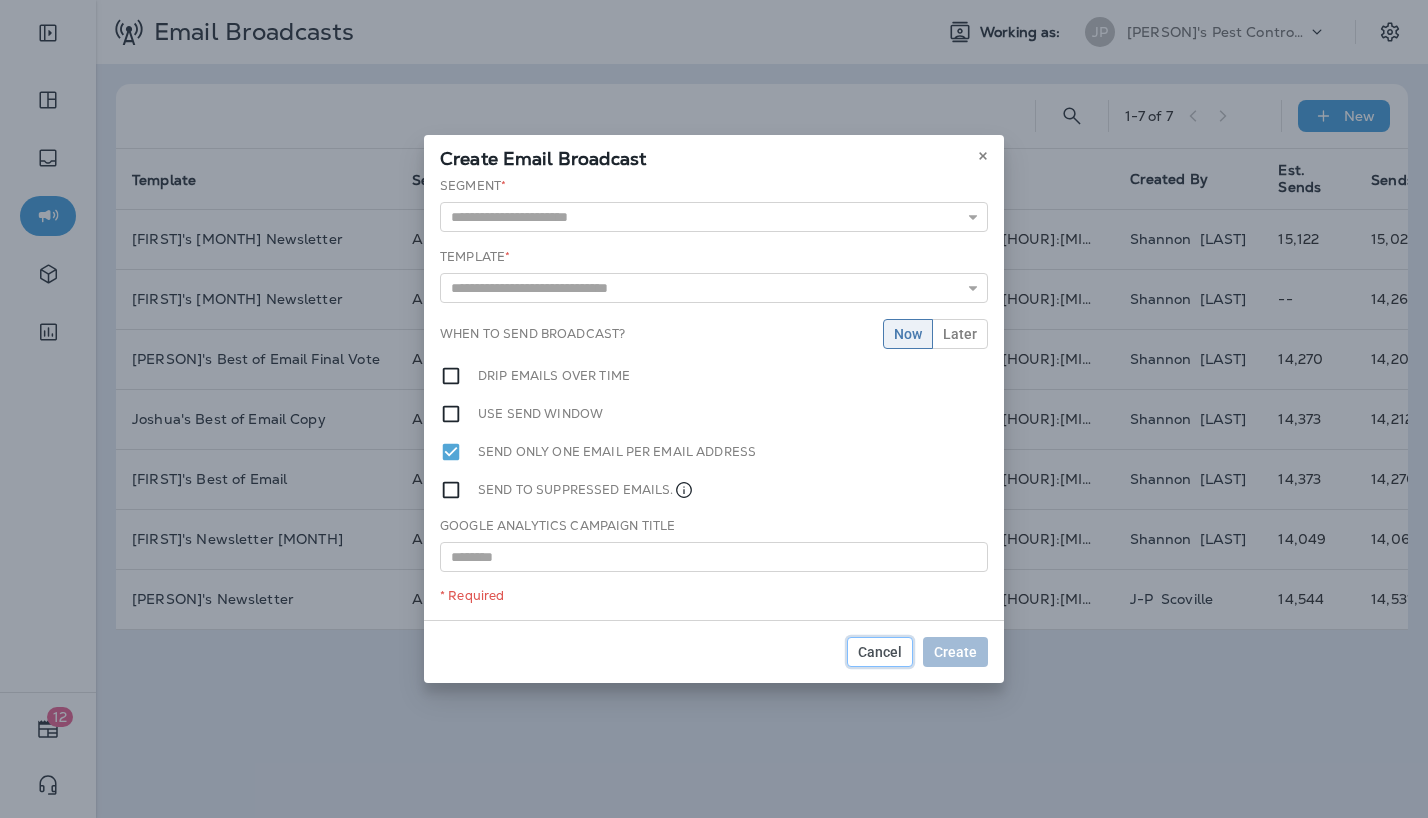 click on "Cancel" at bounding box center (880, 652) 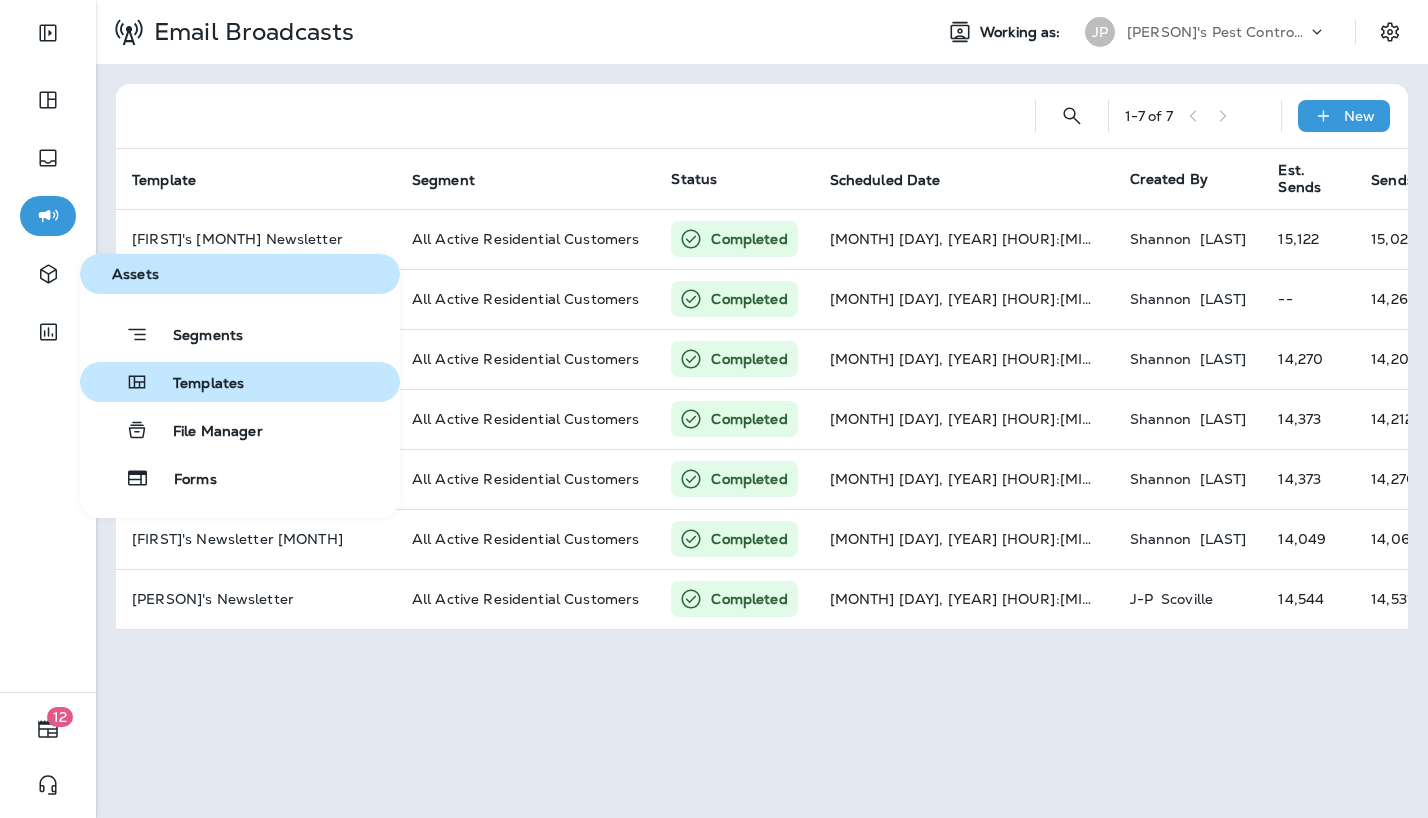 click on "Templates" at bounding box center [196, 384] 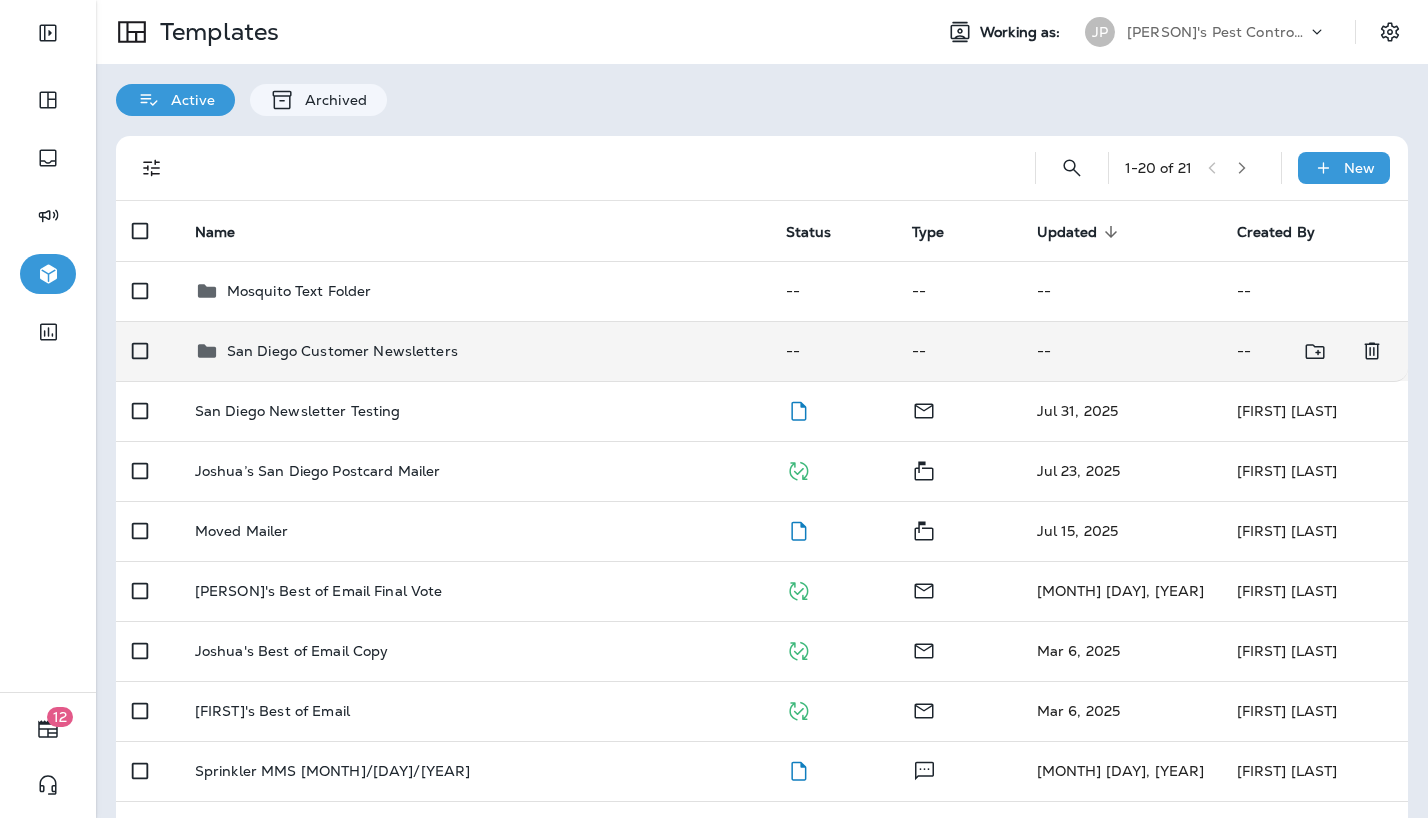 click on "San Diego Customer Newsletters" at bounding box center (342, 351) 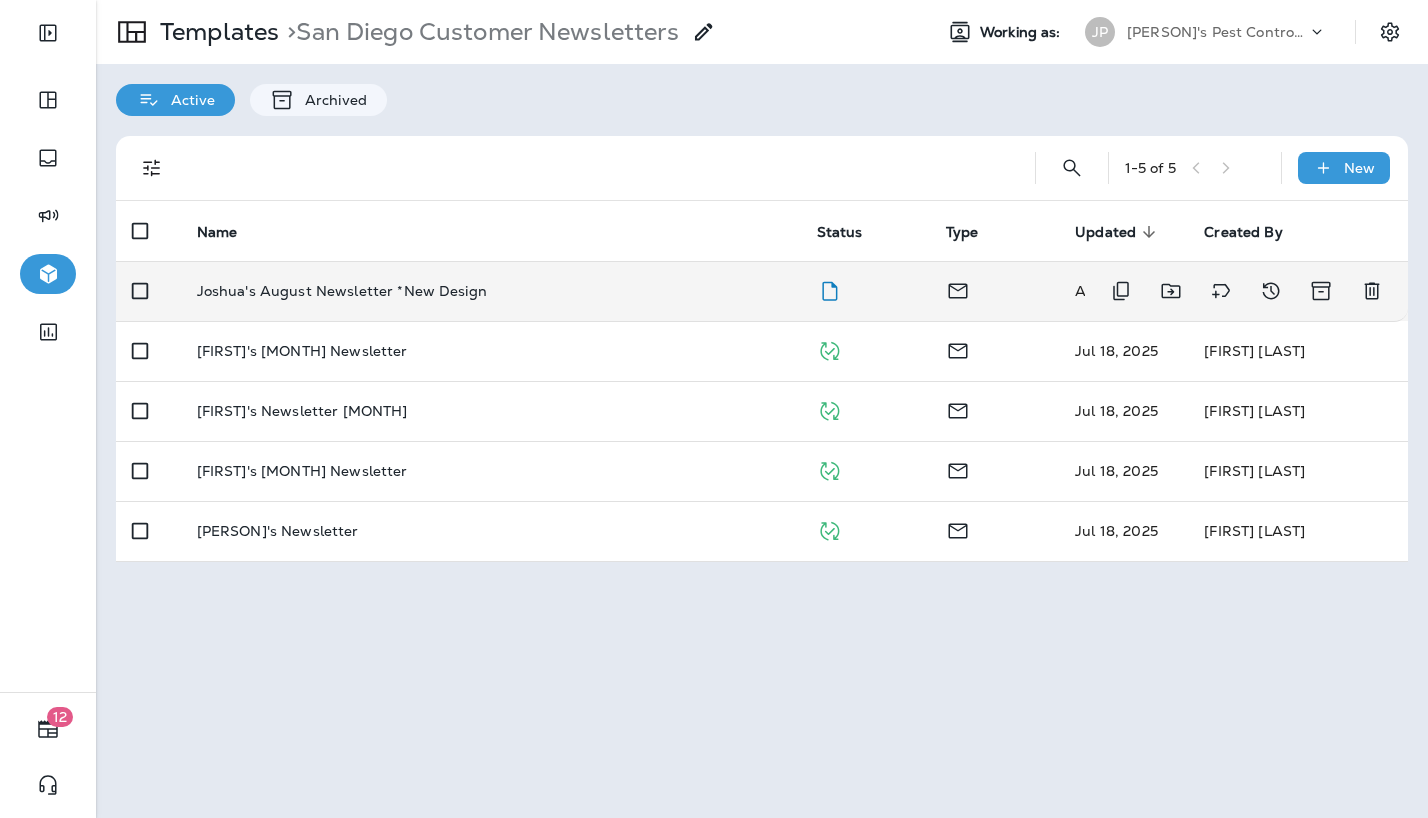 click on "Joshua's August Newsletter *New Design" at bounding box center [491, 291] 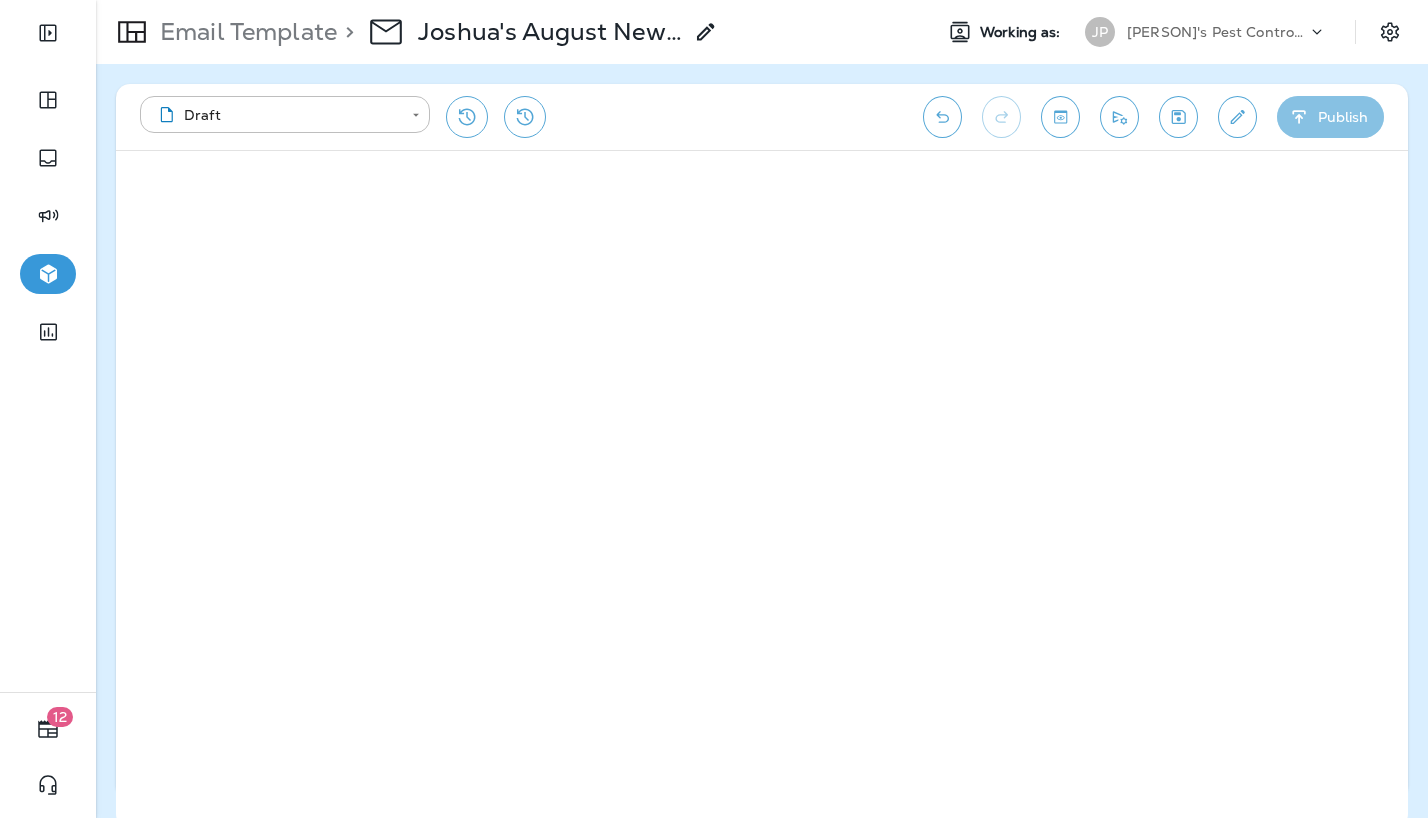 click on "Publish" at bounding box center [1330, 117] 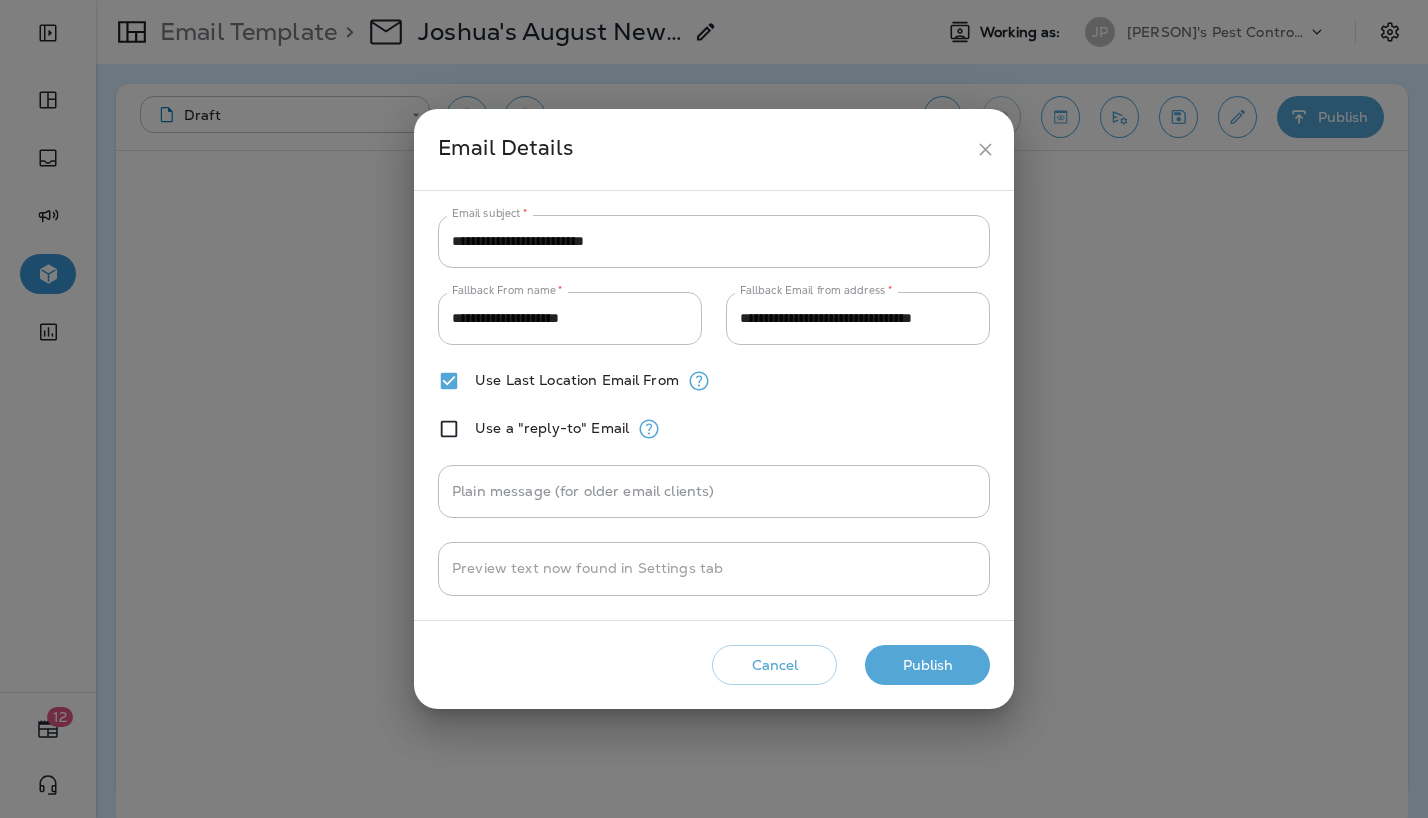 click on "Publish" at bounding box center [927, 665] 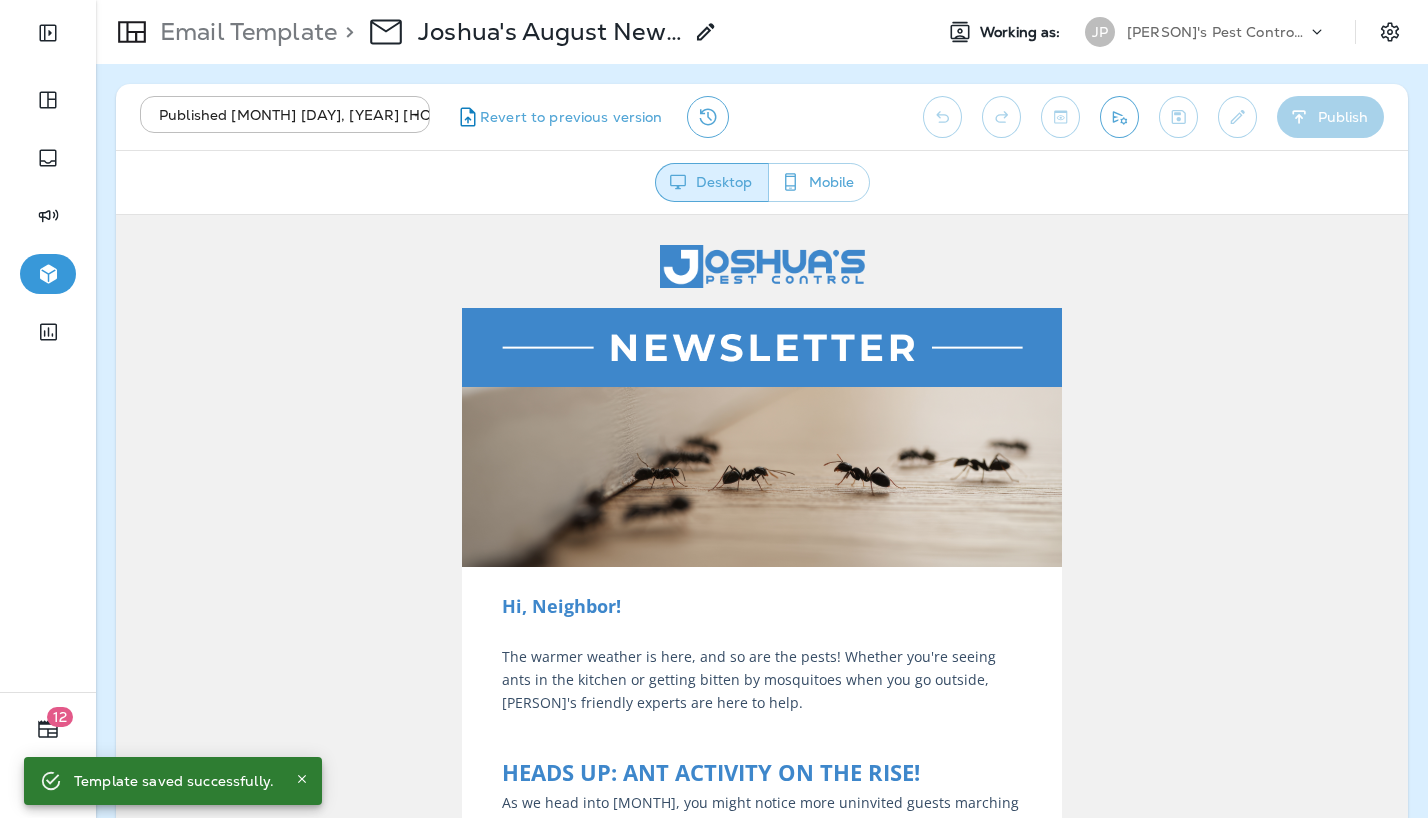 scroll, scrollTop: 0, scrollLeft: 0, axis: both 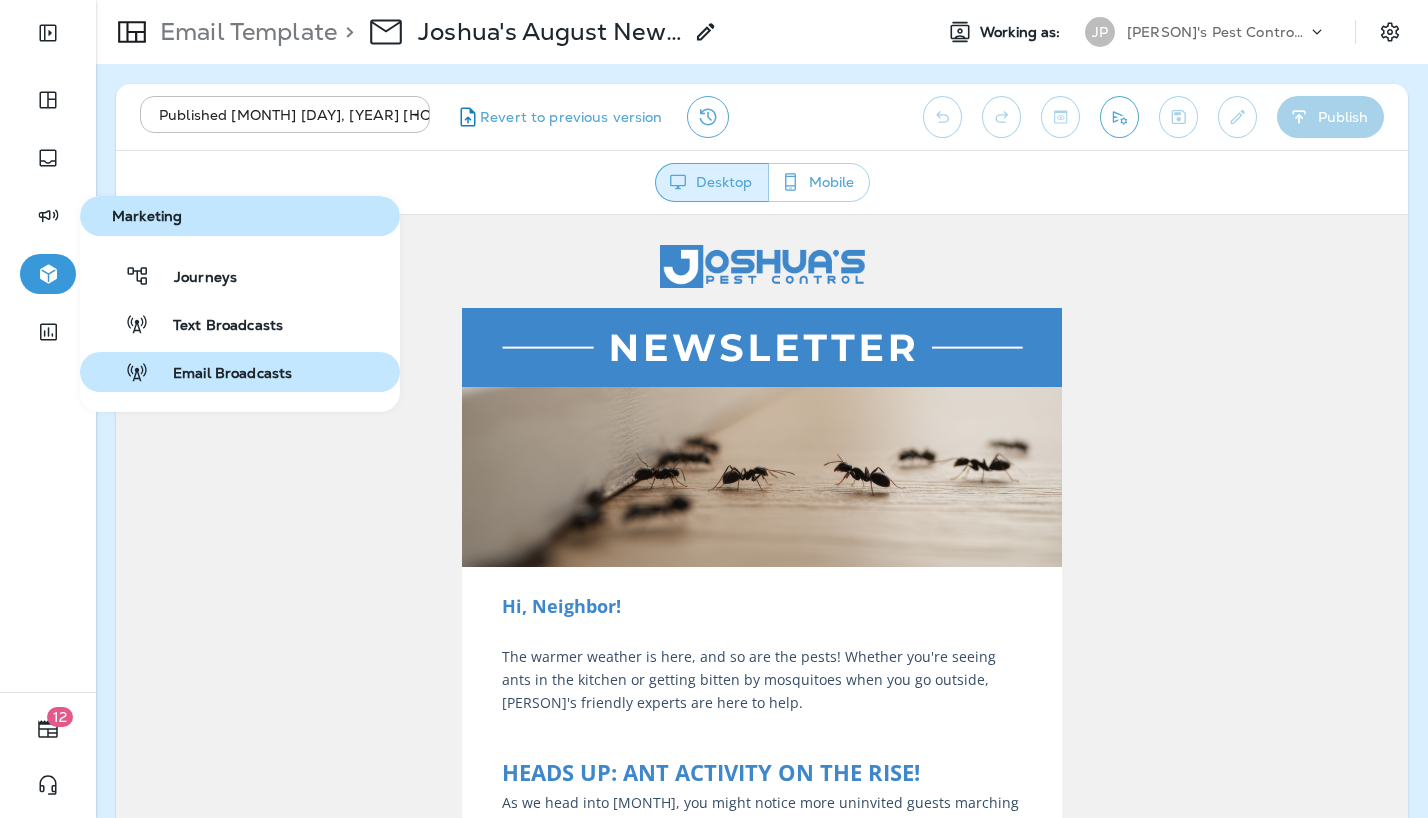 click on "Email Broadcasts" at bounding box center [220, 374] 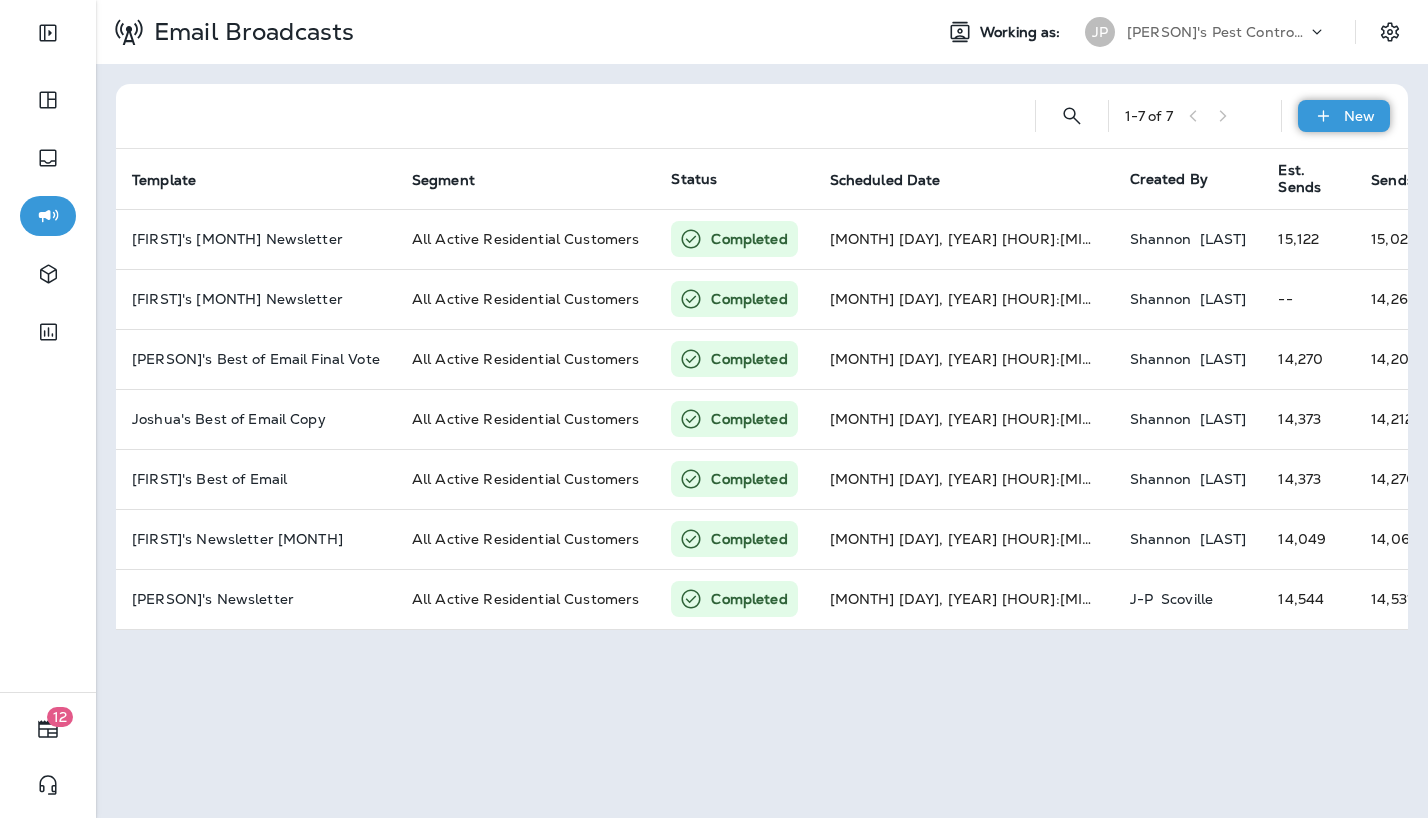 click on "New" at bounding box center [1344, 116] 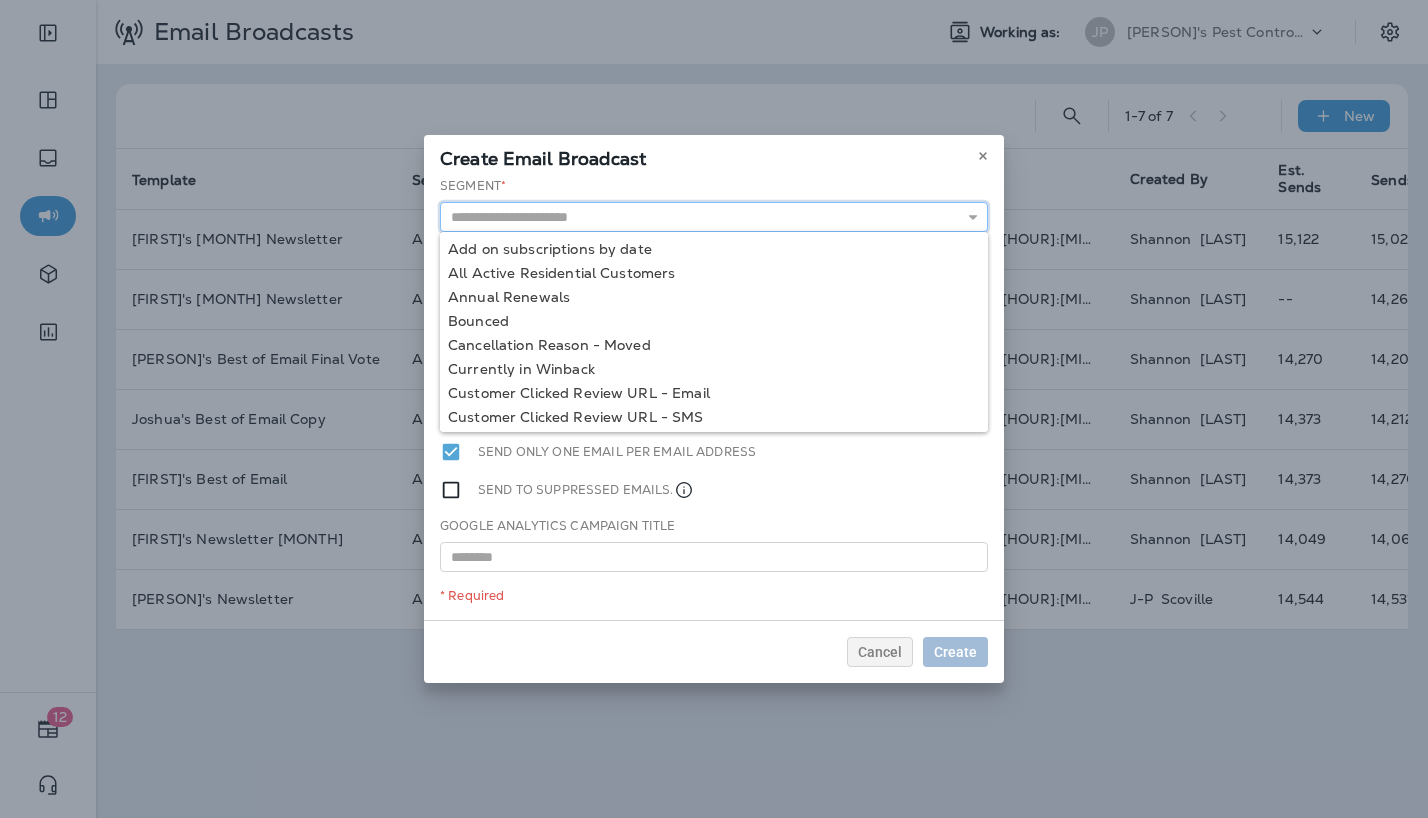 click at bounding box center [714, 217] 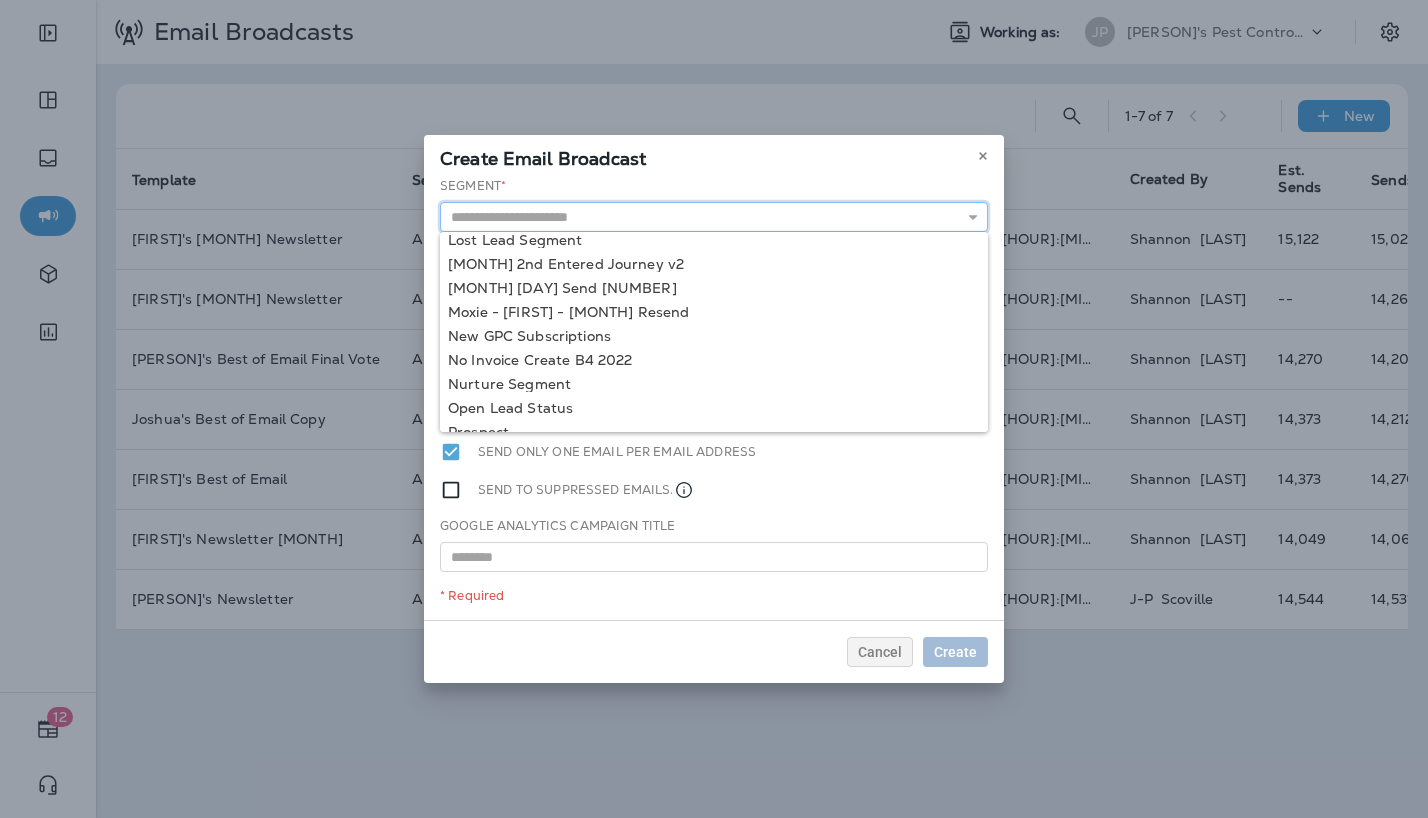 scroll, scrollTop: 0, scrollLeft: 0, axis: both 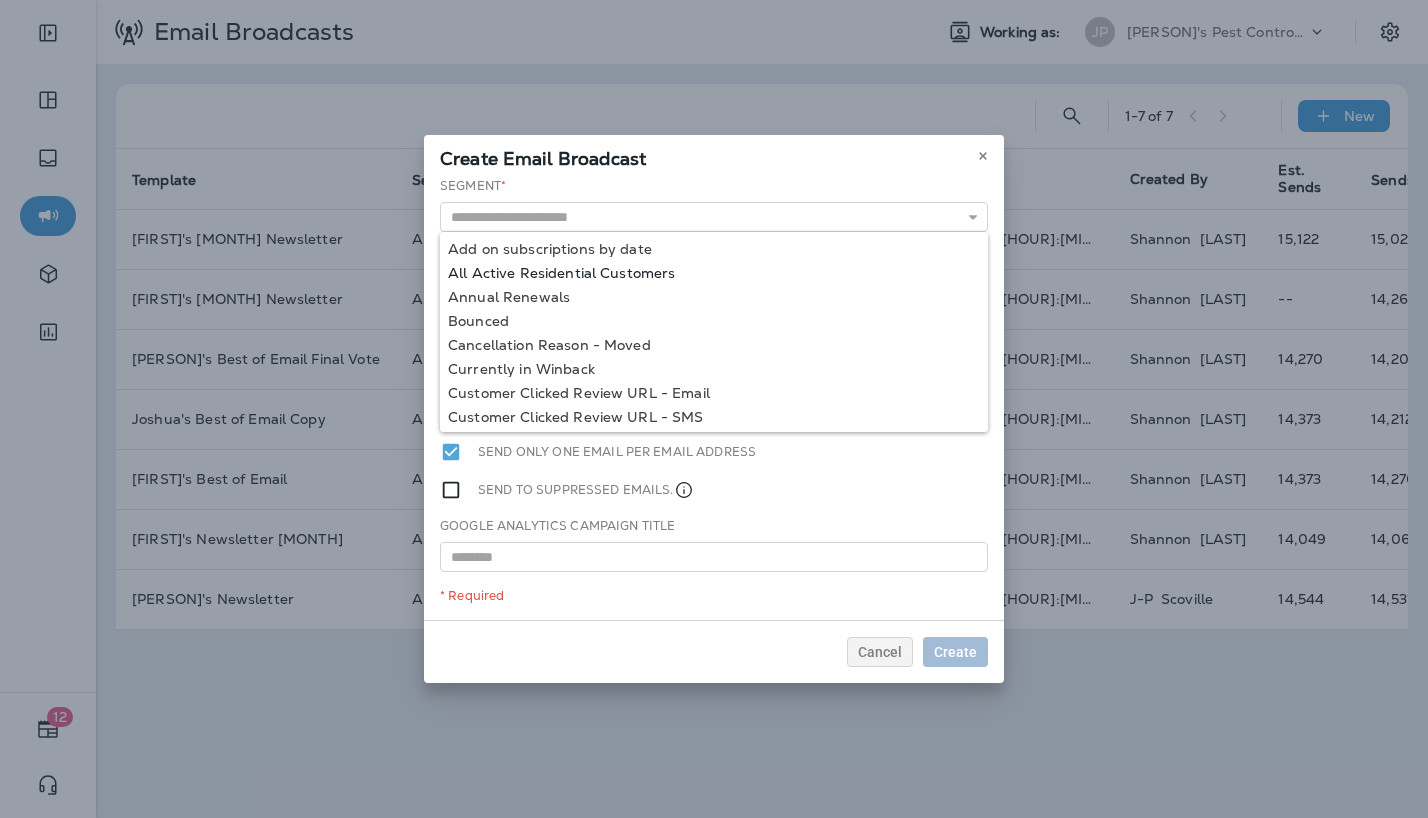 type on "**********" 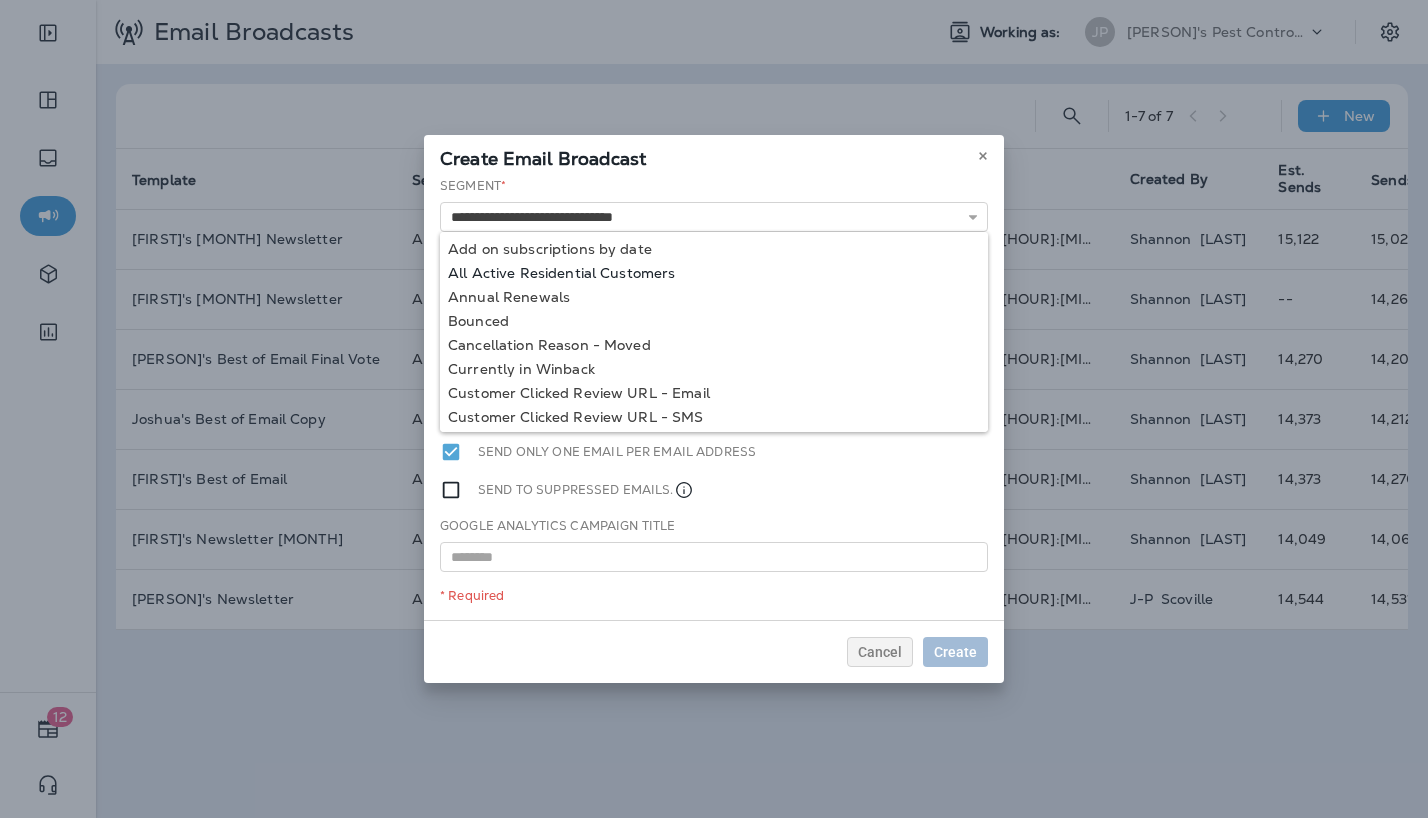 click on "**********" at bounding box center (714, 398) 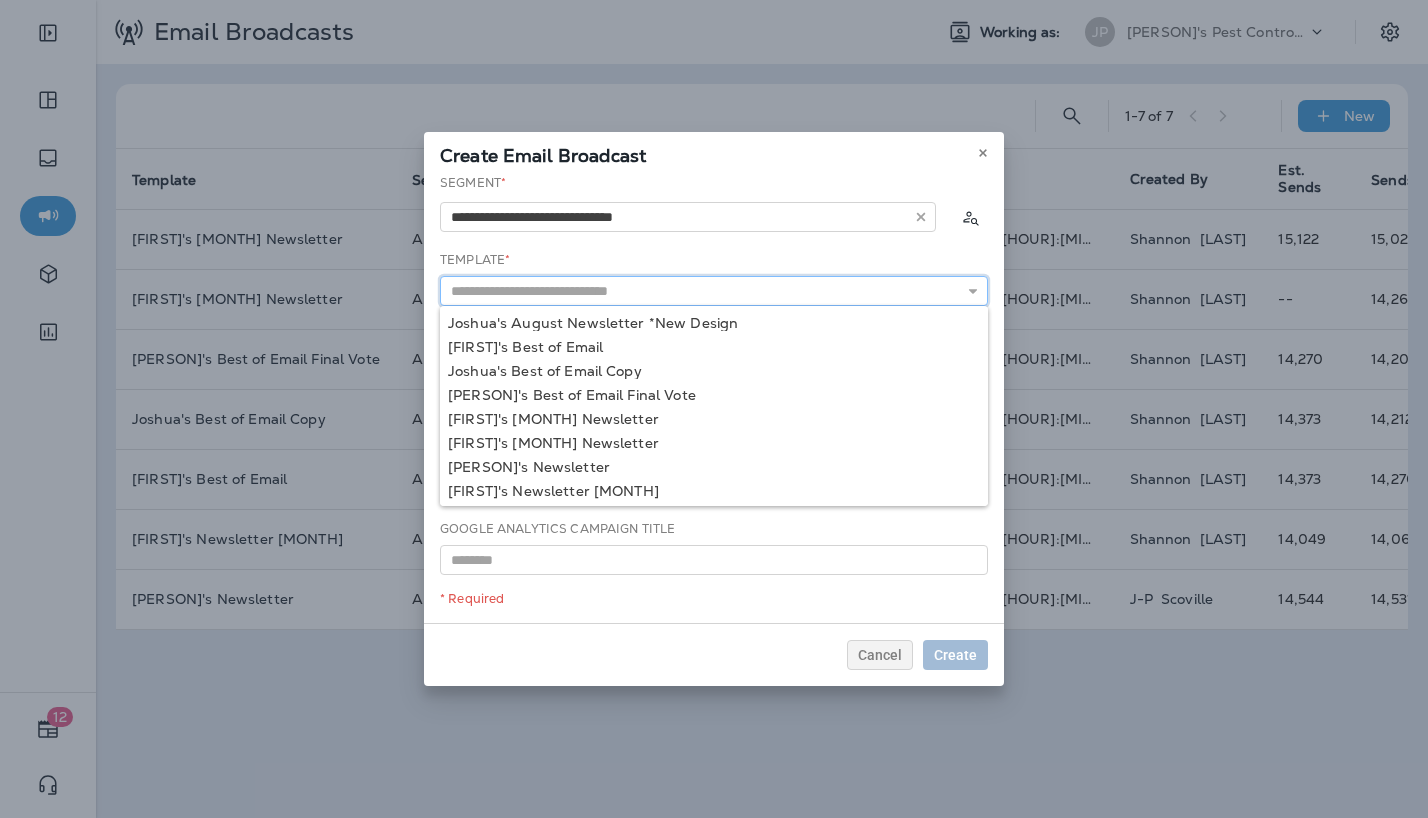 click at bounding box center [714, 291] 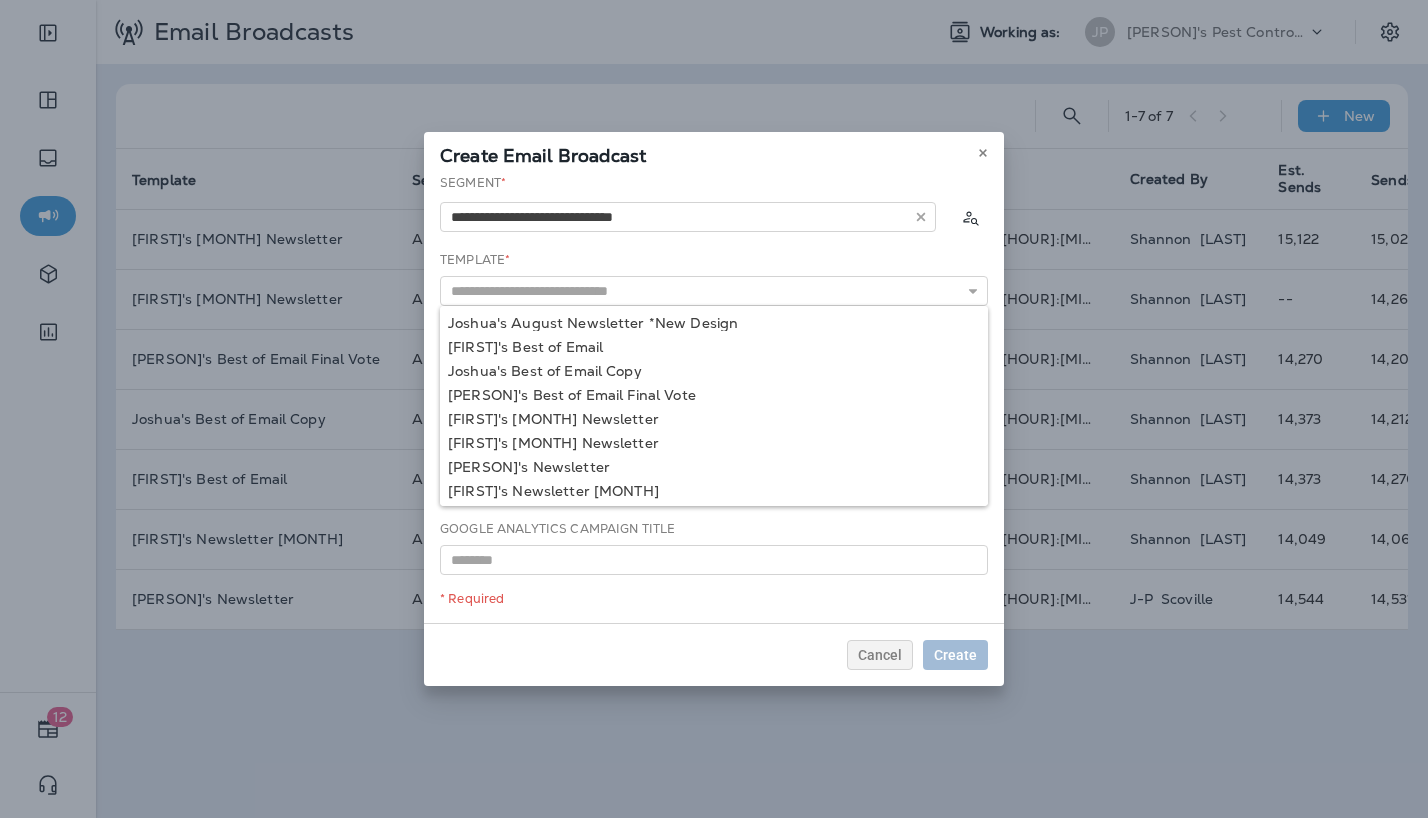 type on "**********" 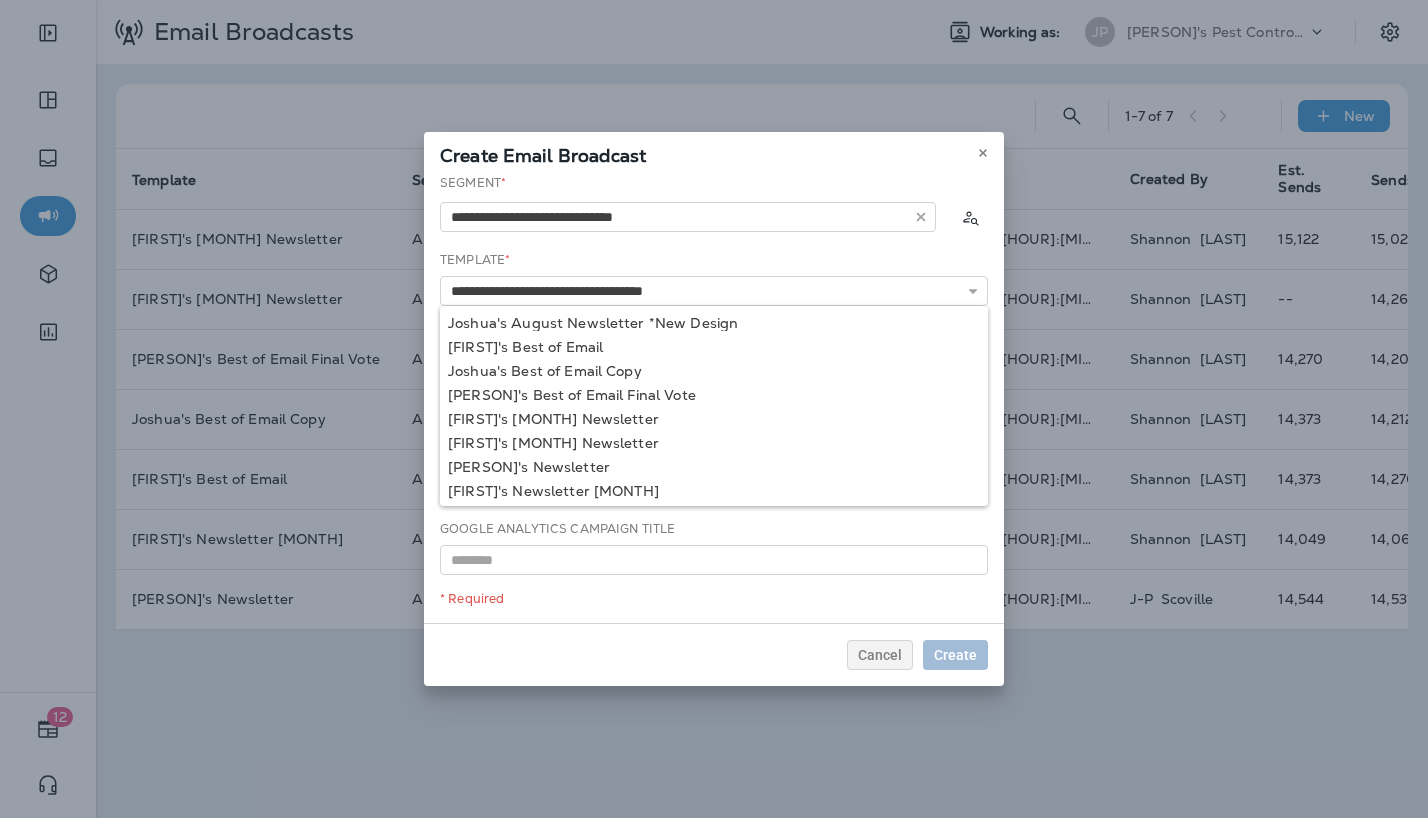 click on "**********" at bounding box center (714, 398) 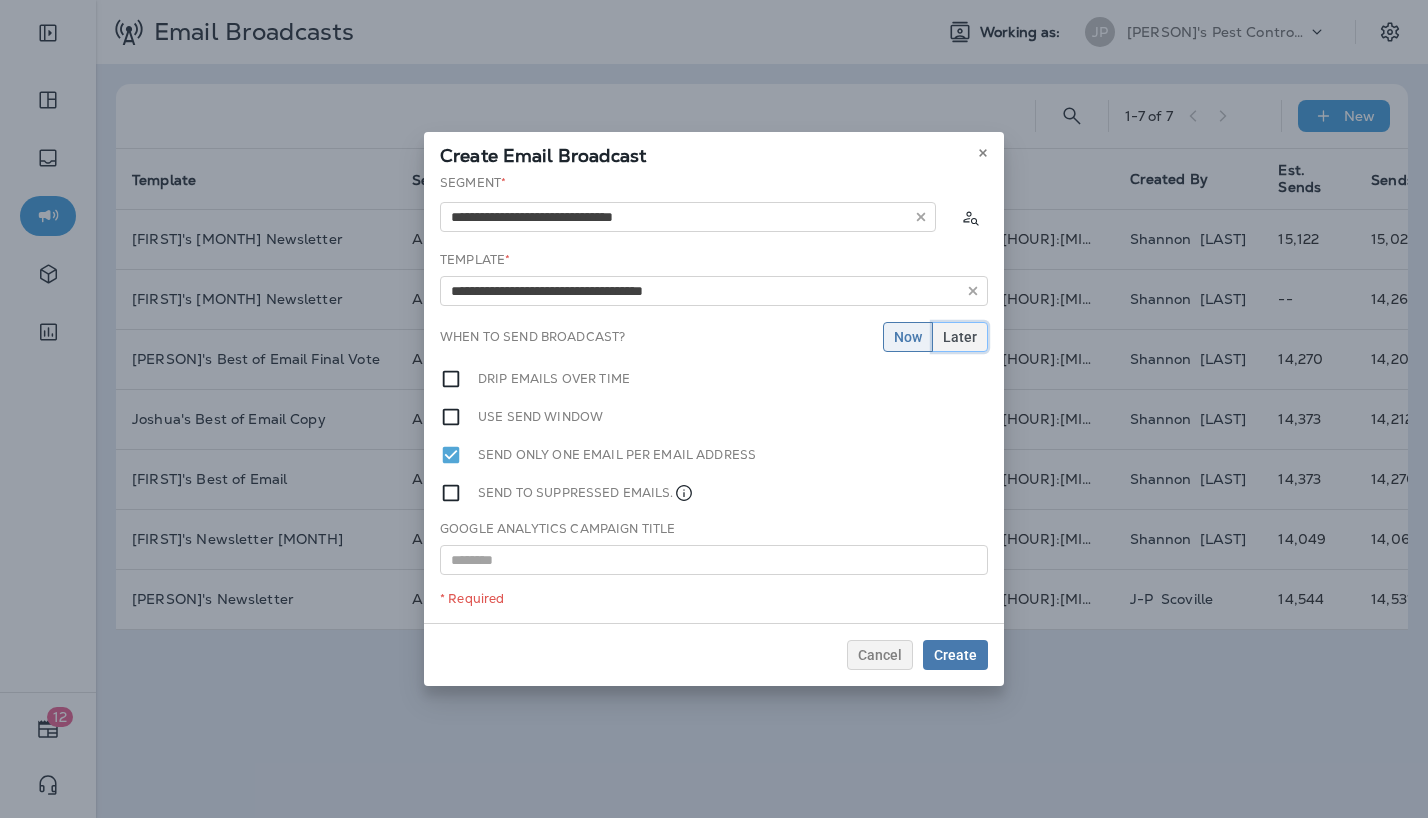 click on "Later" at bounding box center [960, 337] 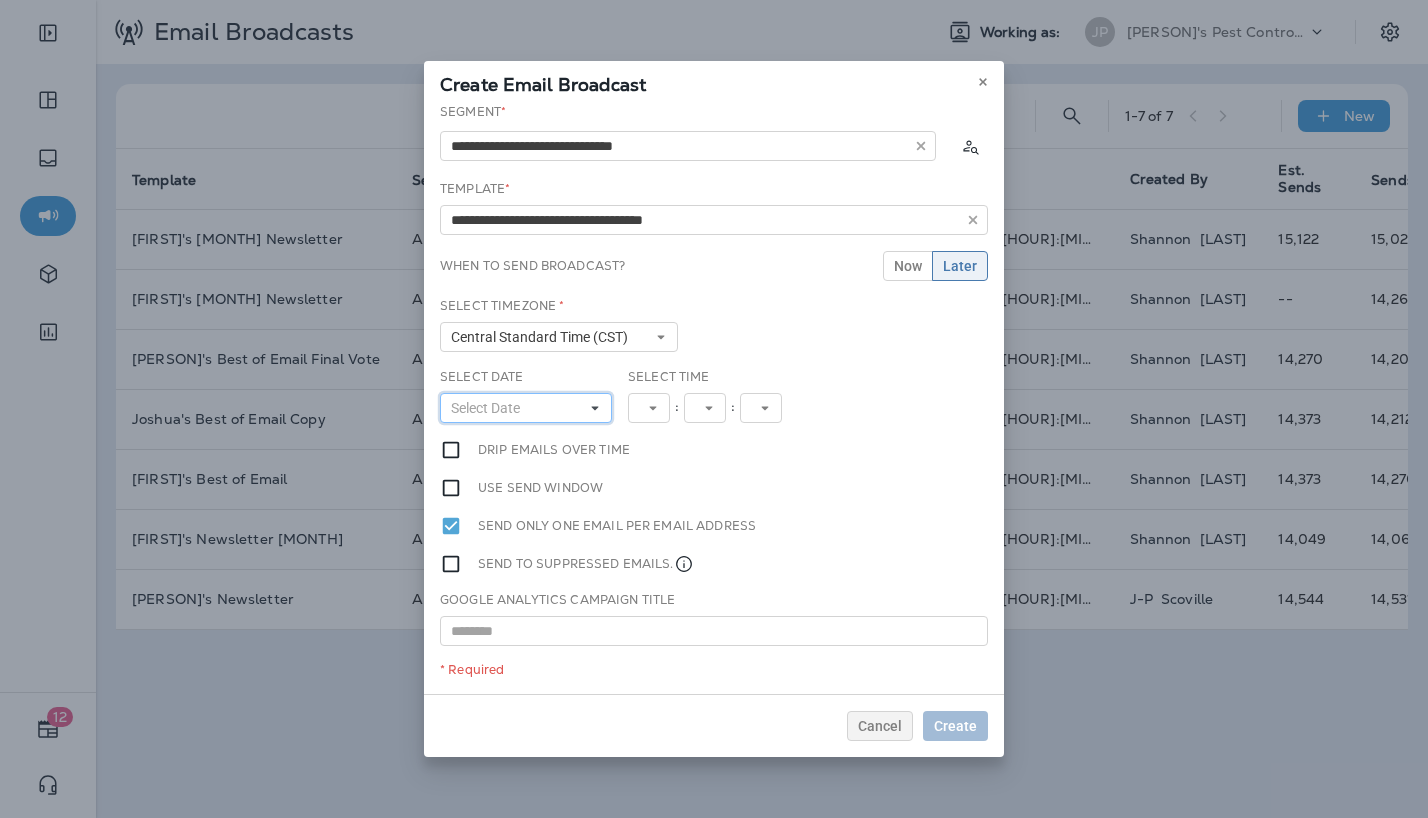 click on "Select Date" at bounding box center [526, 408] 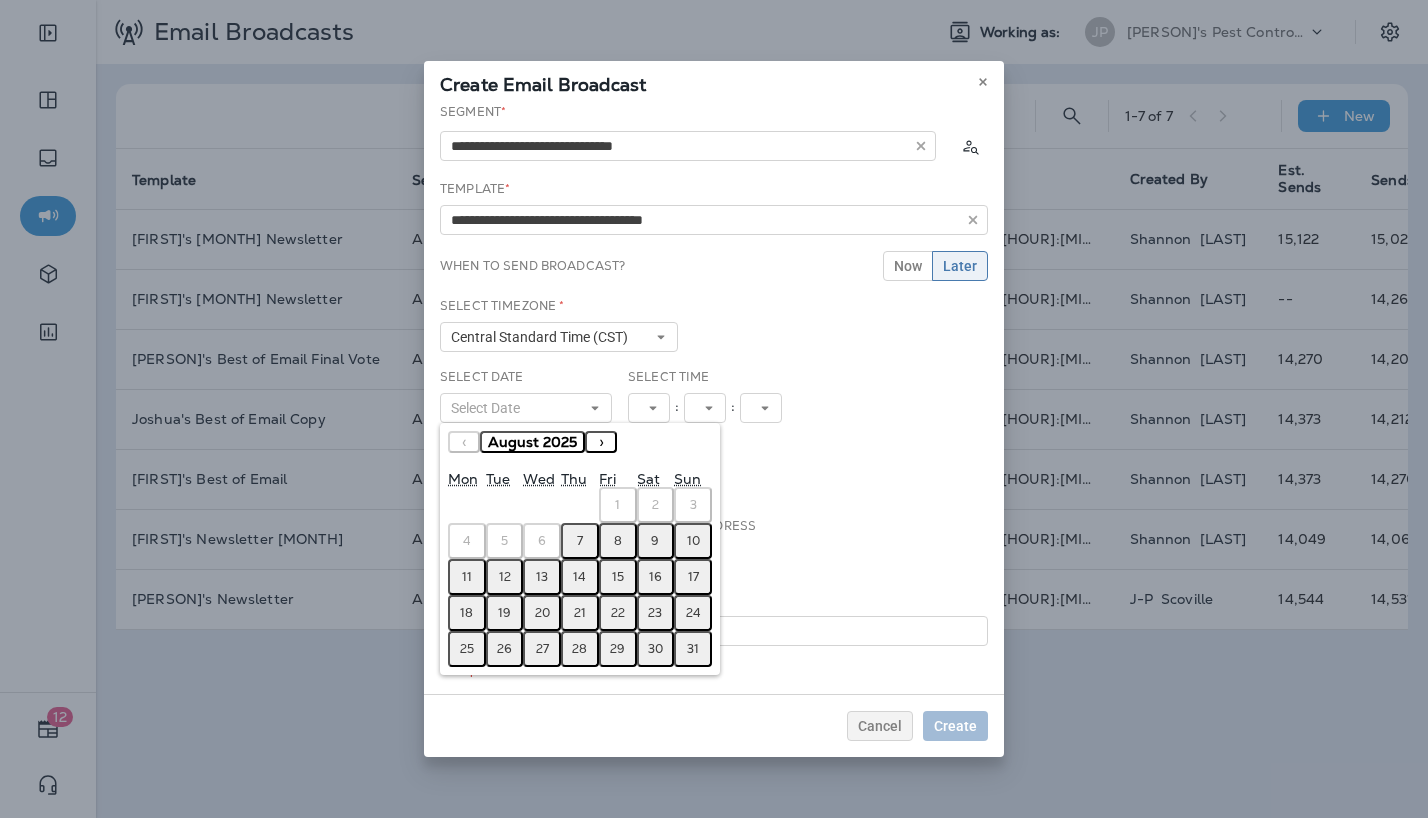click on "7" at bounding box center [580, 541] 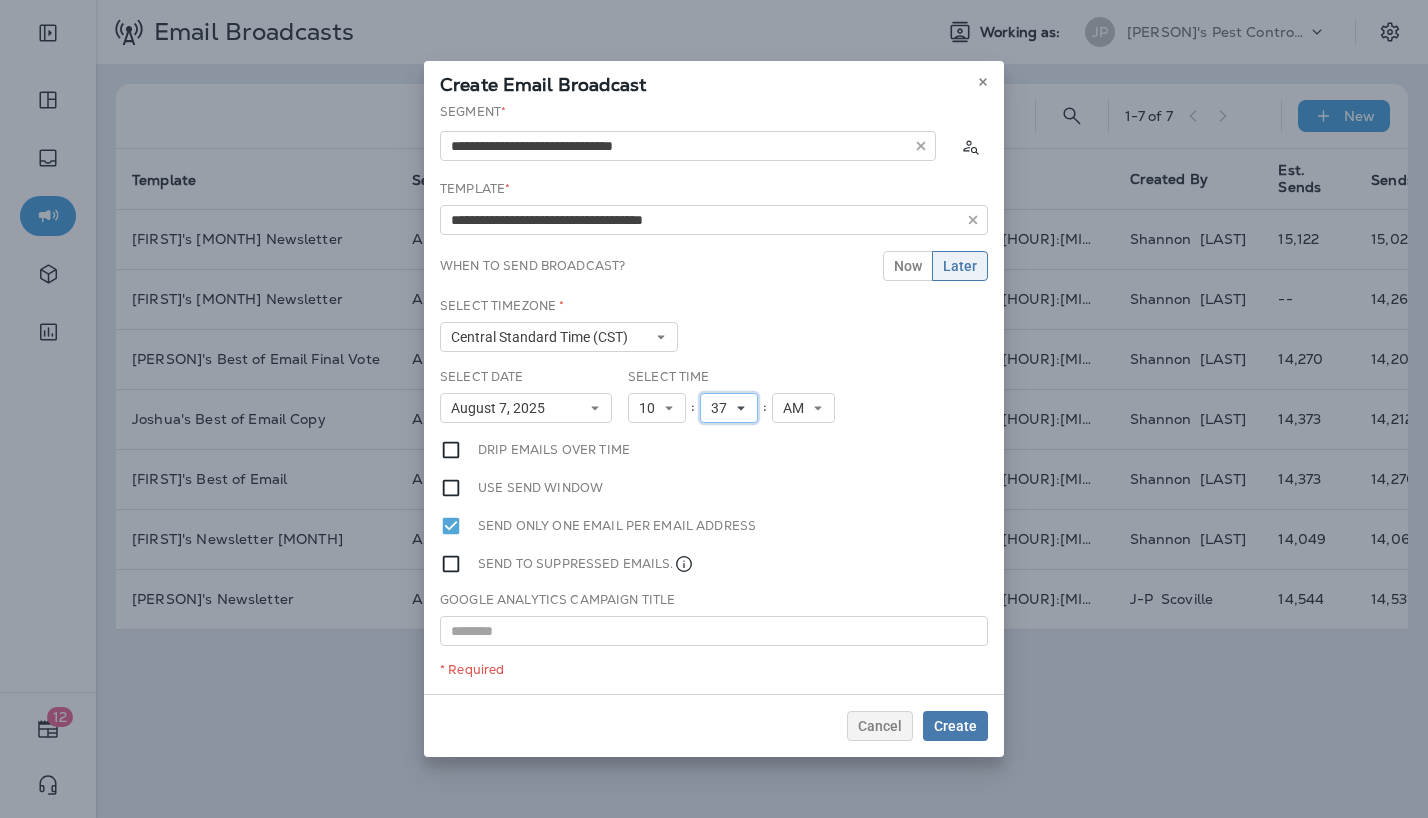 click on "37" at bounding box center (723, 408) 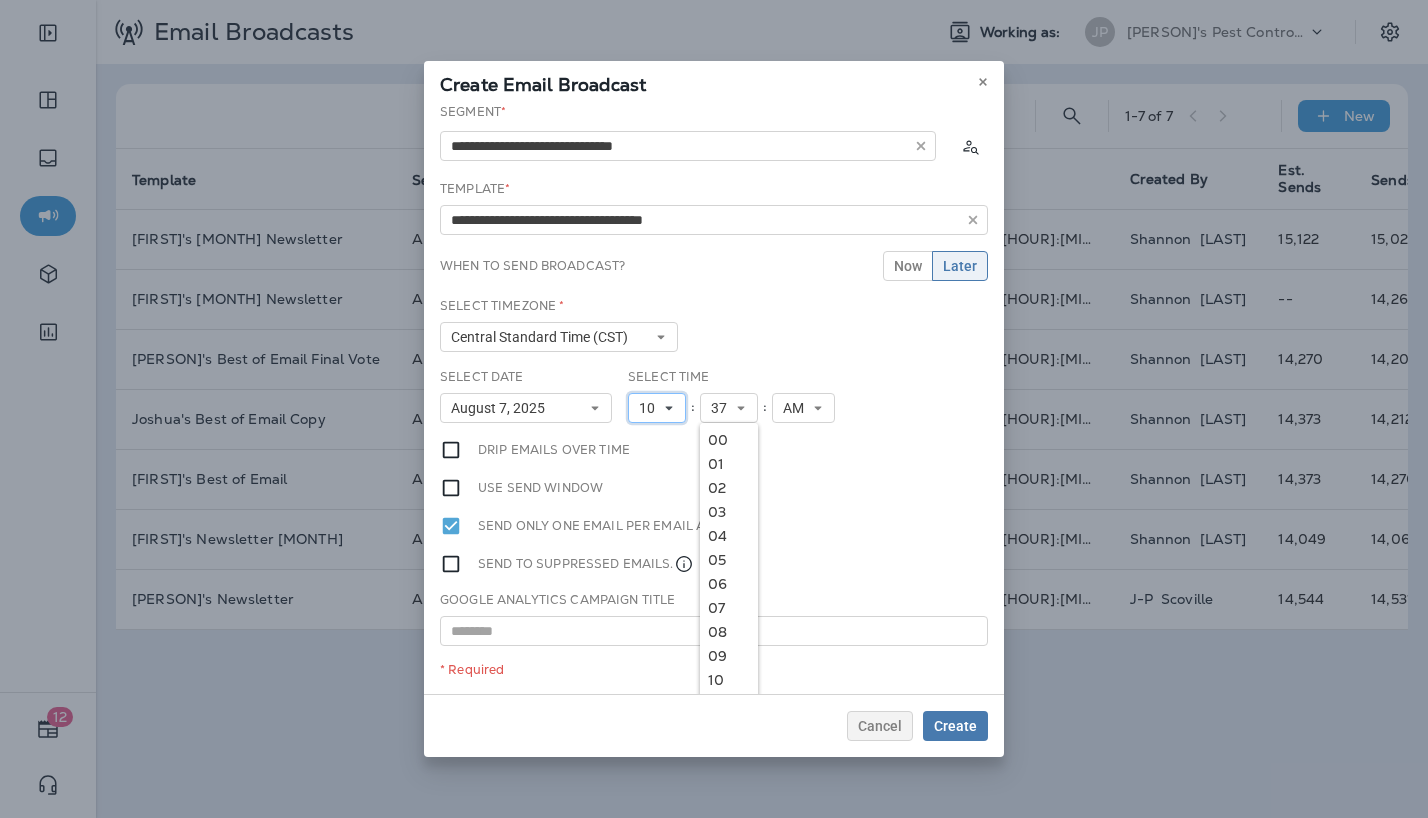 click on "10" at bounding box center [651, 408] 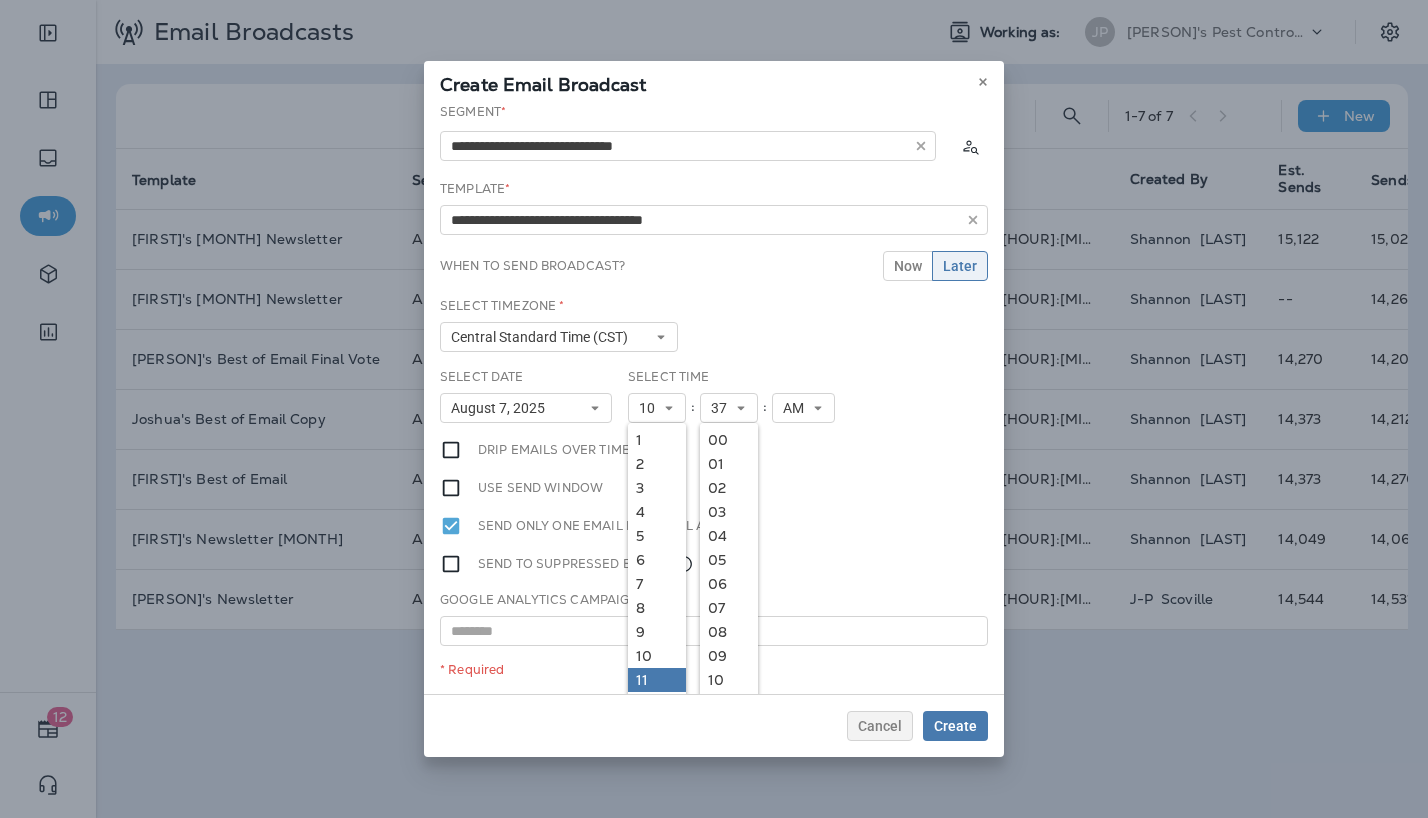 click on "11" at bounding box center (657, 680) 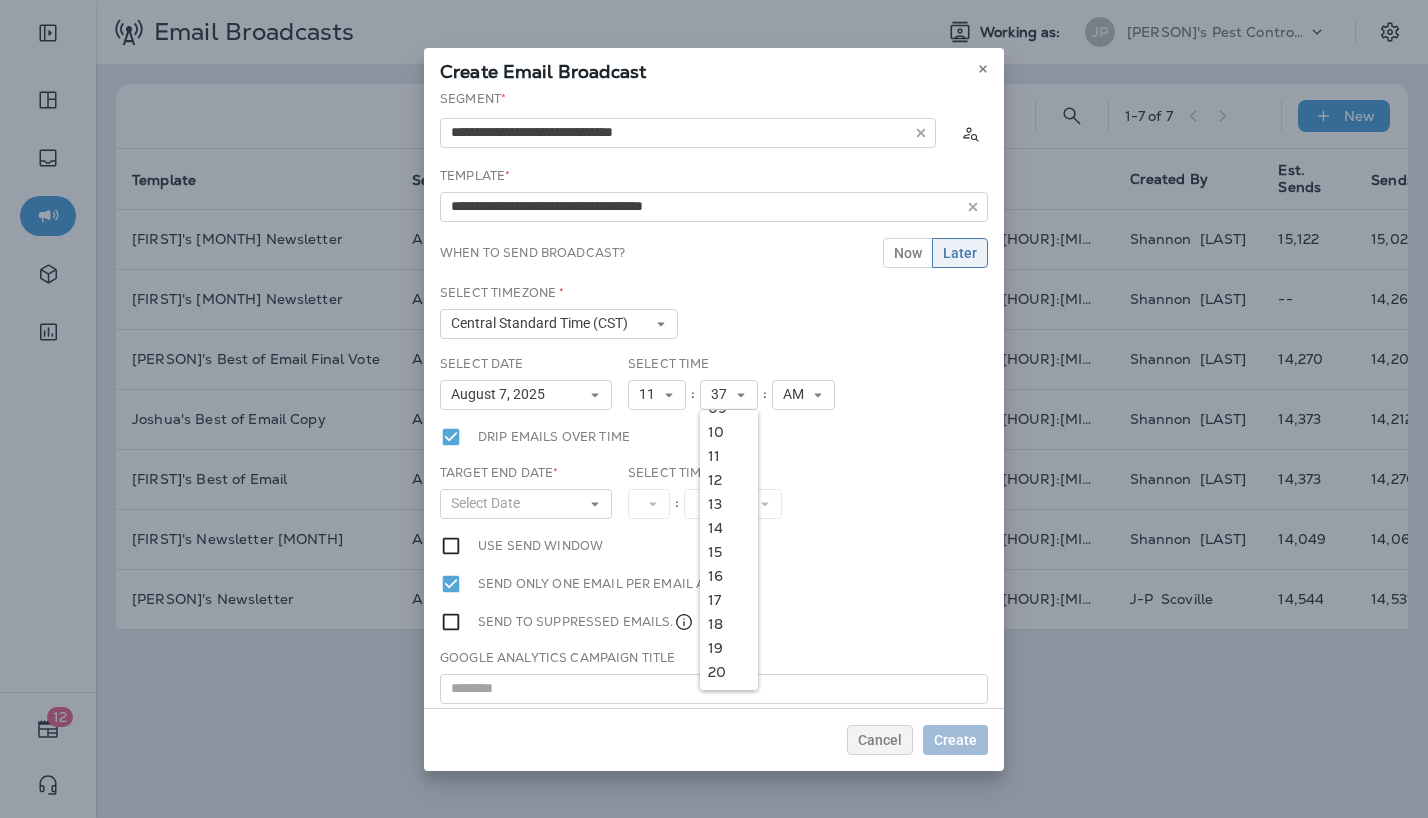 scroll, scrollTop: 228, scrollLeft: 0, axis: vertical 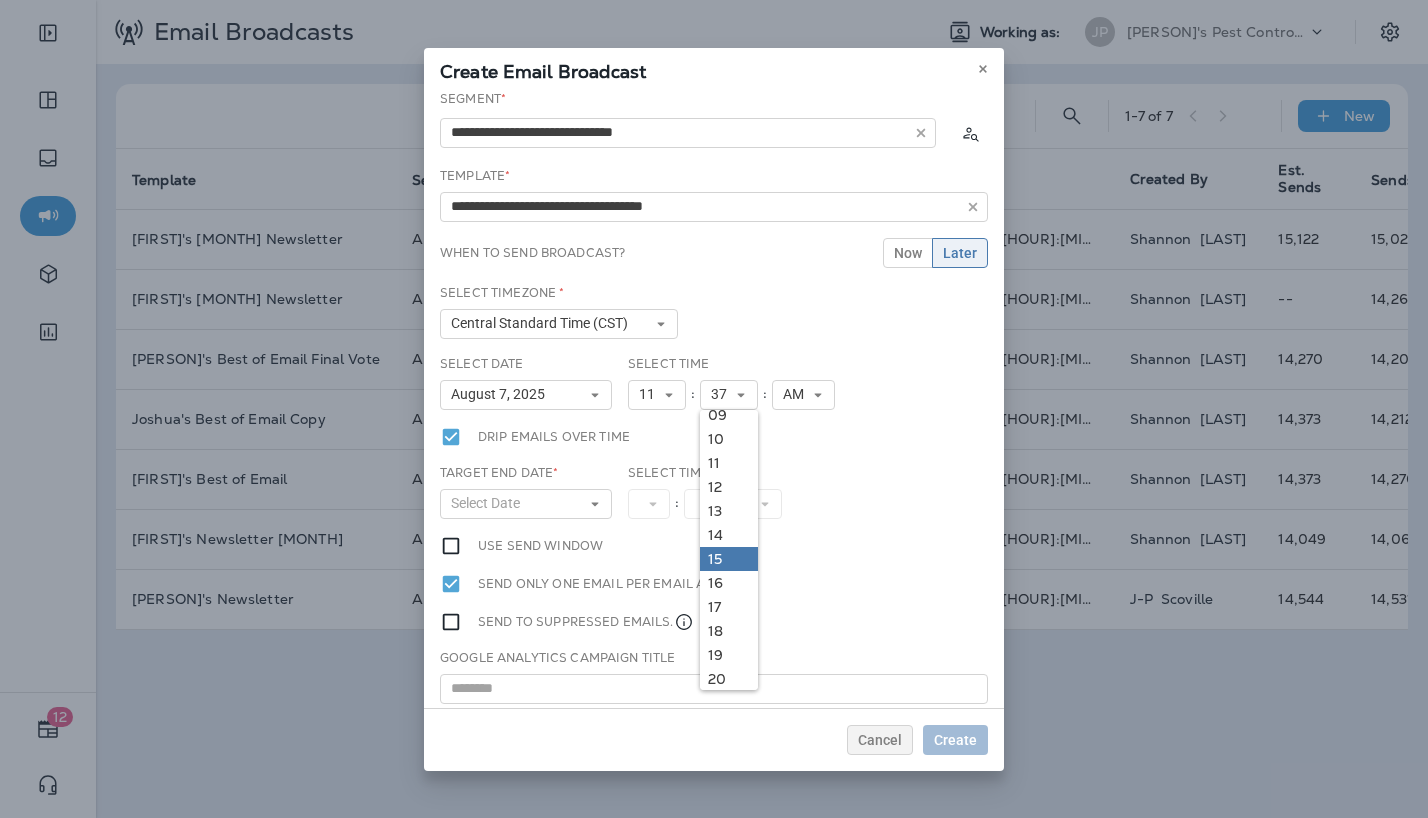 click on "15" at bounding box center (729, 559) 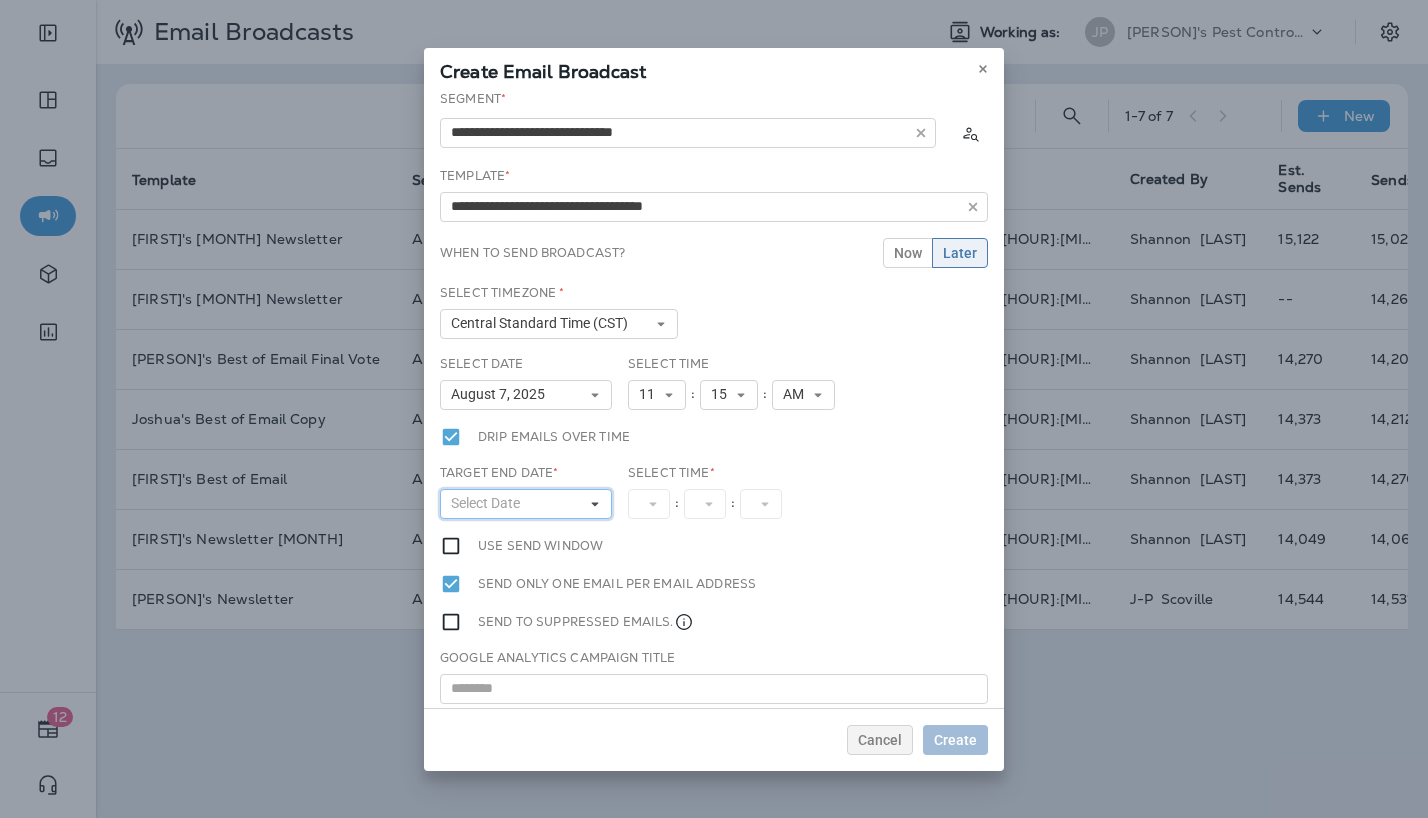 click on "Select Date" at bounding box center [526, 504] 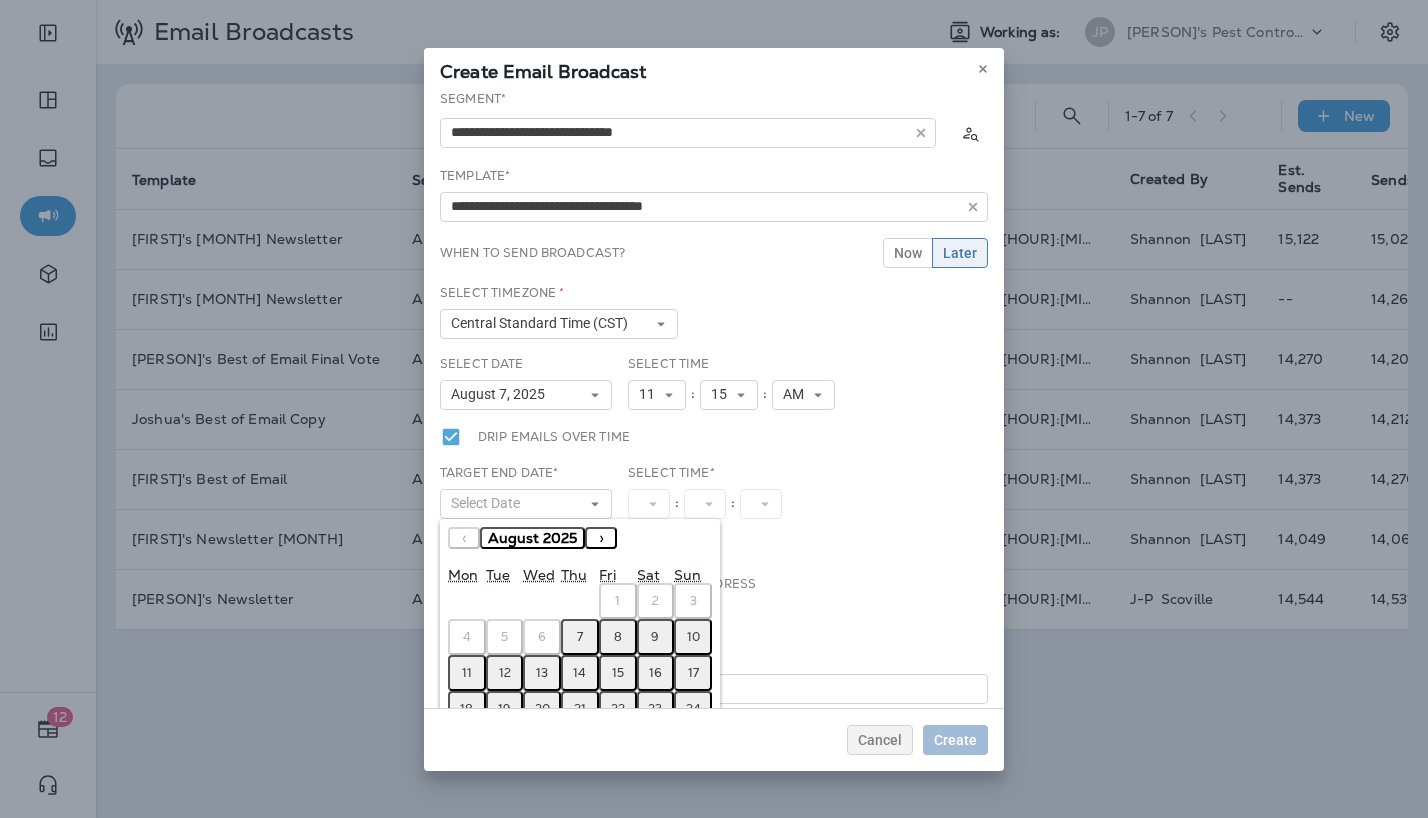 click on "7" at bounding box center (580, 637) 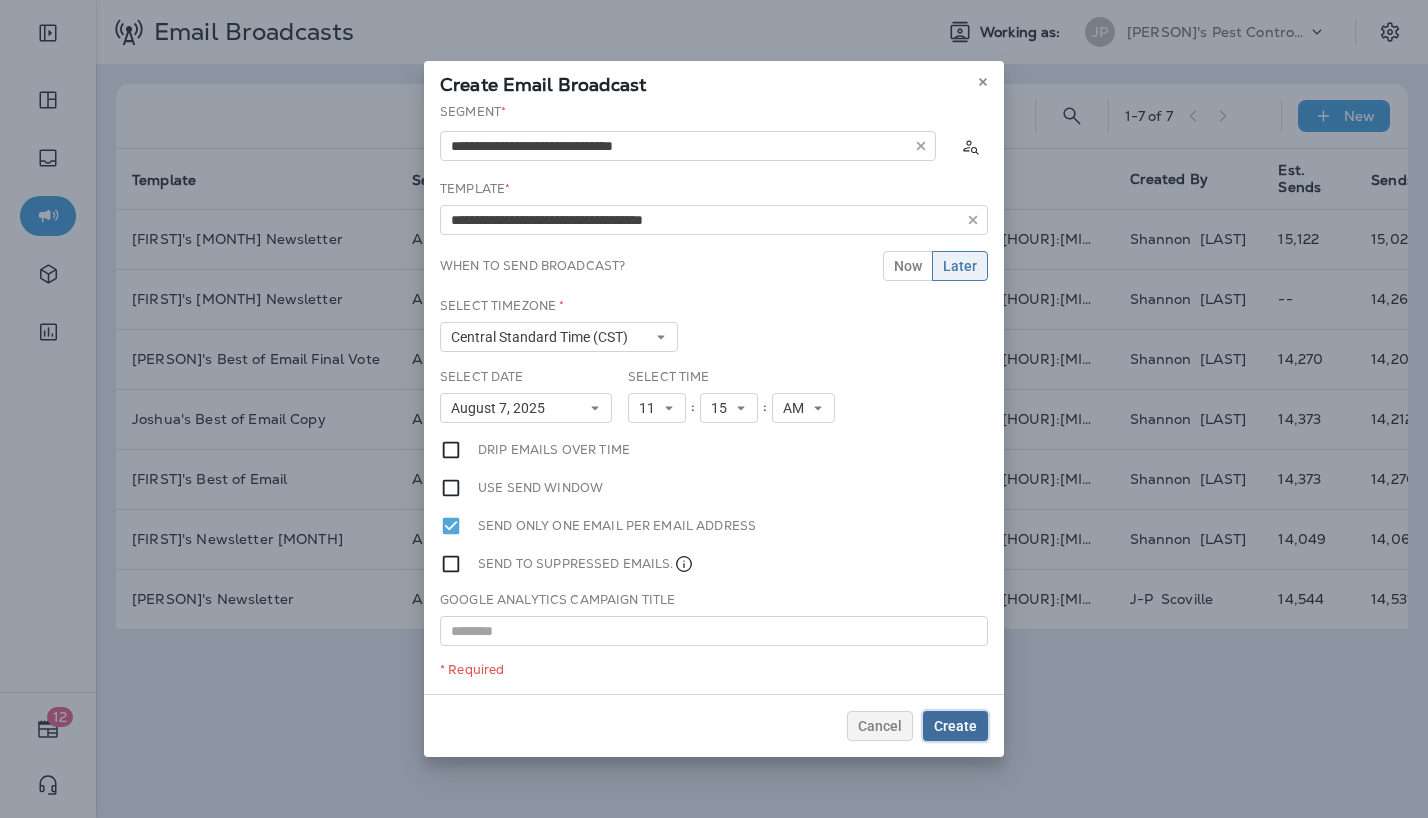 click on "Create" at bounding box center [955, 726] 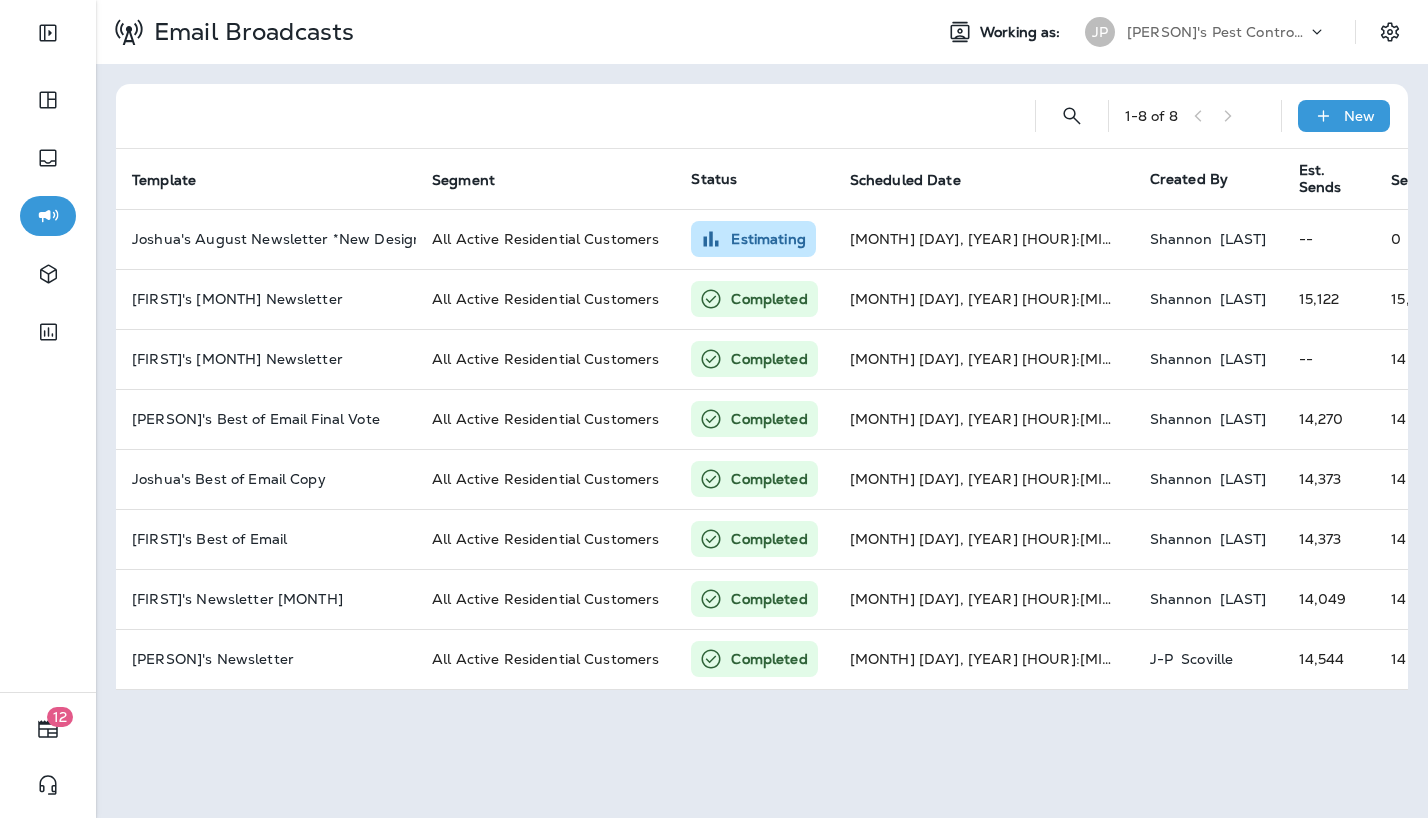 click on "[PERSON]'s Pest Control - [CITY]" at bounding box center (1217, 32) 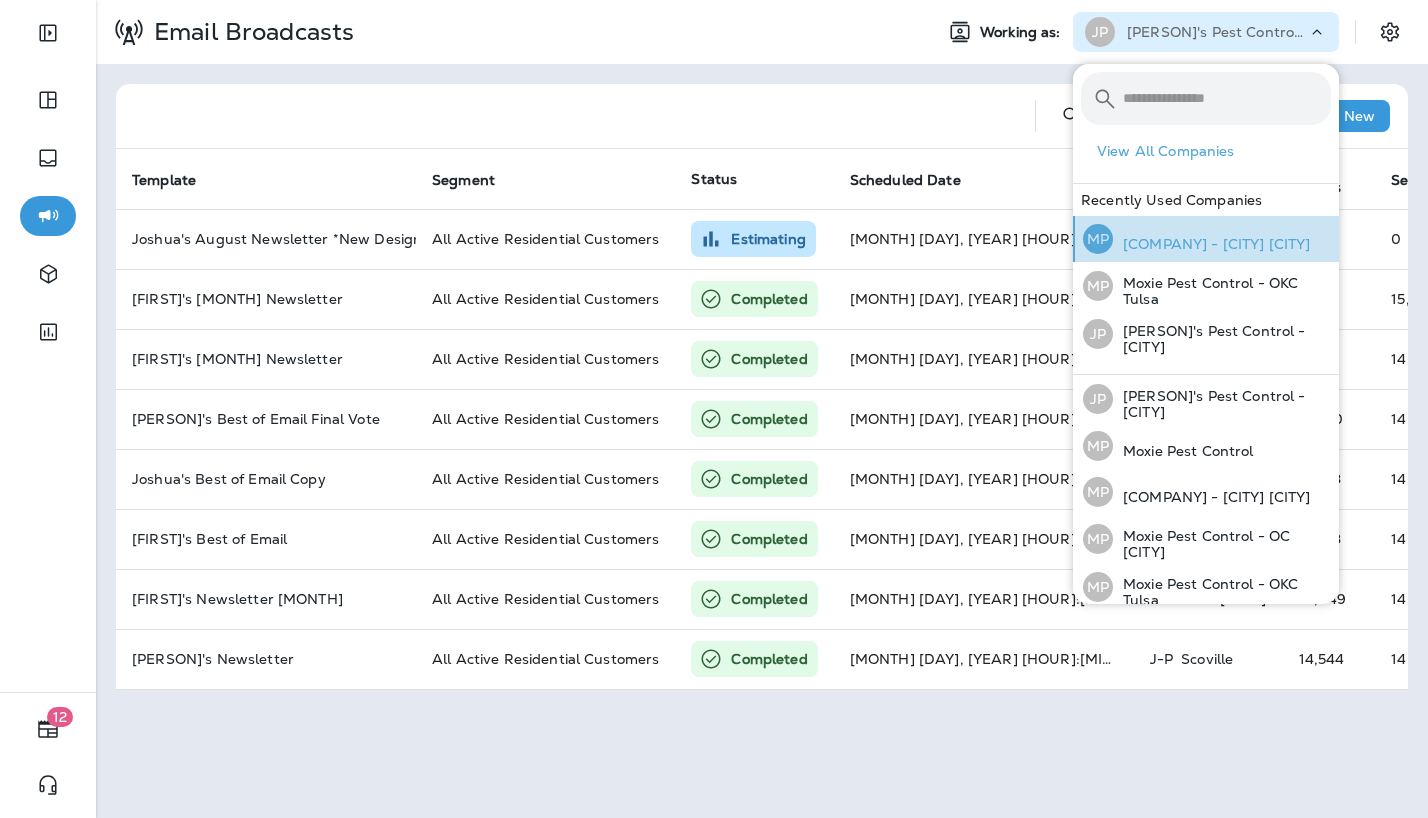click on "[COMPANY] - [CITY] [CITY]" at bounding box center [1212, 244] 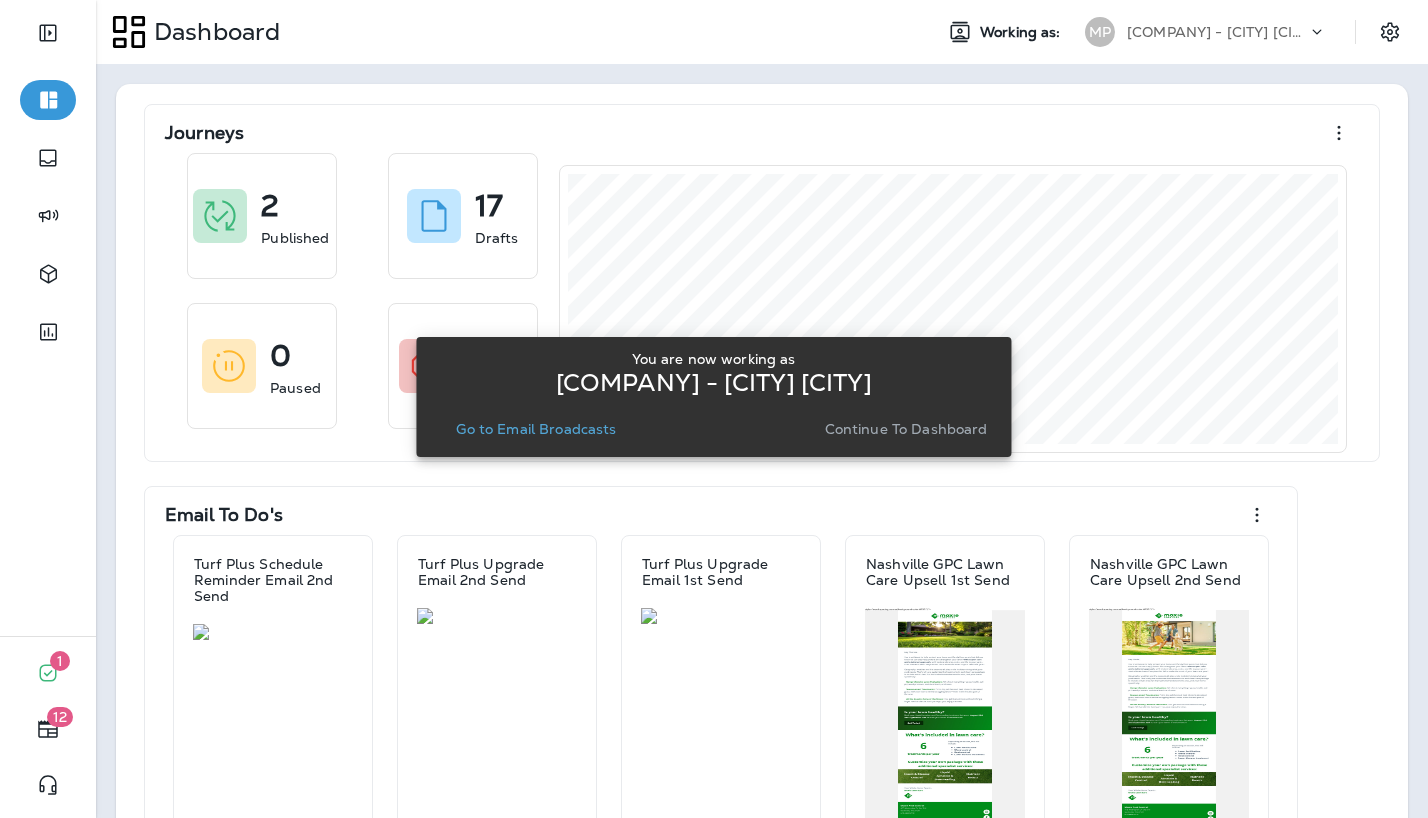 click on "Go to Email Broadcasts" at bounding box center [536, 429] 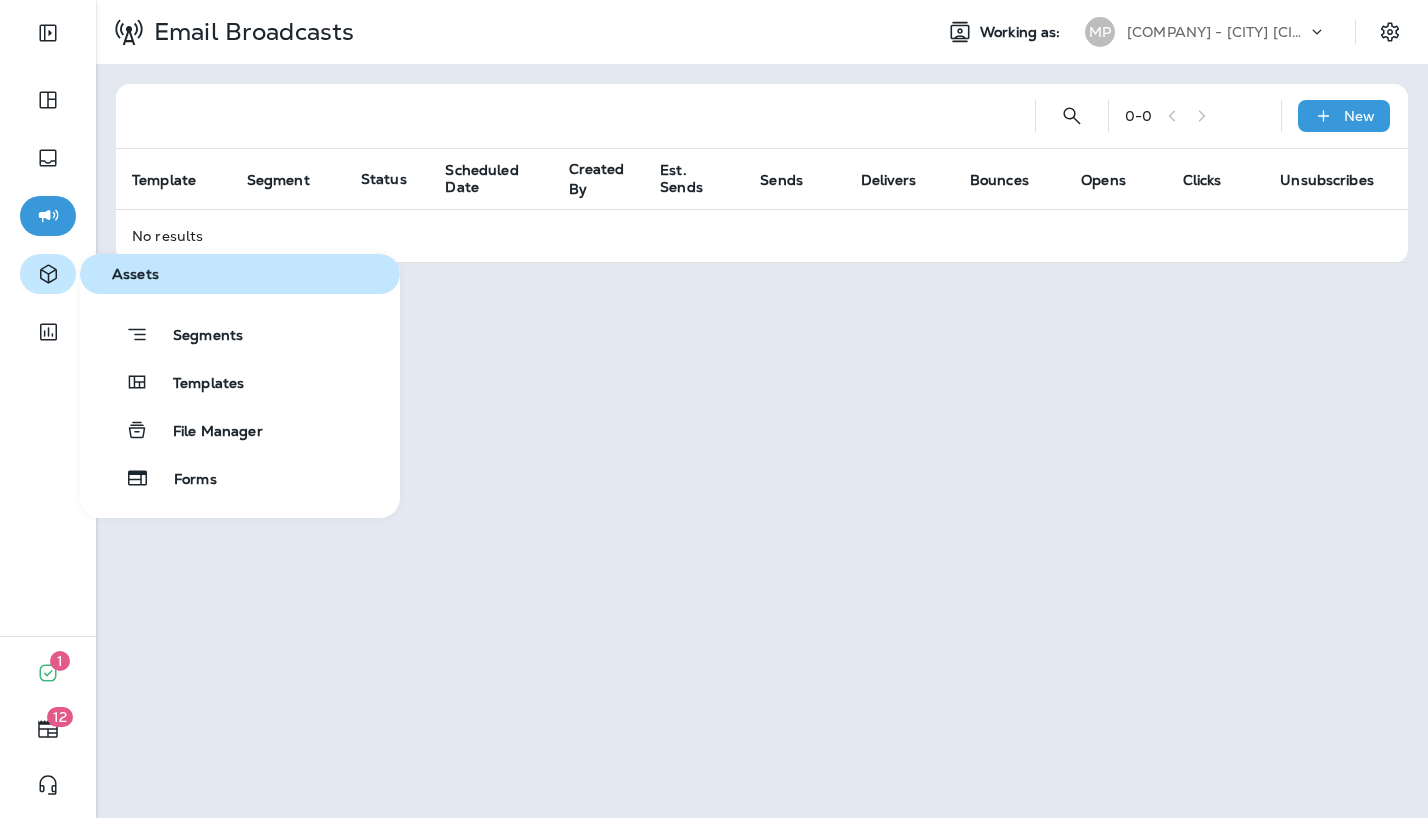 click 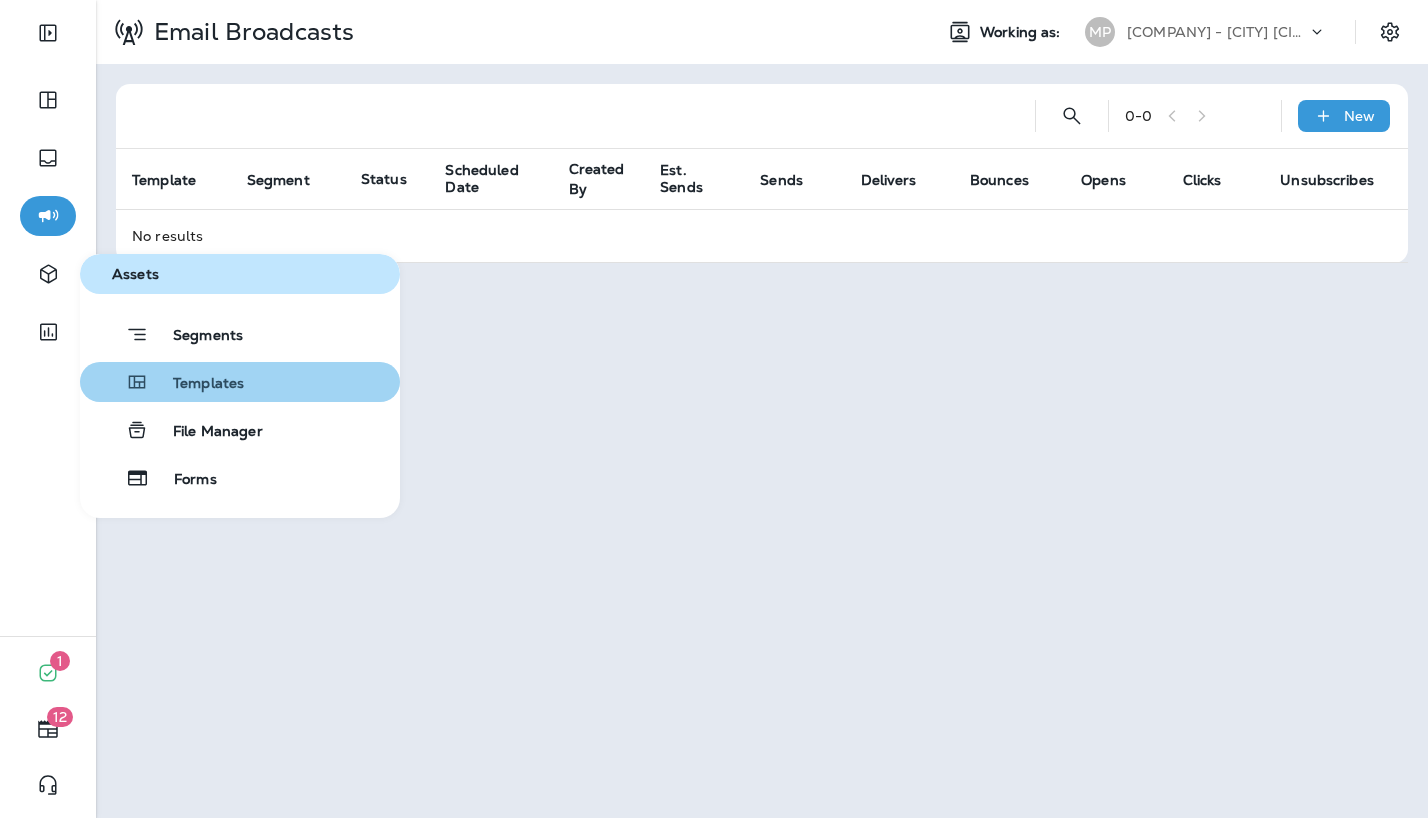 click on "Templates" at bounding box center (196, 384) 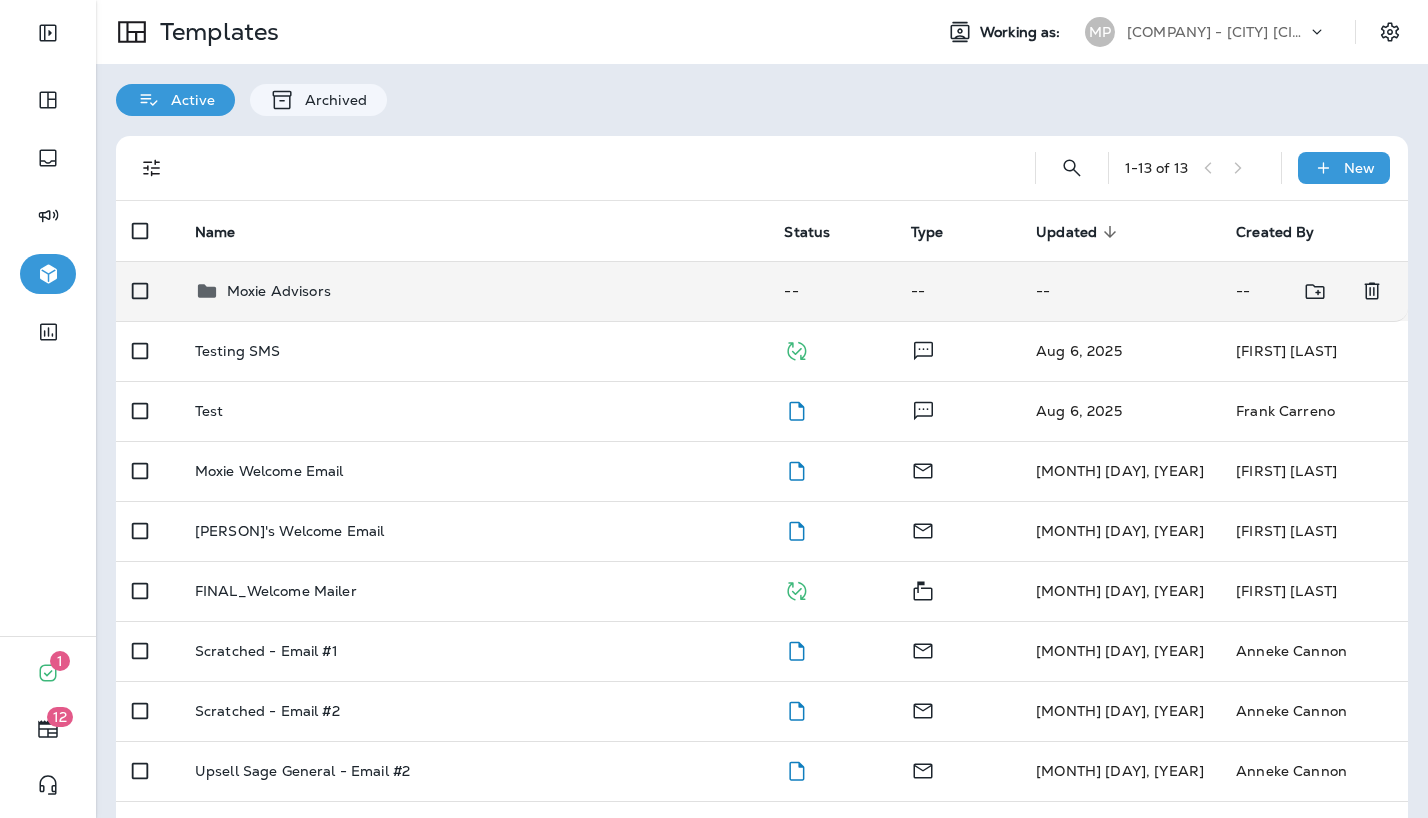 click on "Moxie Advisors" at bounding box center (474, 291) 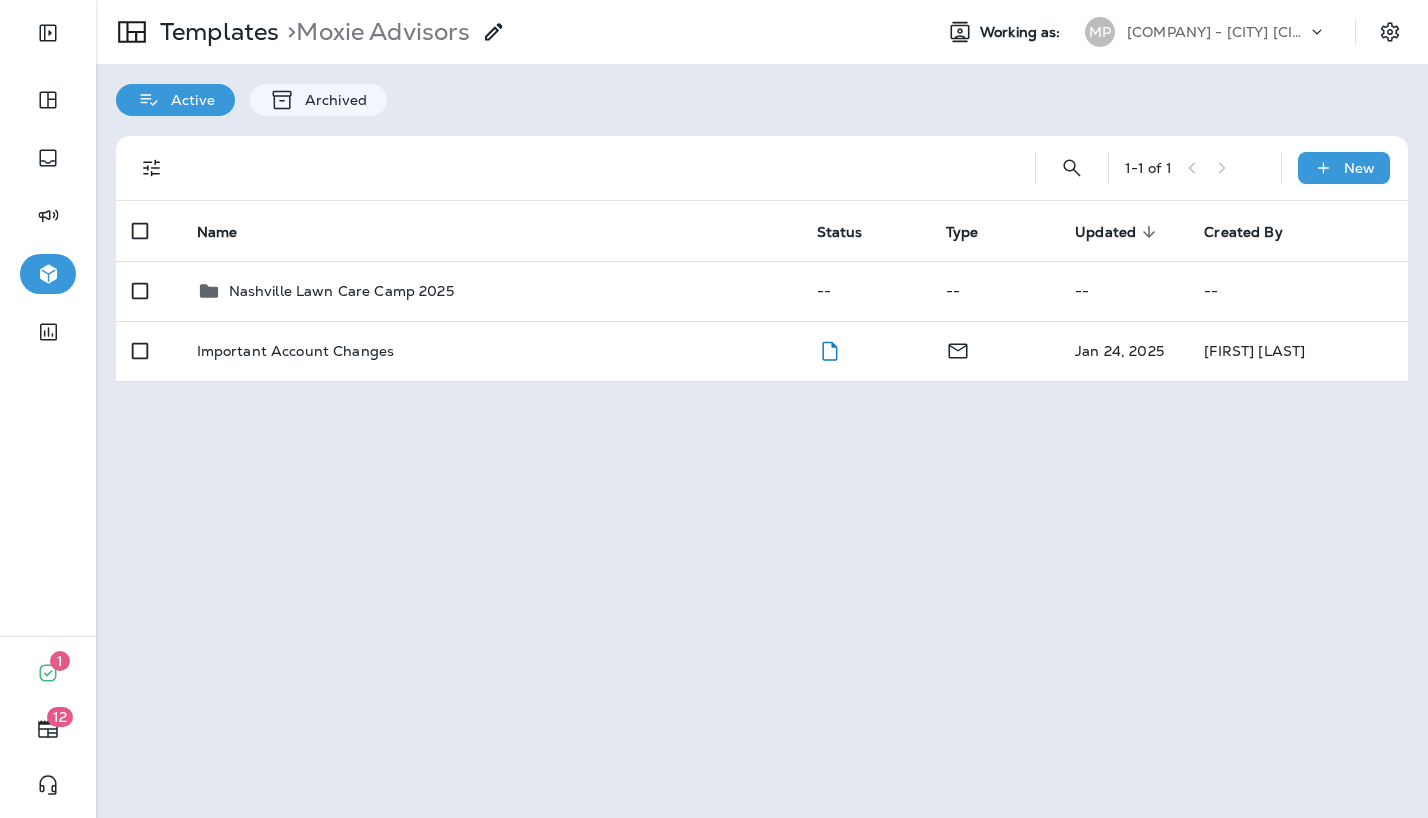 click on "Nashville Lawn Care Camp 2025" at bounding box center [491, 291] 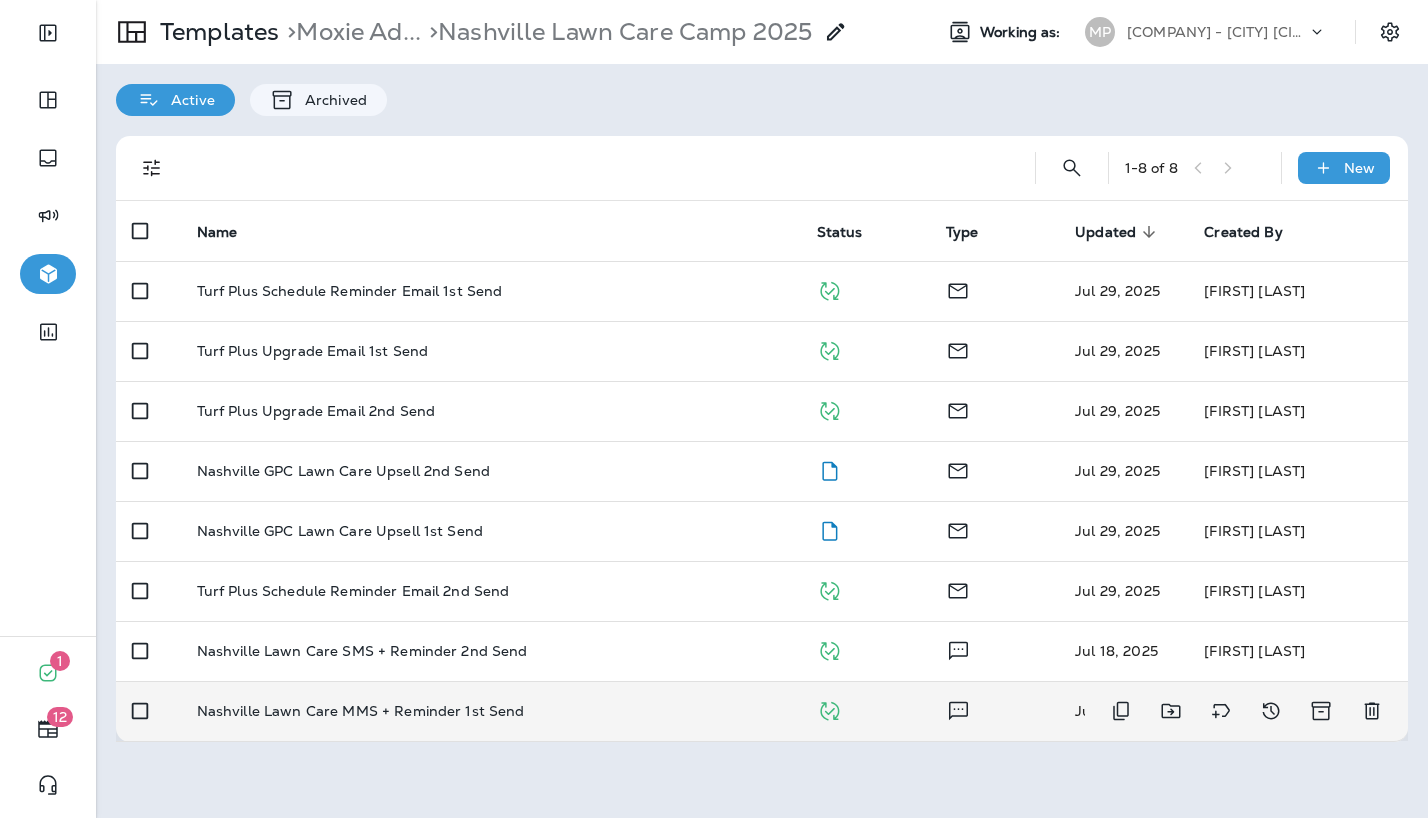 click on "Nashville Lawn Care MMS + Reminder 1st Send" at bounding box center [361, 711] 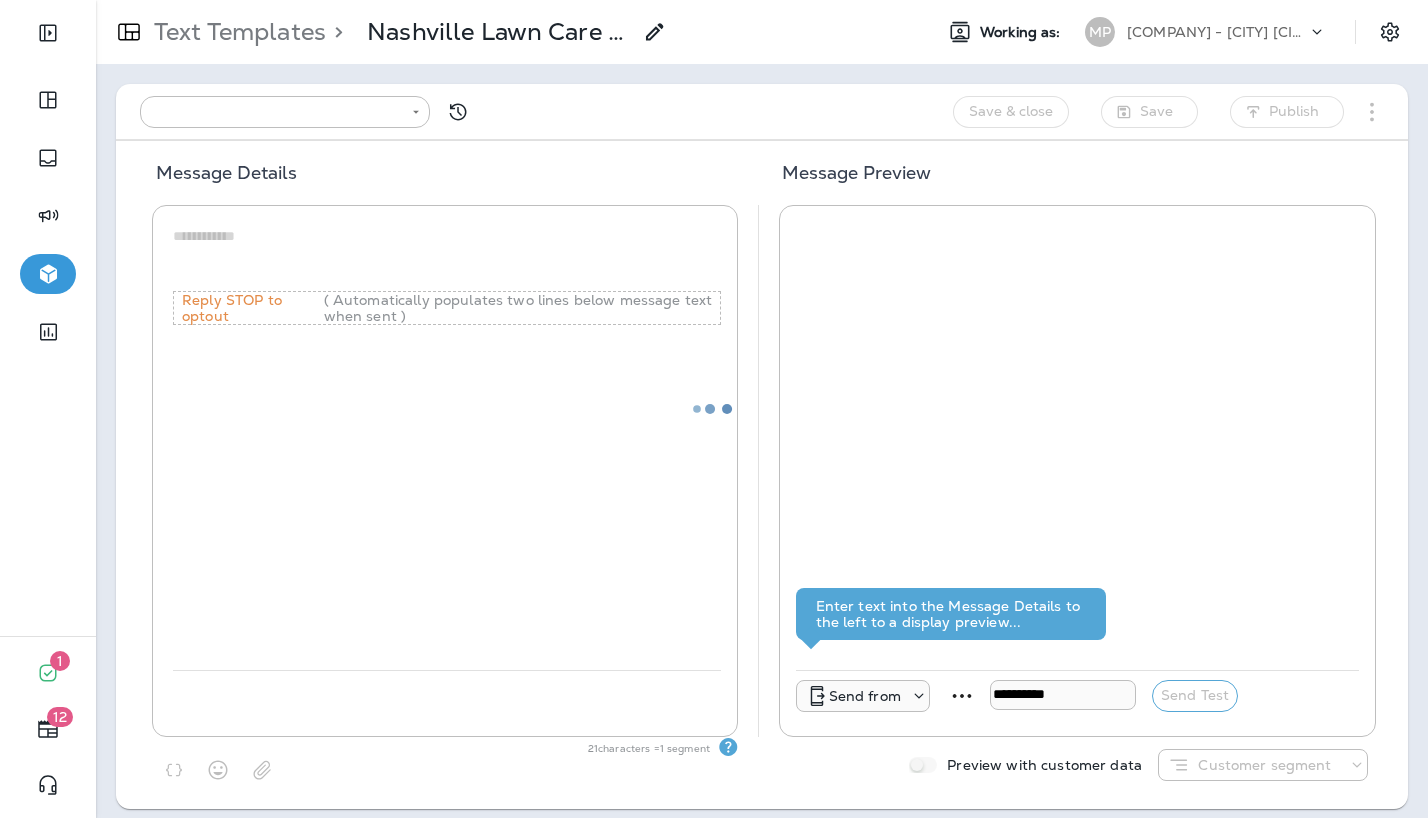 type on "**********" 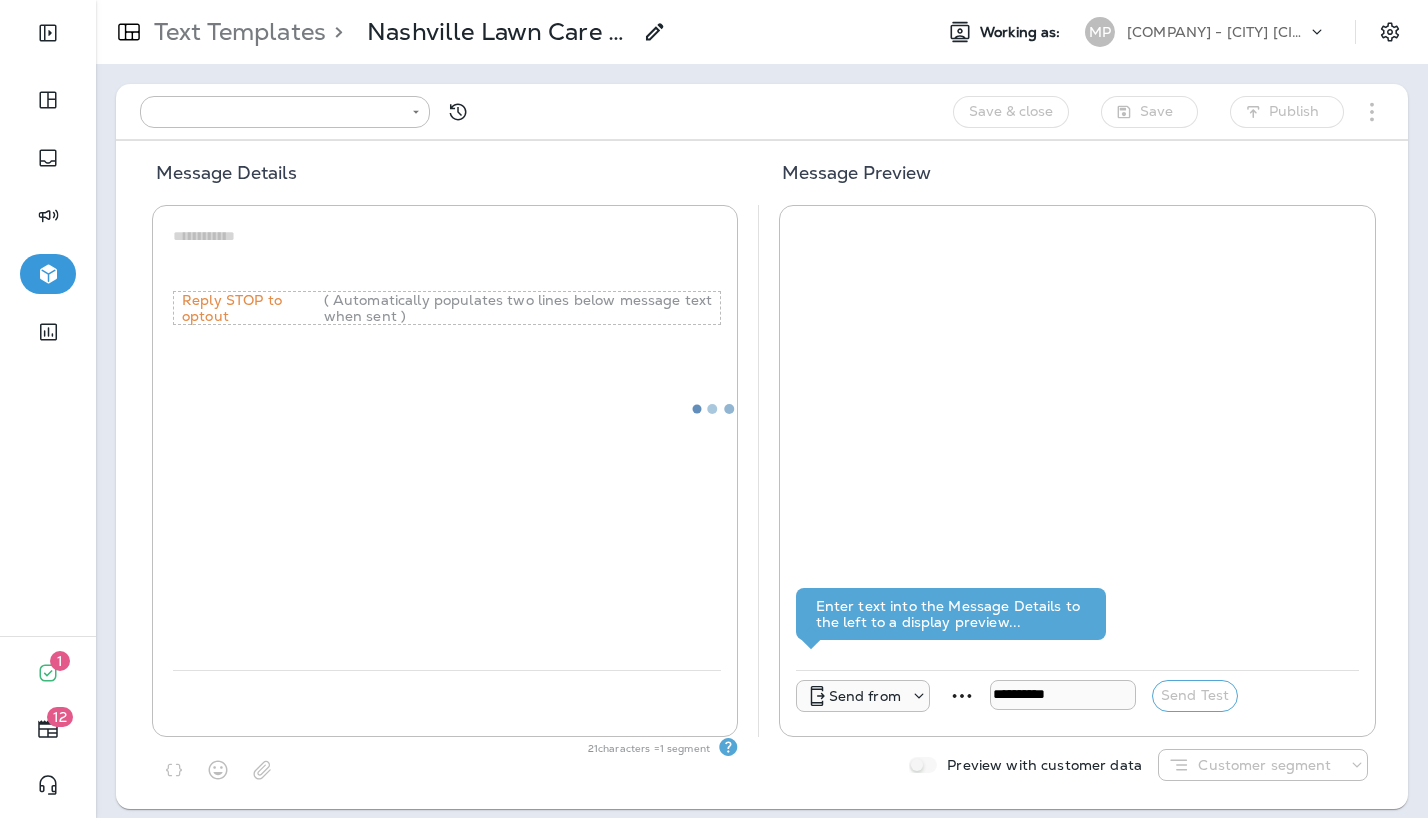 type on "**********" 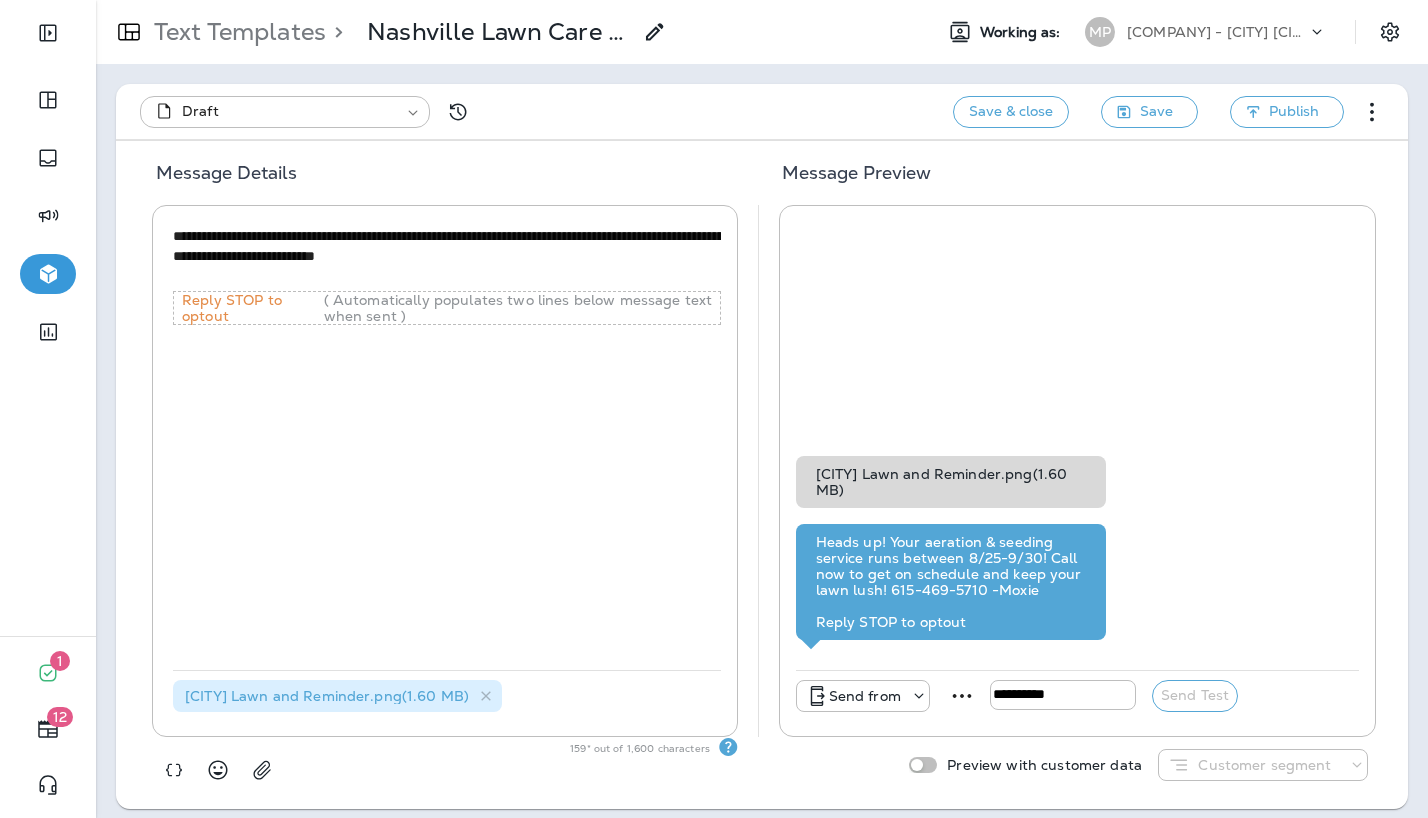 click on "Send from" at bounding box center (865, 696) 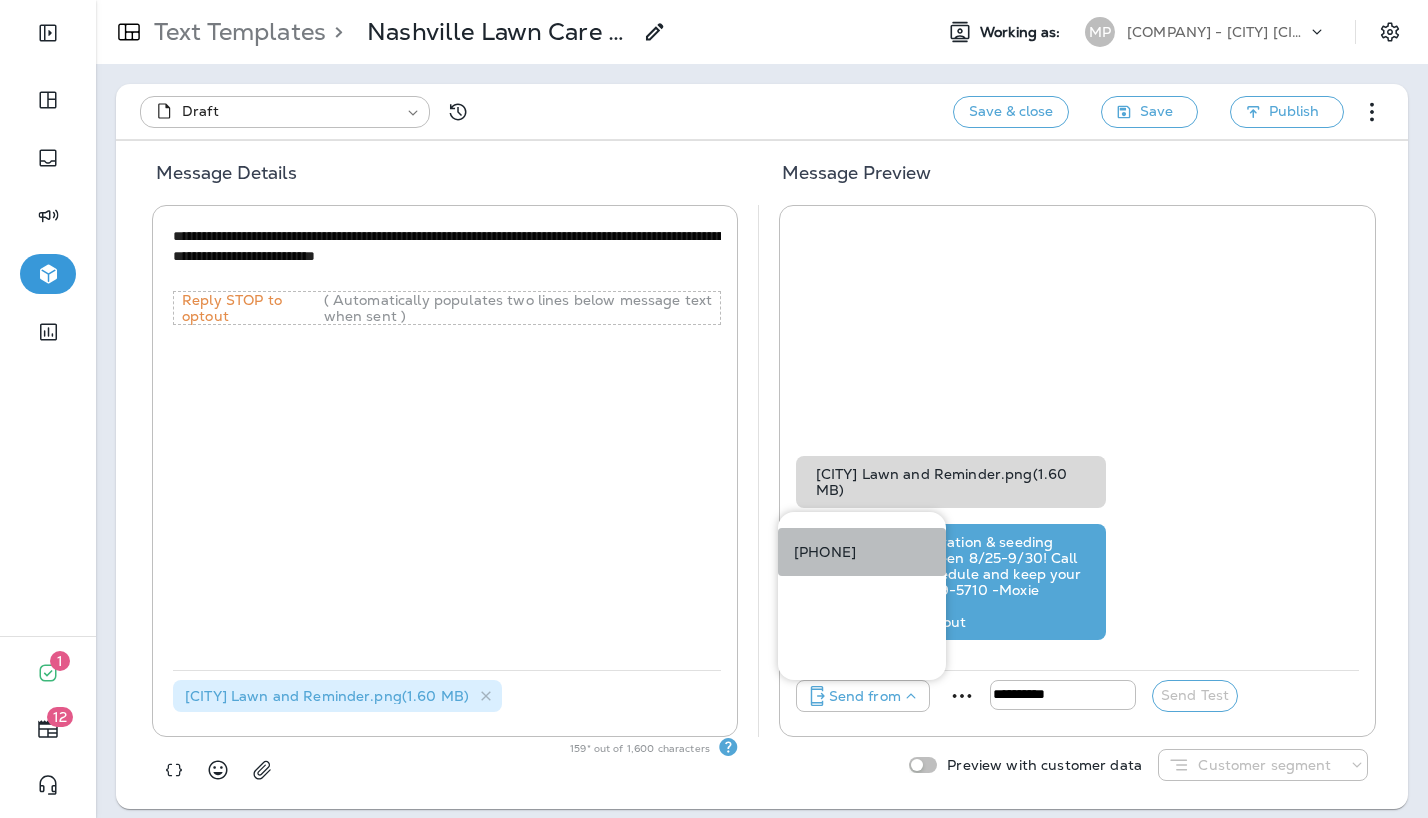 drag, startPoint x: 876, startPoint y: 550, endPoint x: 890, endPoint y: 569, distance: 23.600847 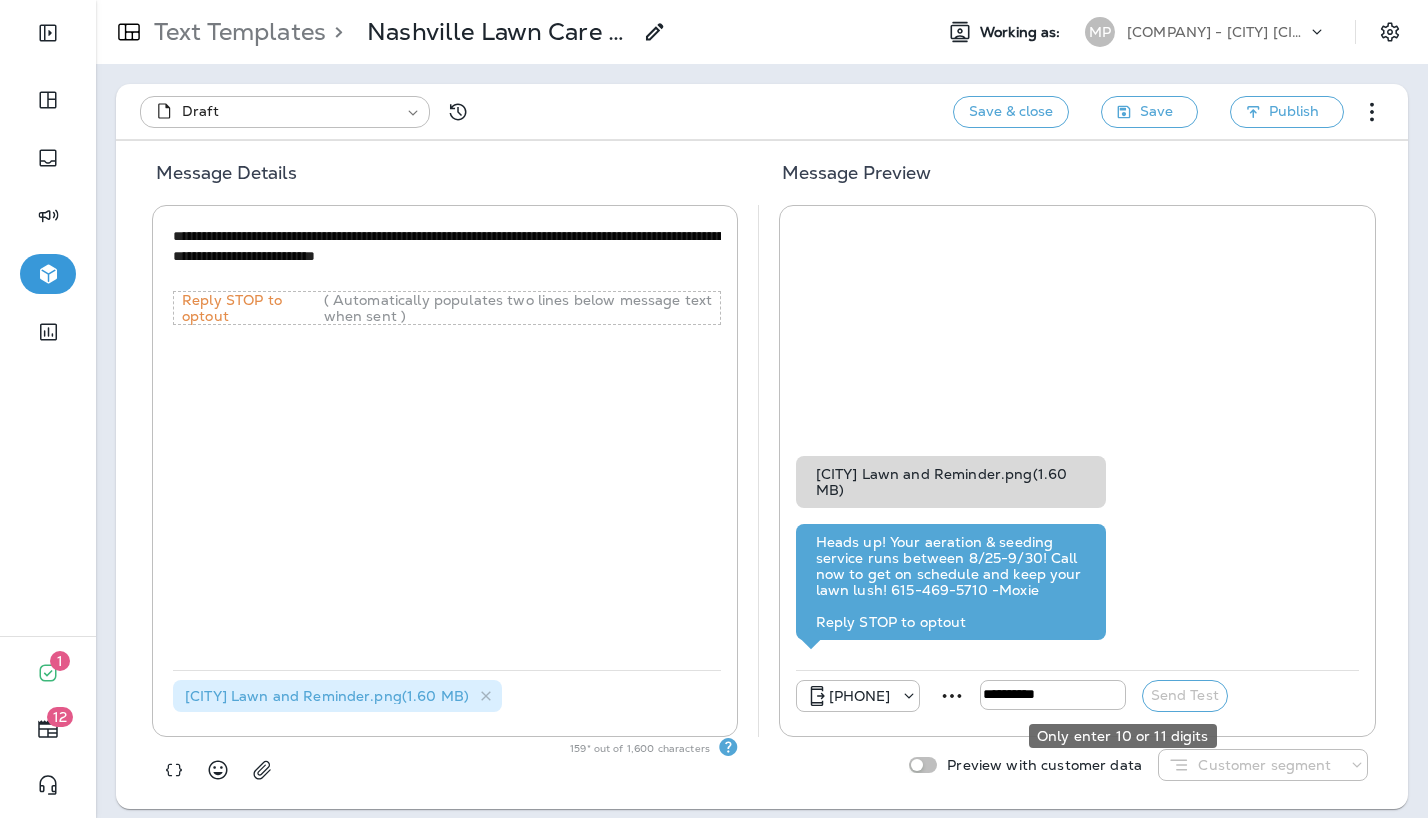 click at bounding box center [1053, 695] 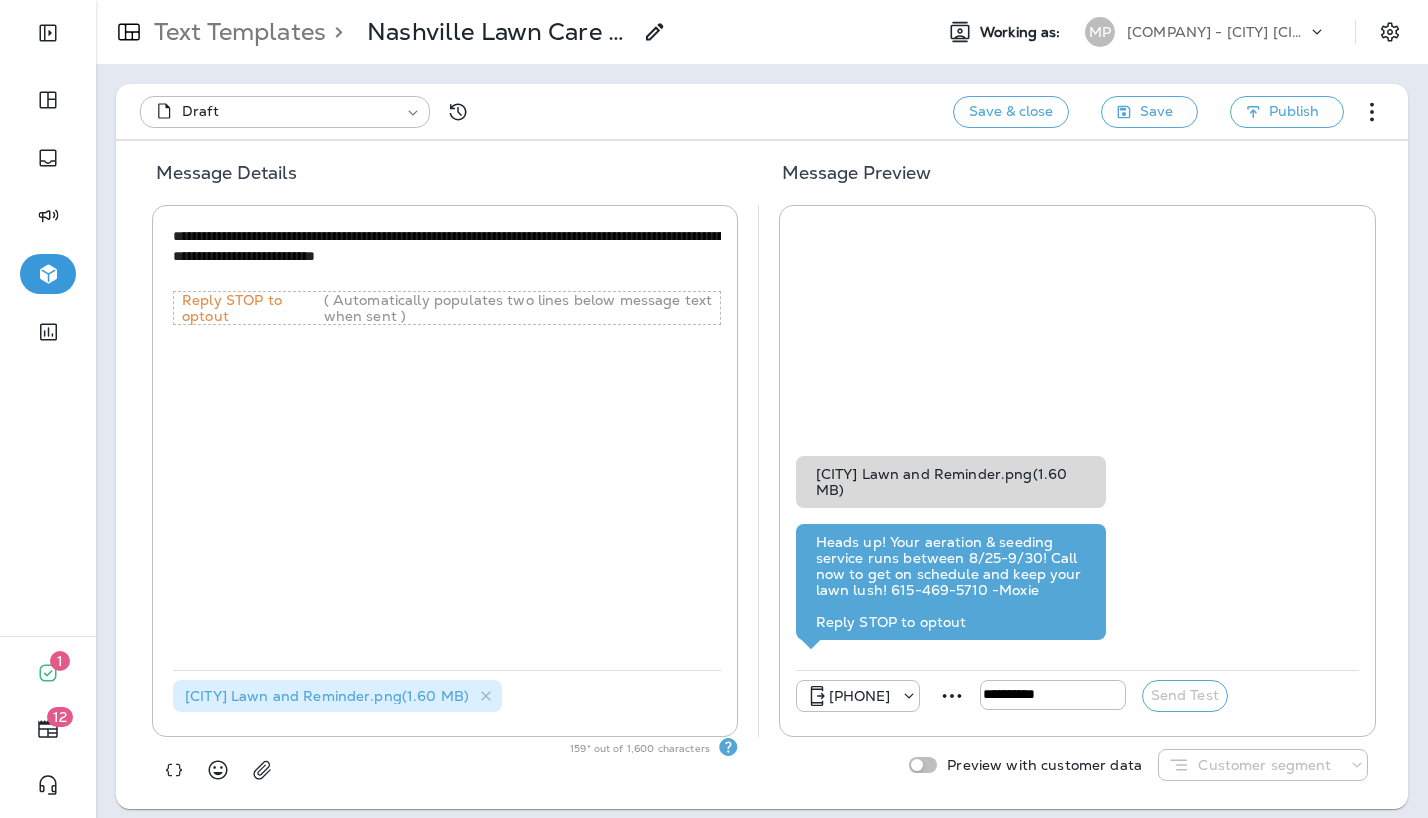 type on "**********" 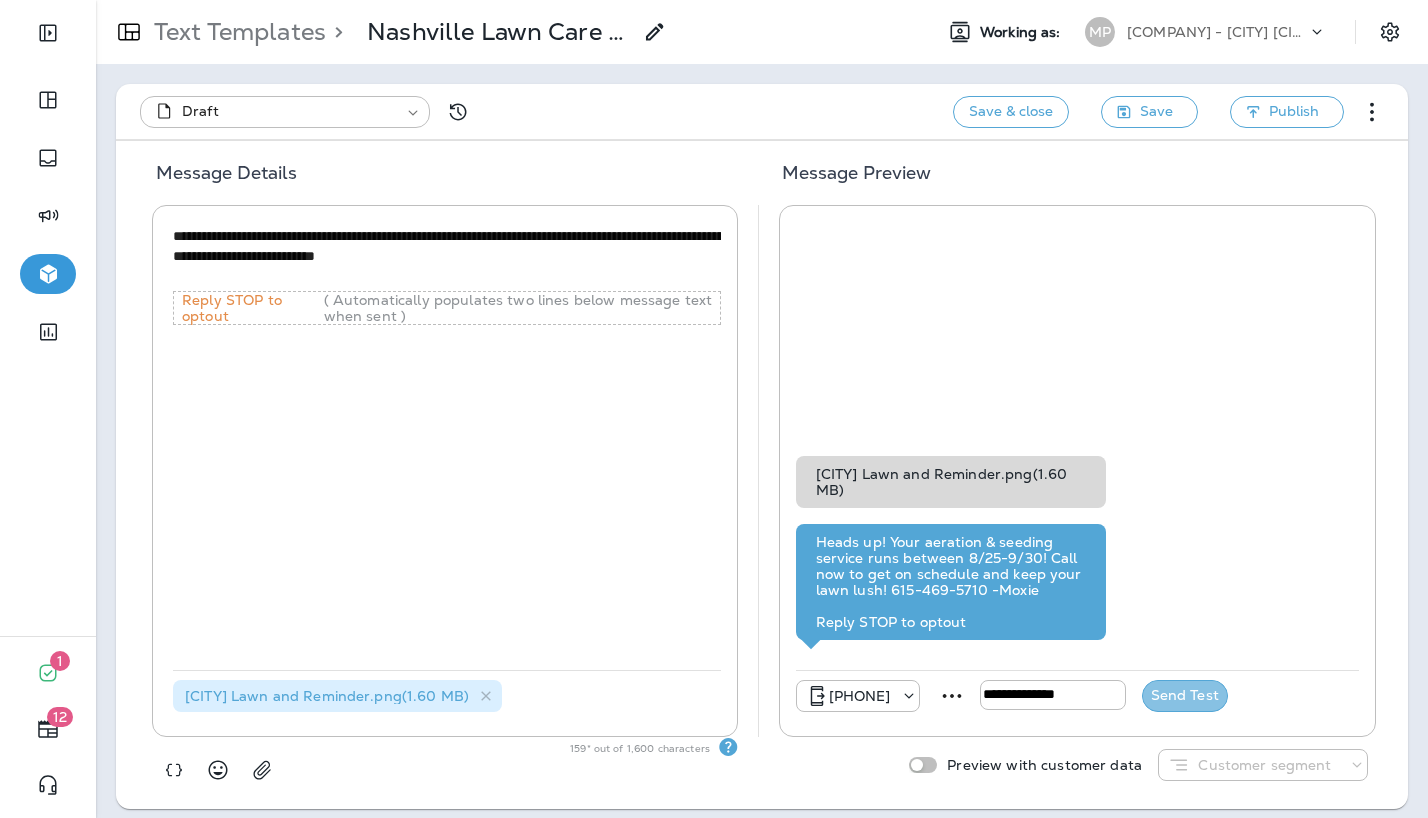 click on "Send Test" at bounding box center [1185, 696] 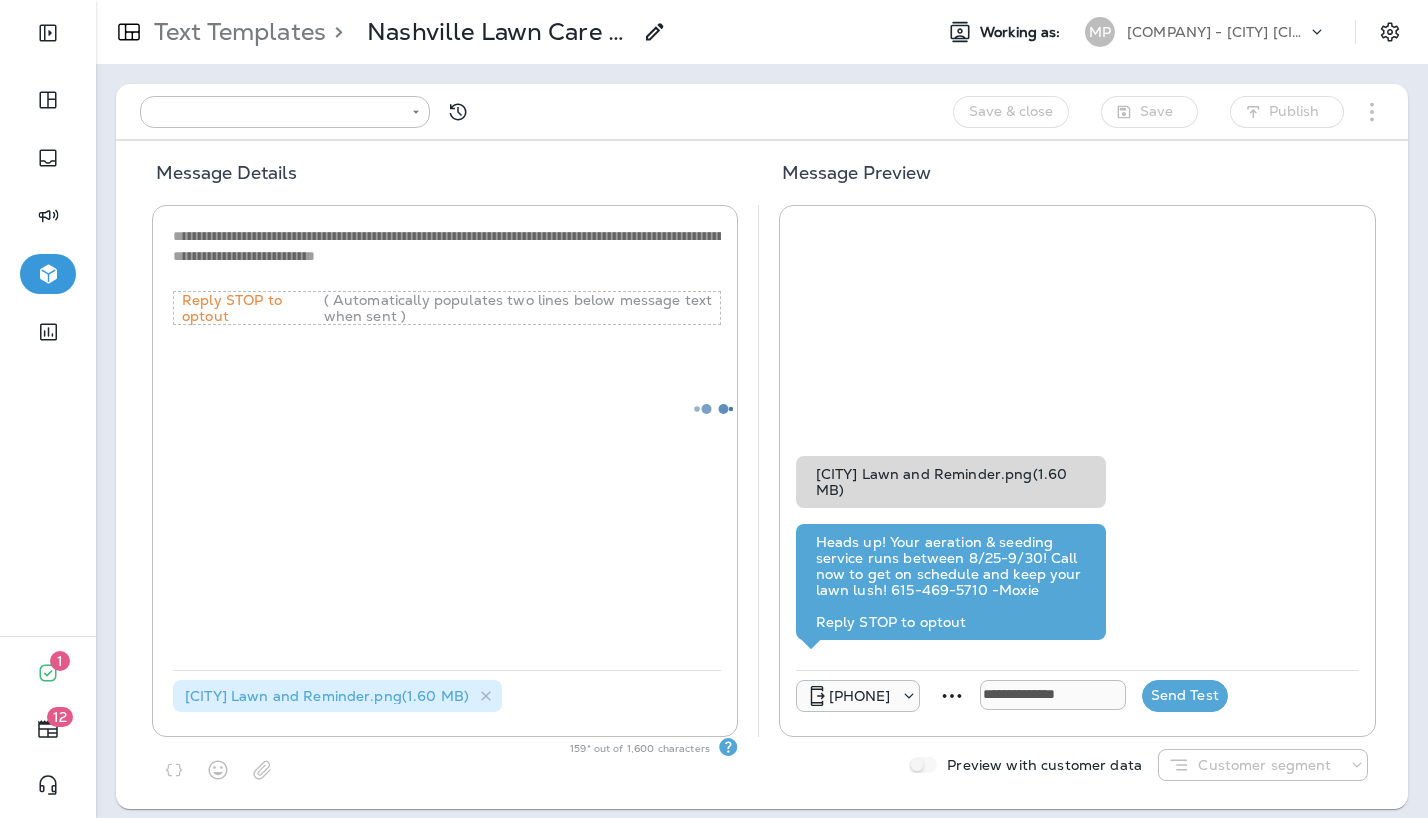 type on "**********" 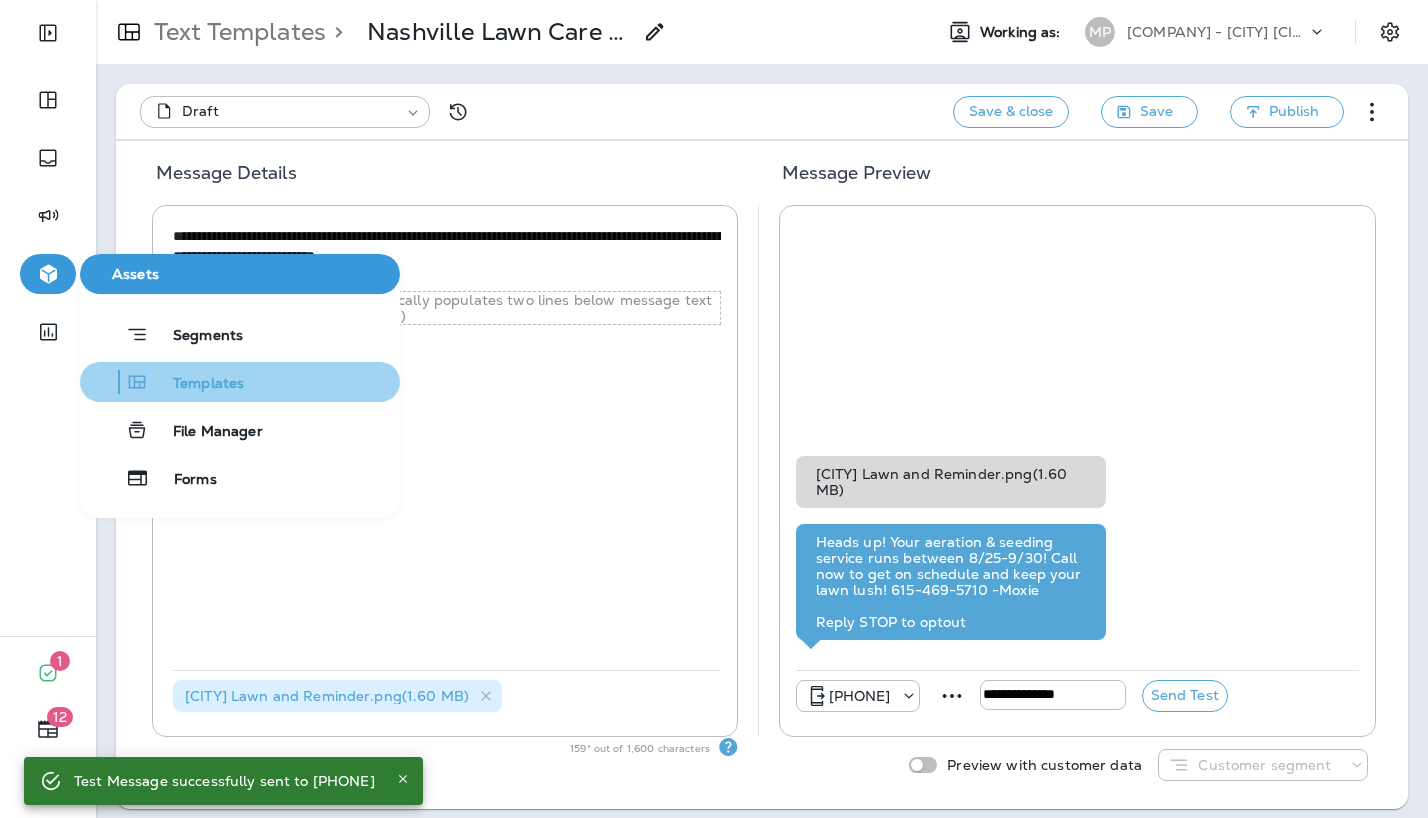 click on "Templates" at bounding box center [196, 384] 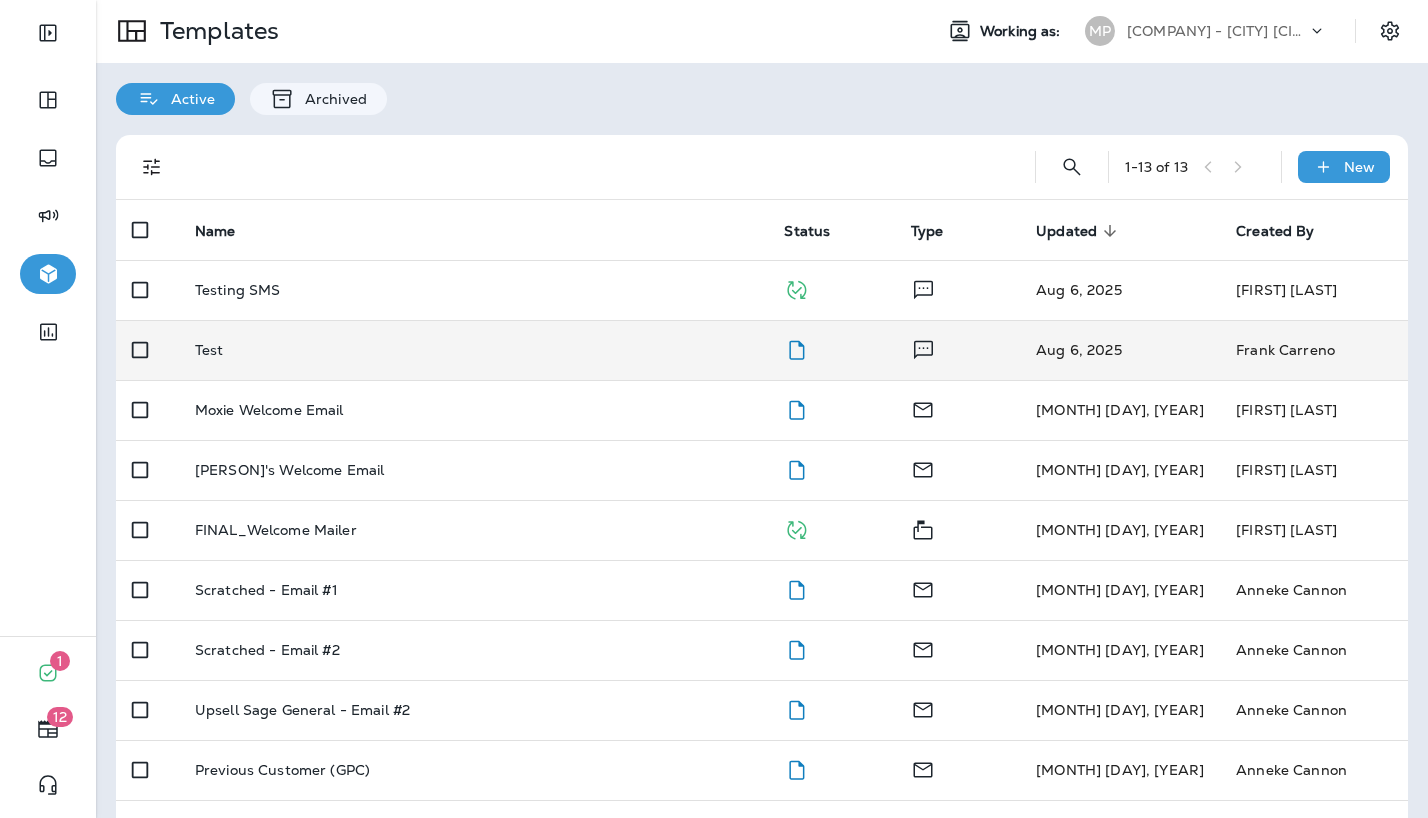 scroll, scrollTop: 3, scrollLeft: 0, axis: vertical 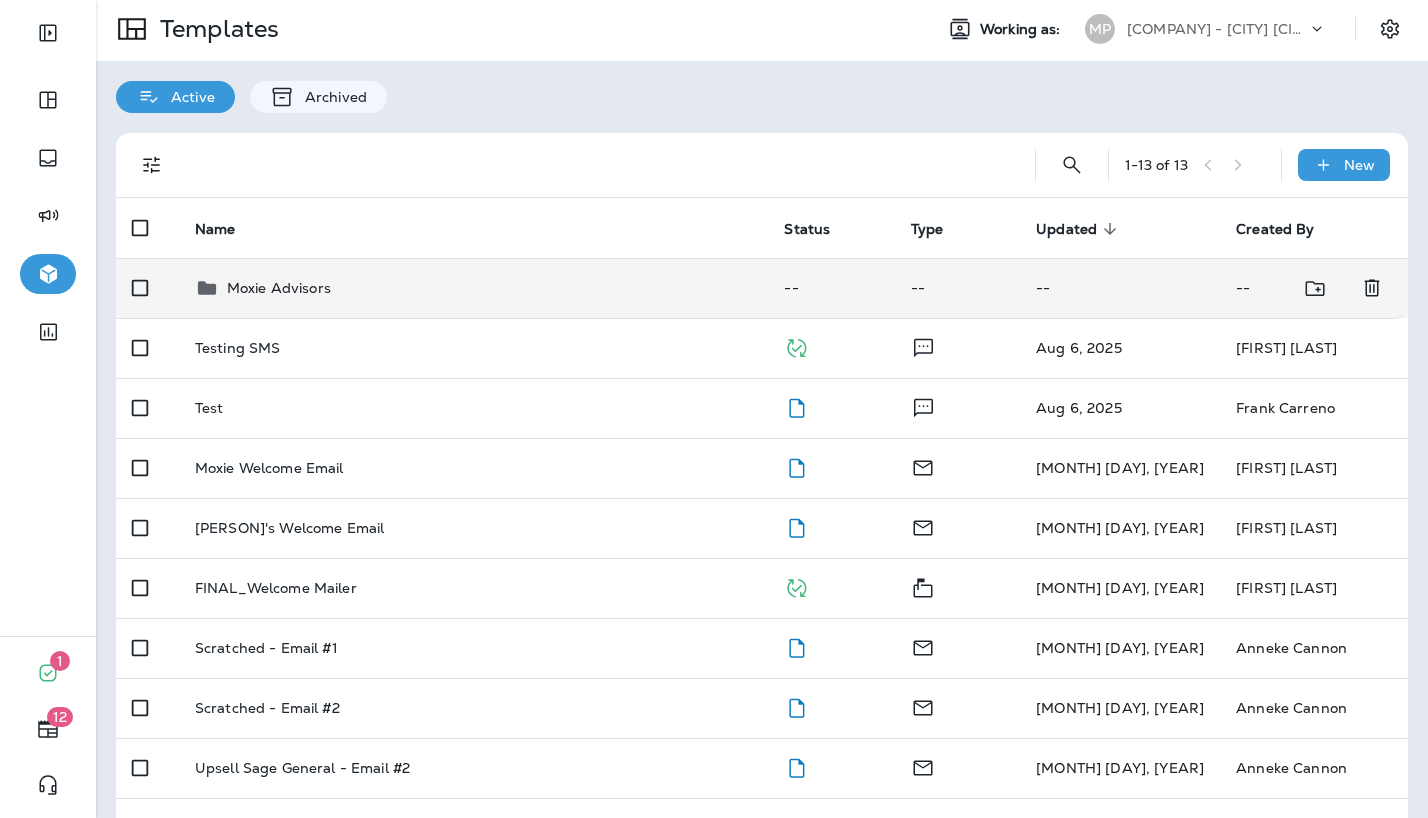 click on "Moxie Advisors" at bounding box center [279, 288] 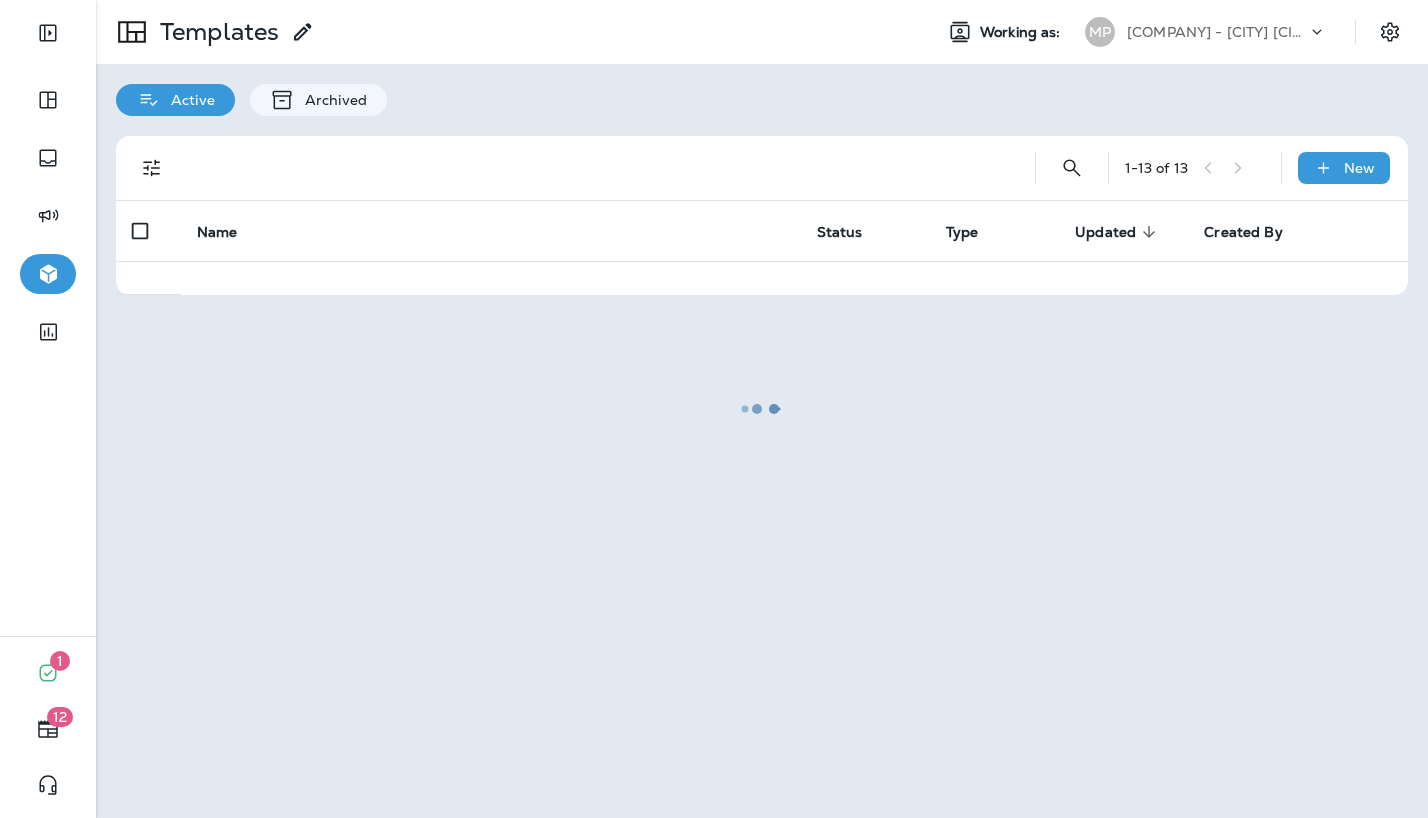 scroll, scrollTop: 0, scrollLeft: 0, axis: both 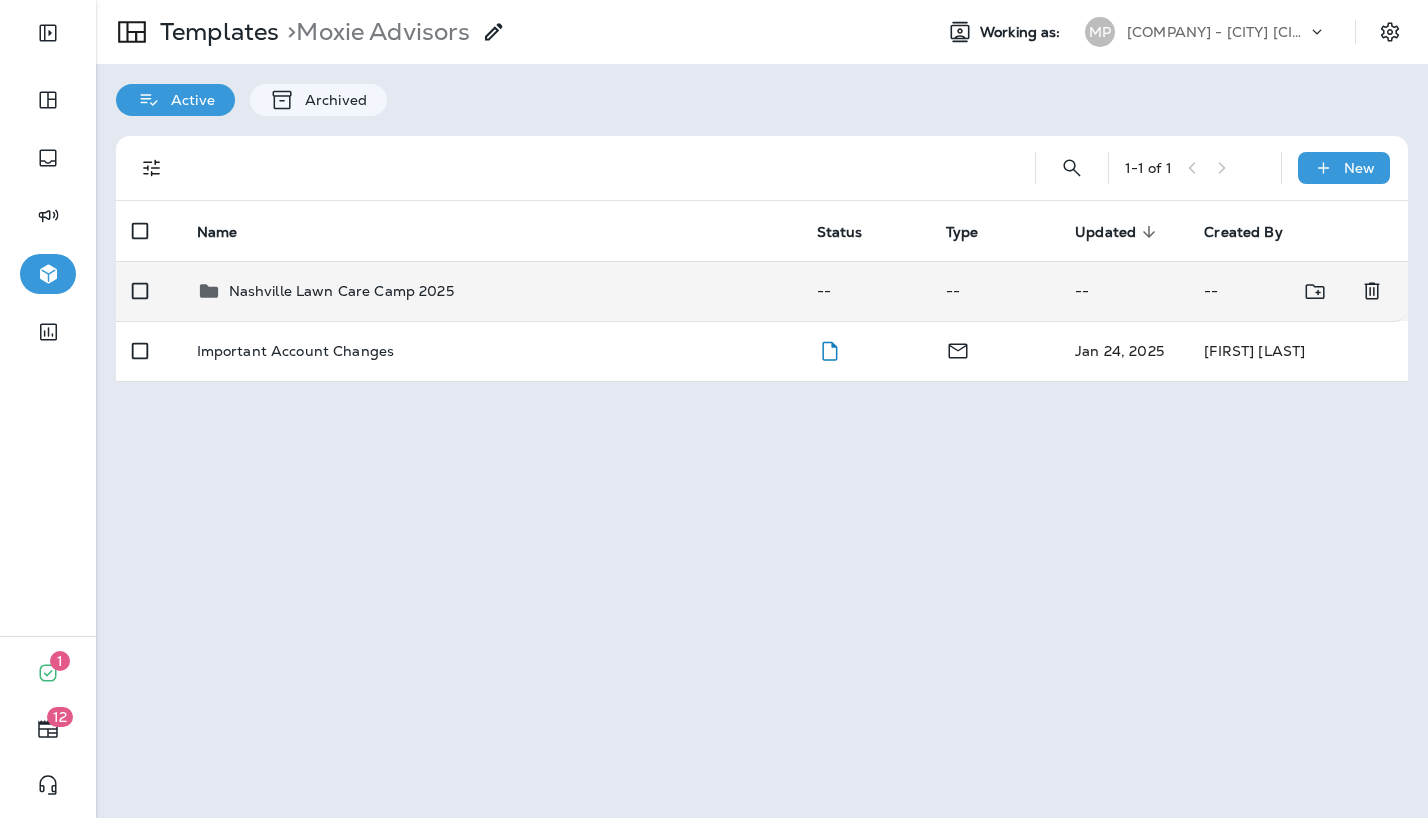 click on "Nashville Lawn Care Camp 2025" at bounding box center [341, 291] 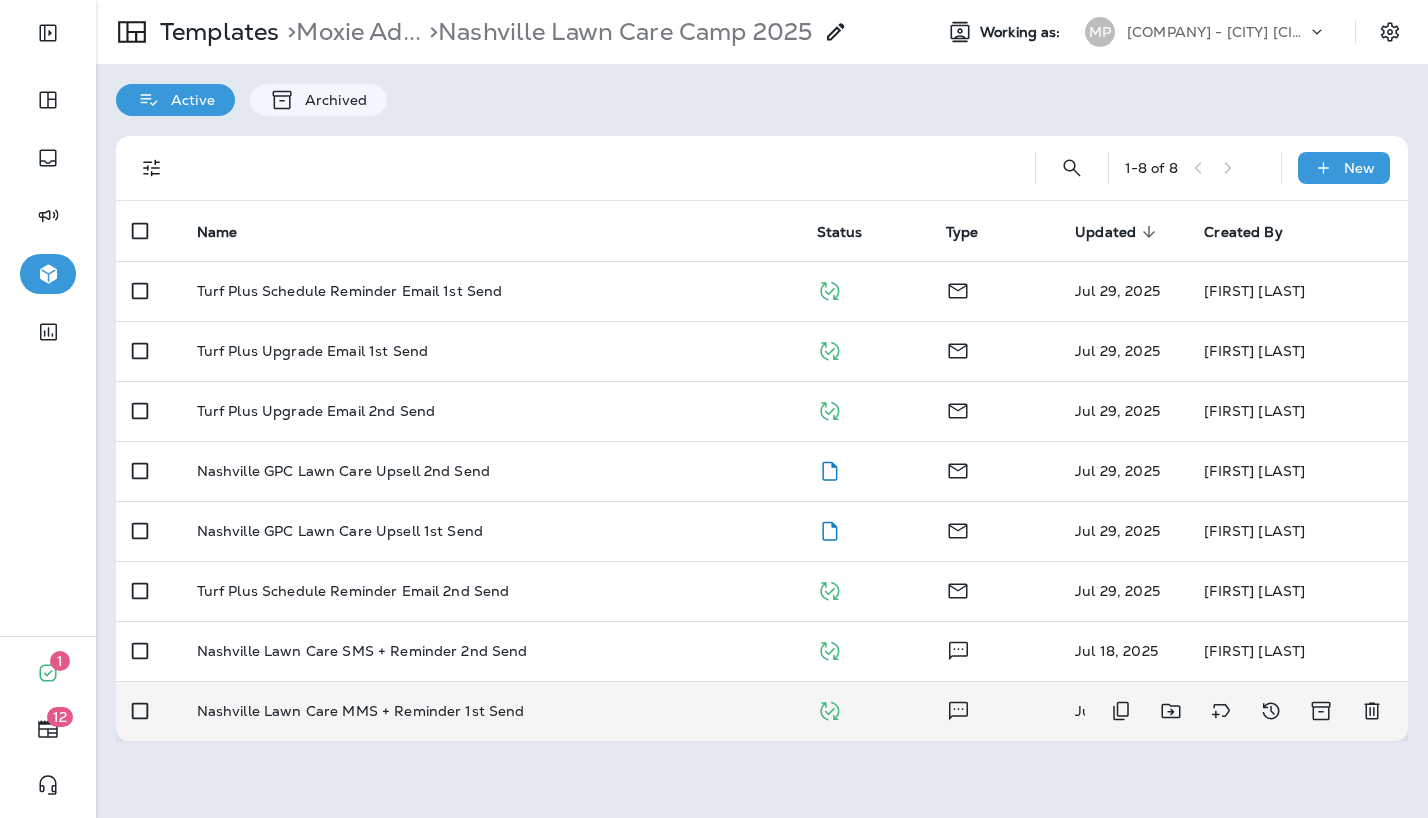 click on "Nashville Lawn Care MMS + Reminder 1st Send" at bounding box center (361, 711) 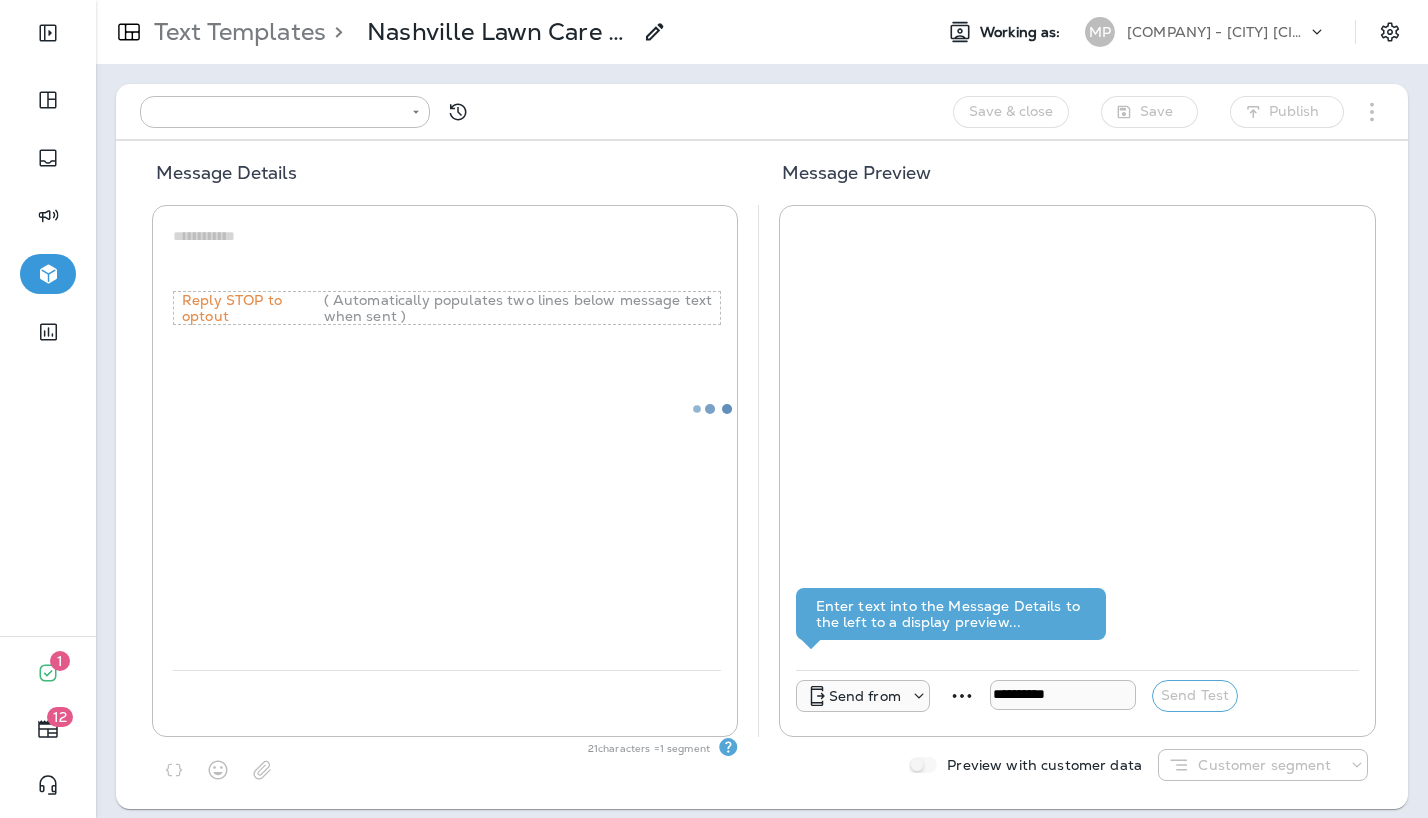 type on "**********" 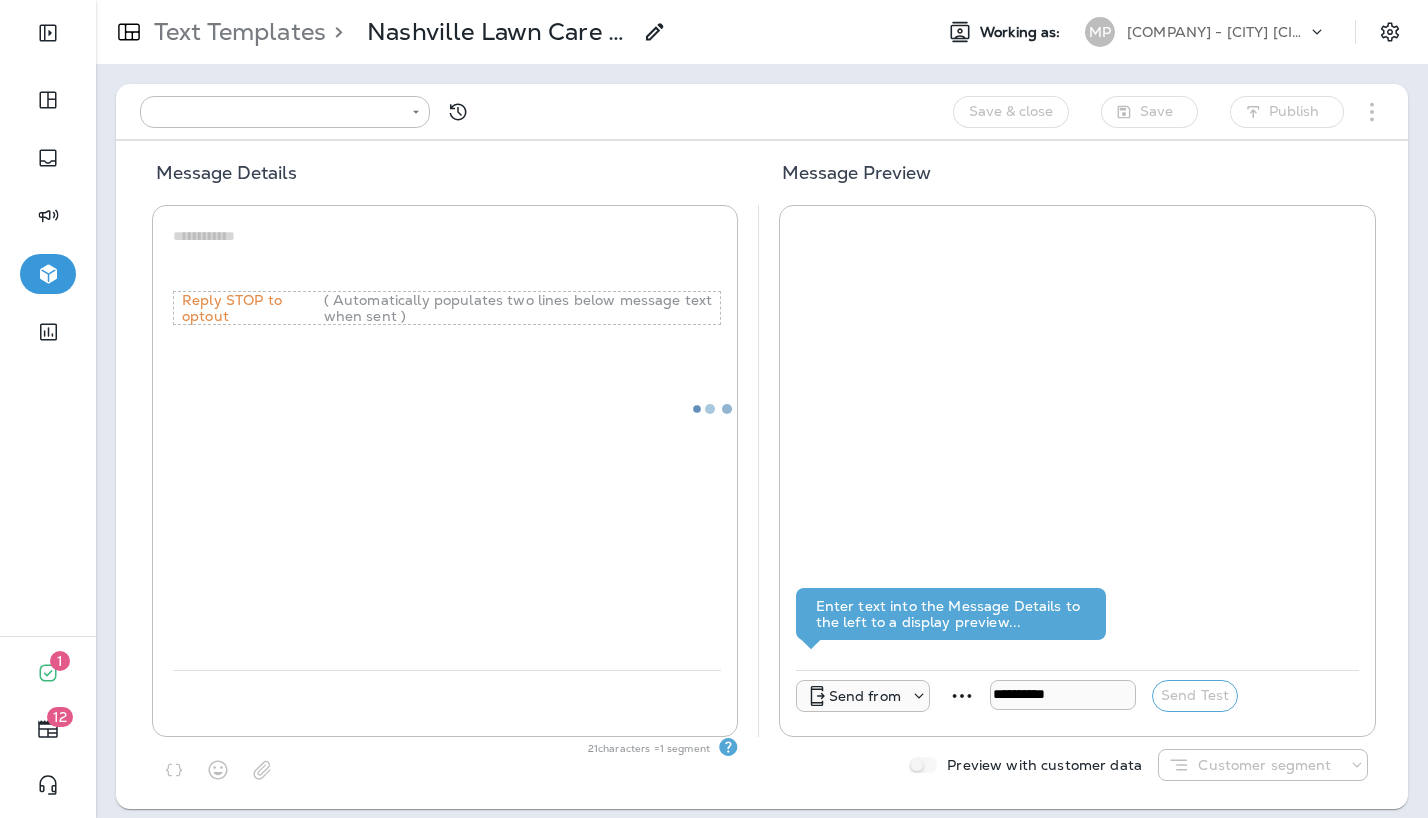 type on "**********" 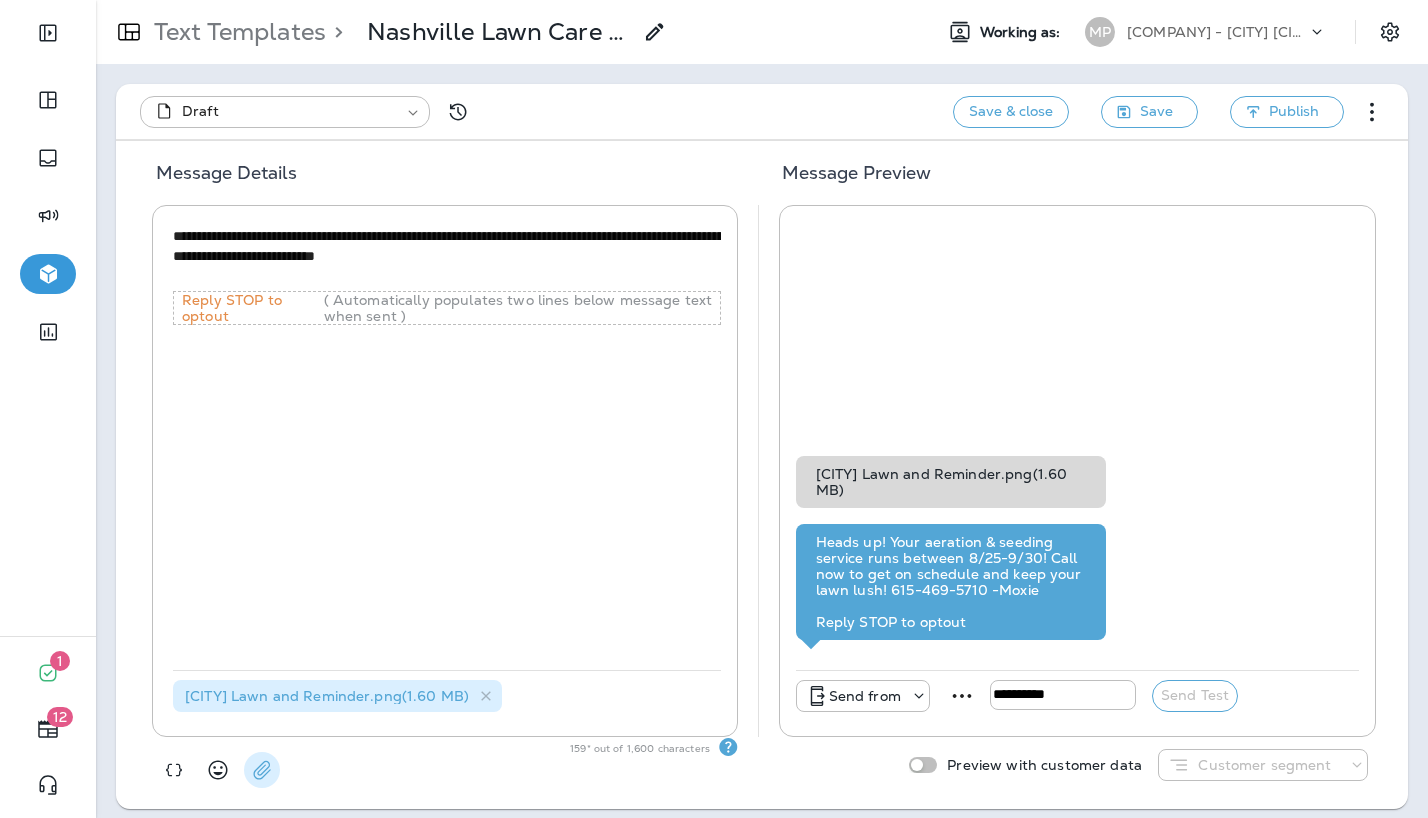click at bounding box center [262, 770] 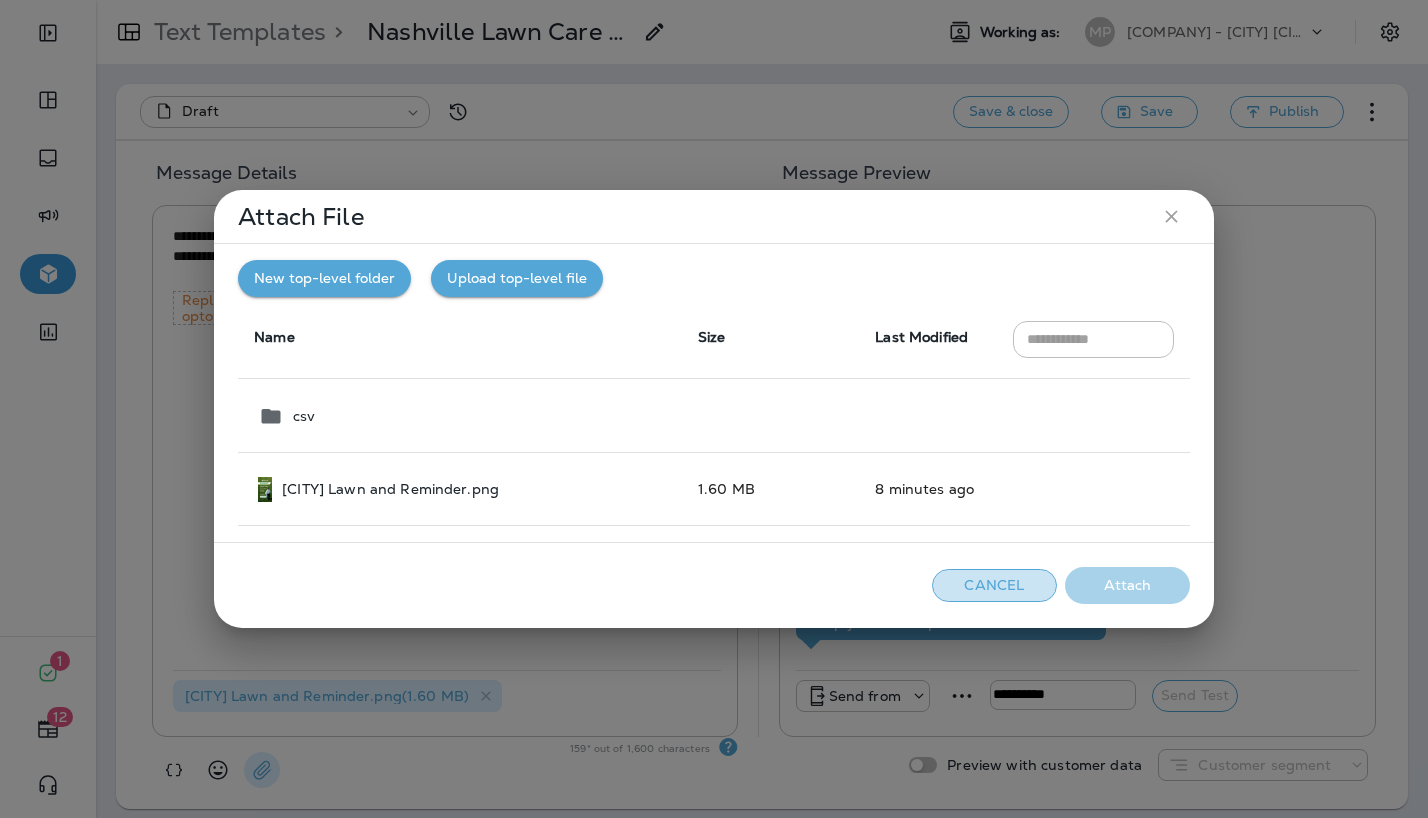 click on "Cancel" at bounding box center (994, 585) 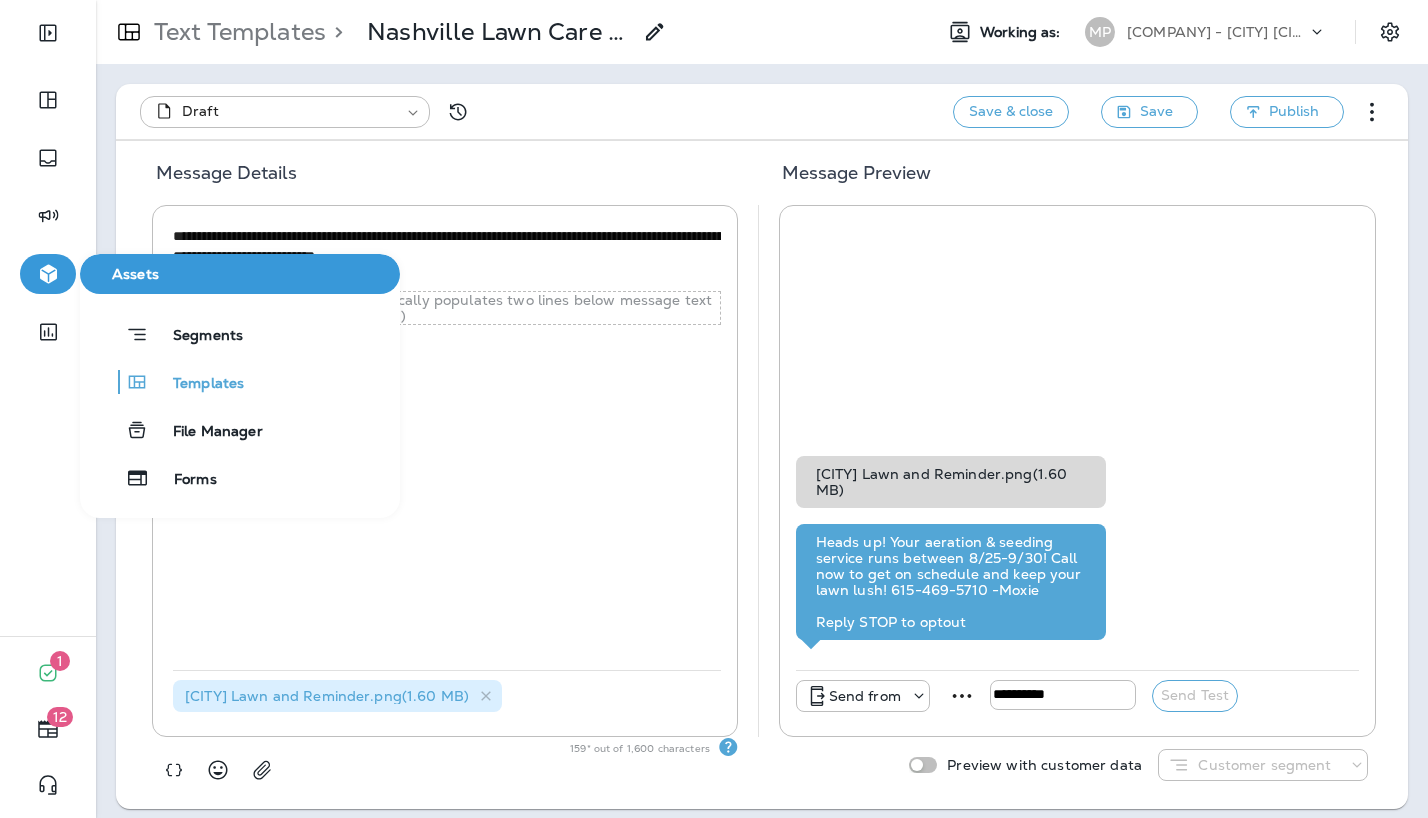 click 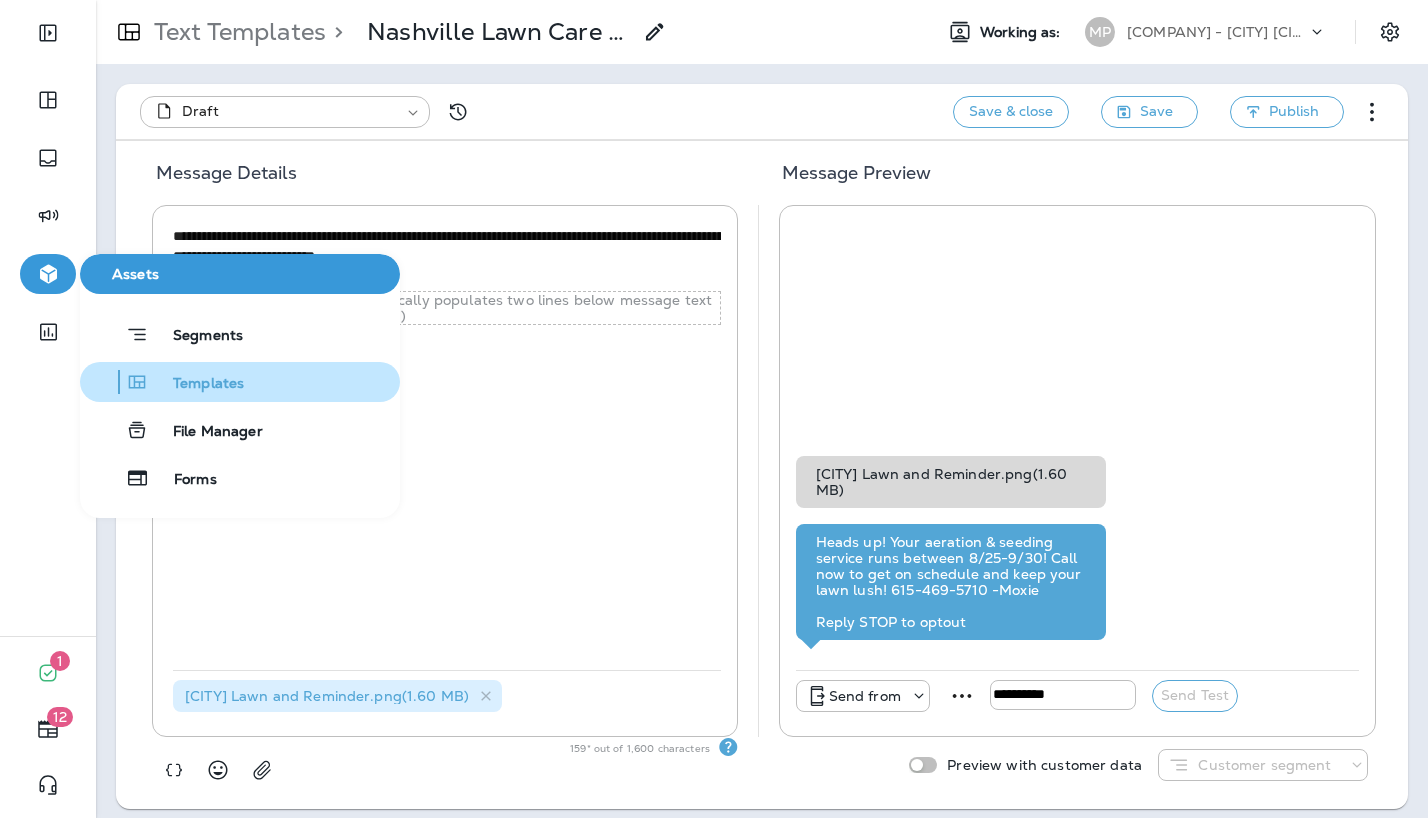 click on "Templates" at bounding box center [196, 384] 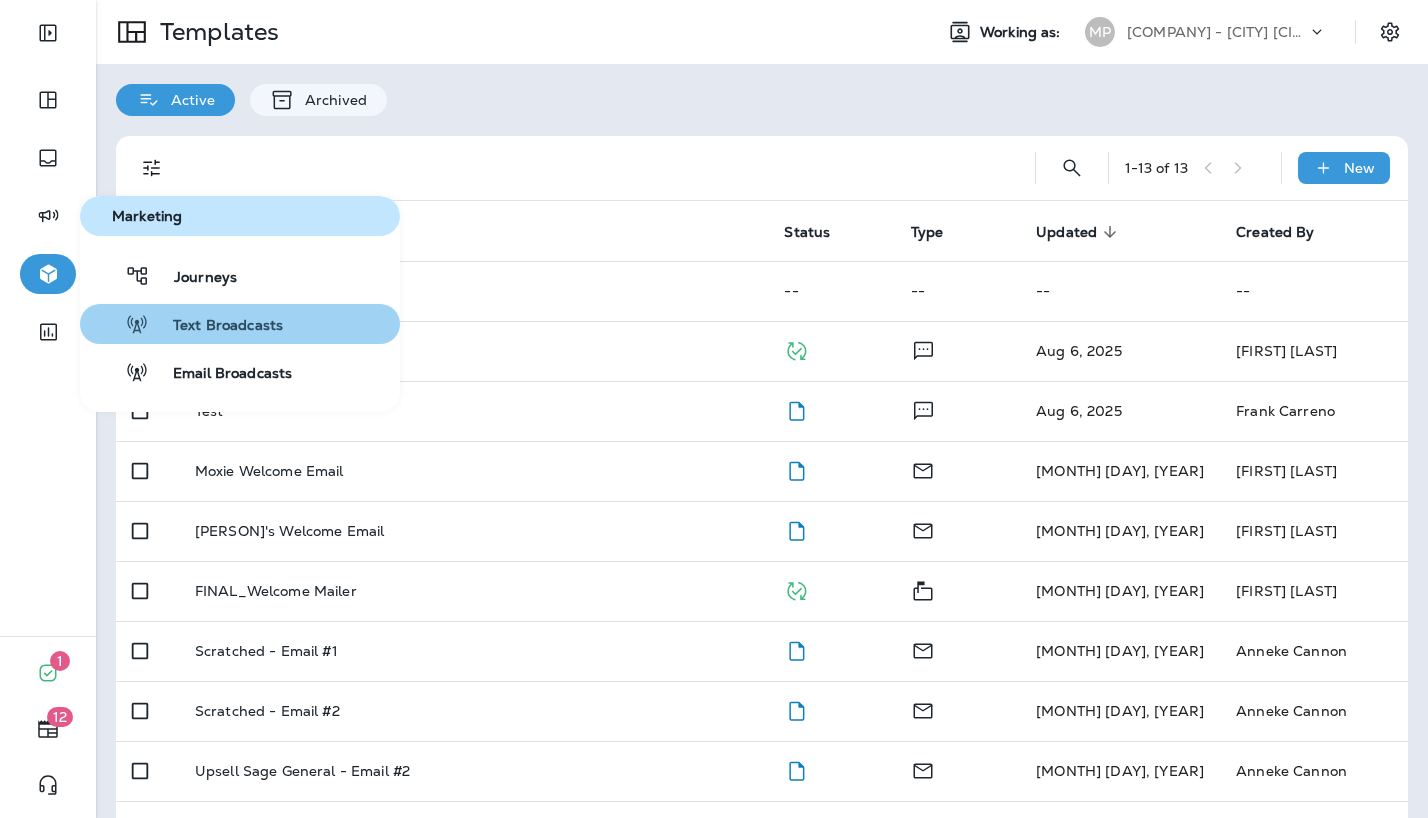 click on "Text Broadcasts" at bounding box center (216, 326) 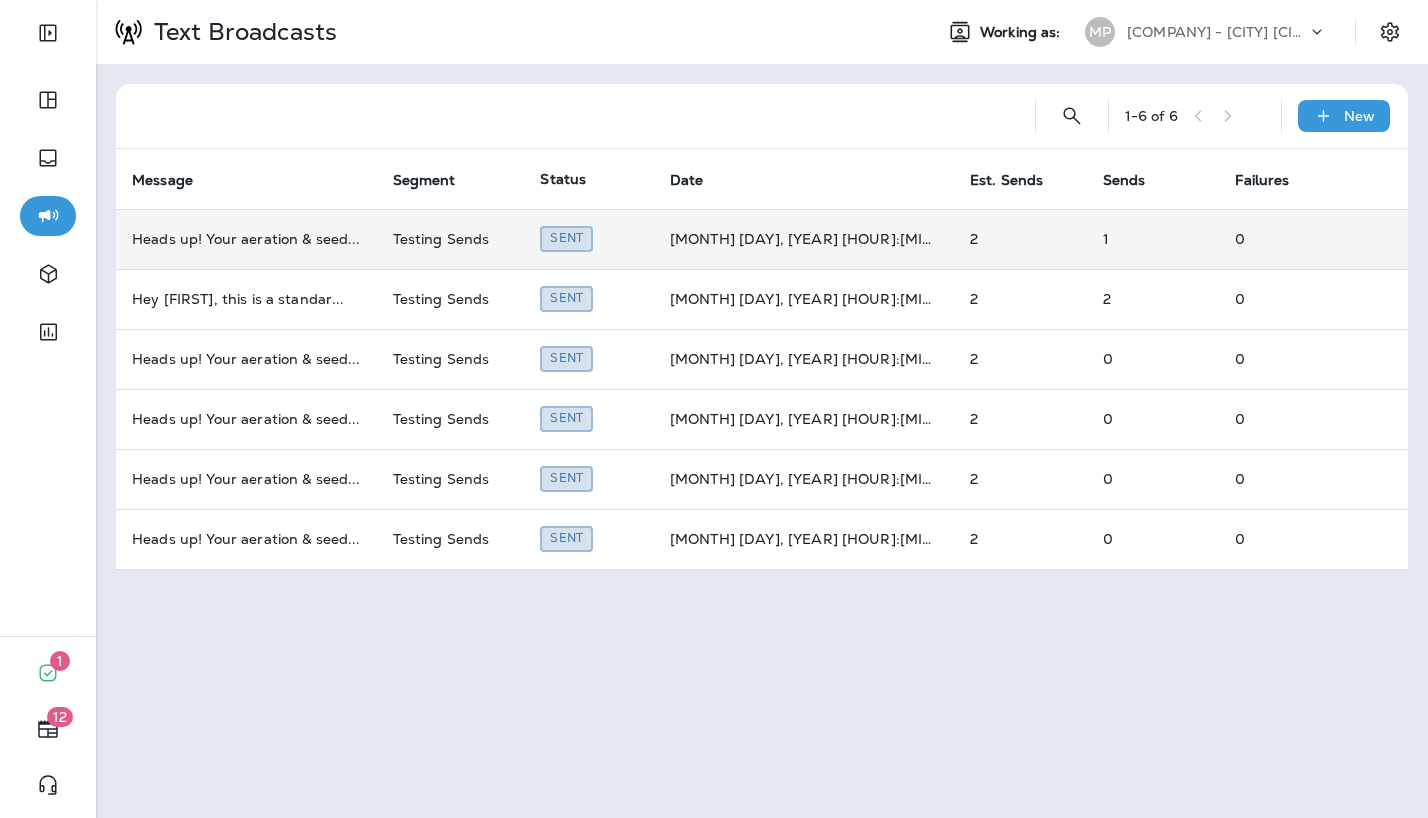 click on "[MONTH] [DAY], [YEAR] [HOUR]:[MINUTE] [AMPM]" at bounding box center (804, 239) 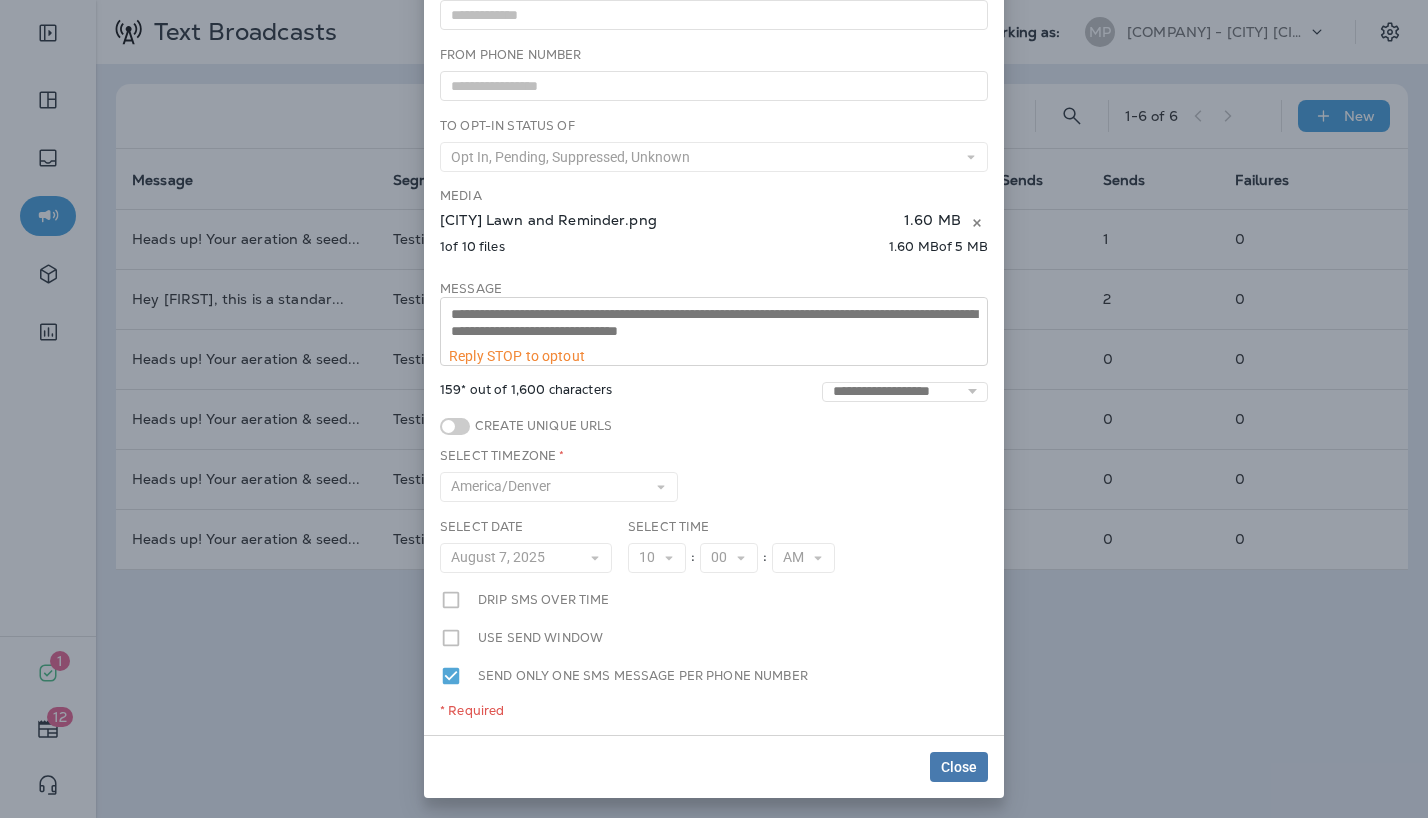 scroll, scrollTop: 0, scrollLeft: 0, axis: both 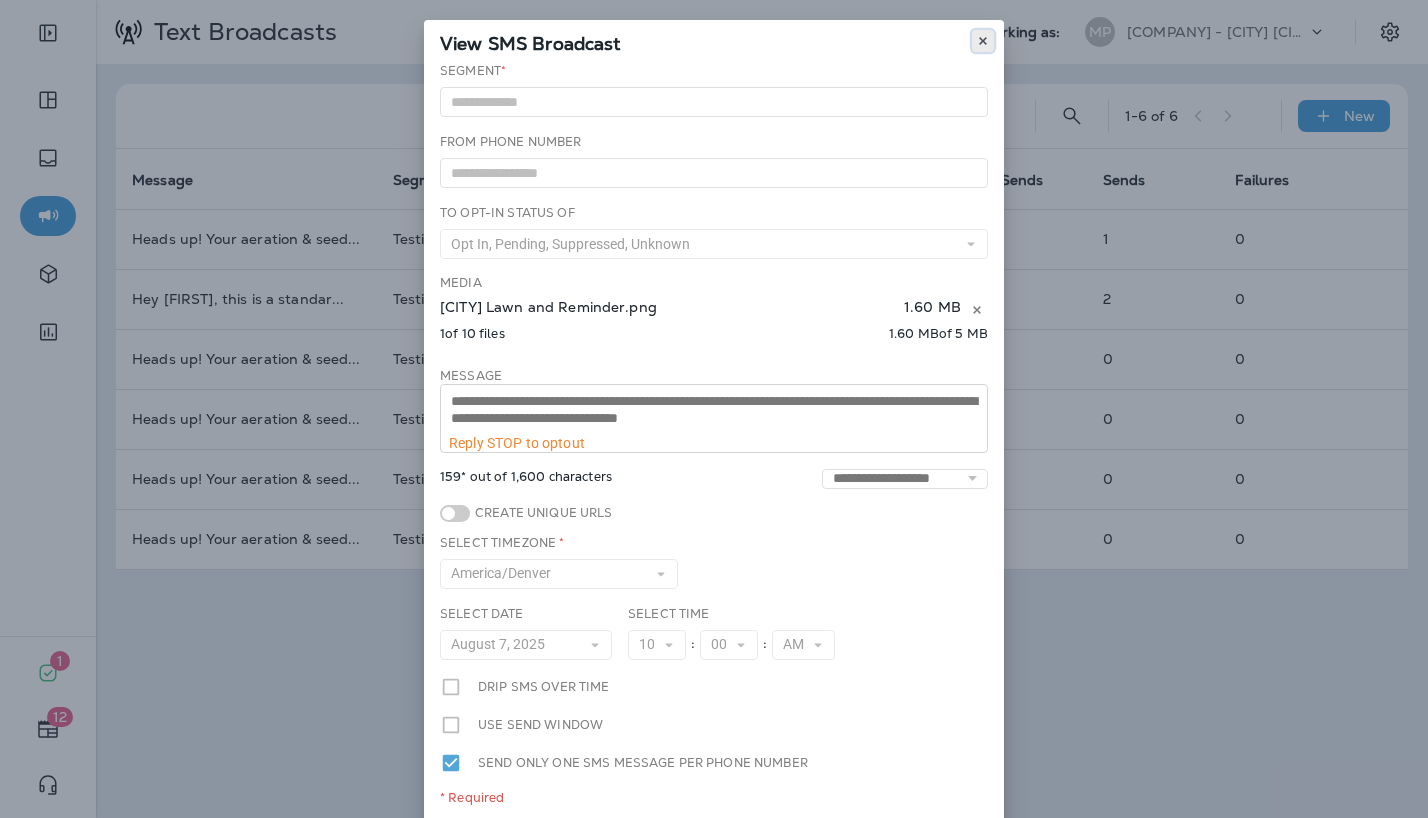 click 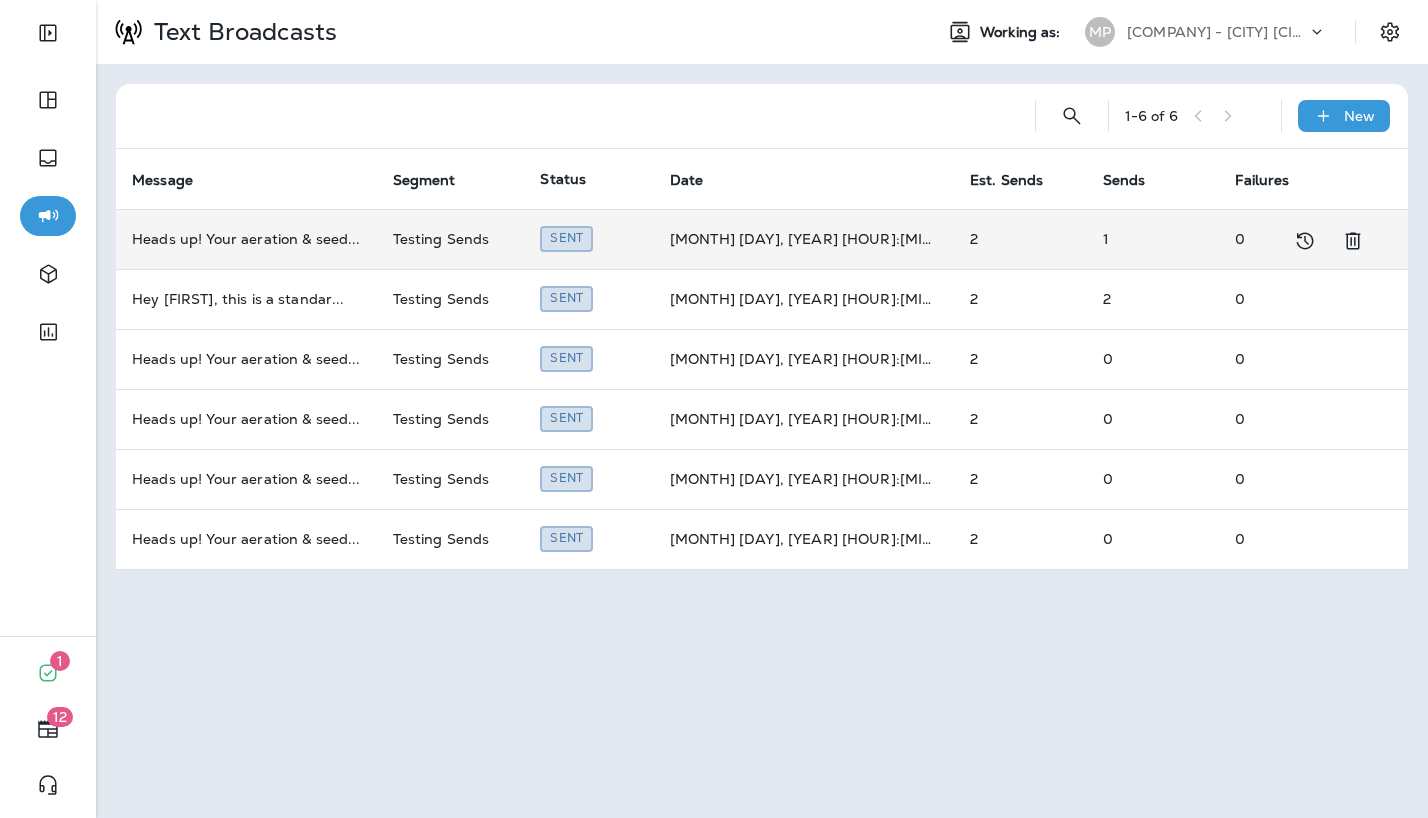 click on "1" at bounding box center (1153, 239) 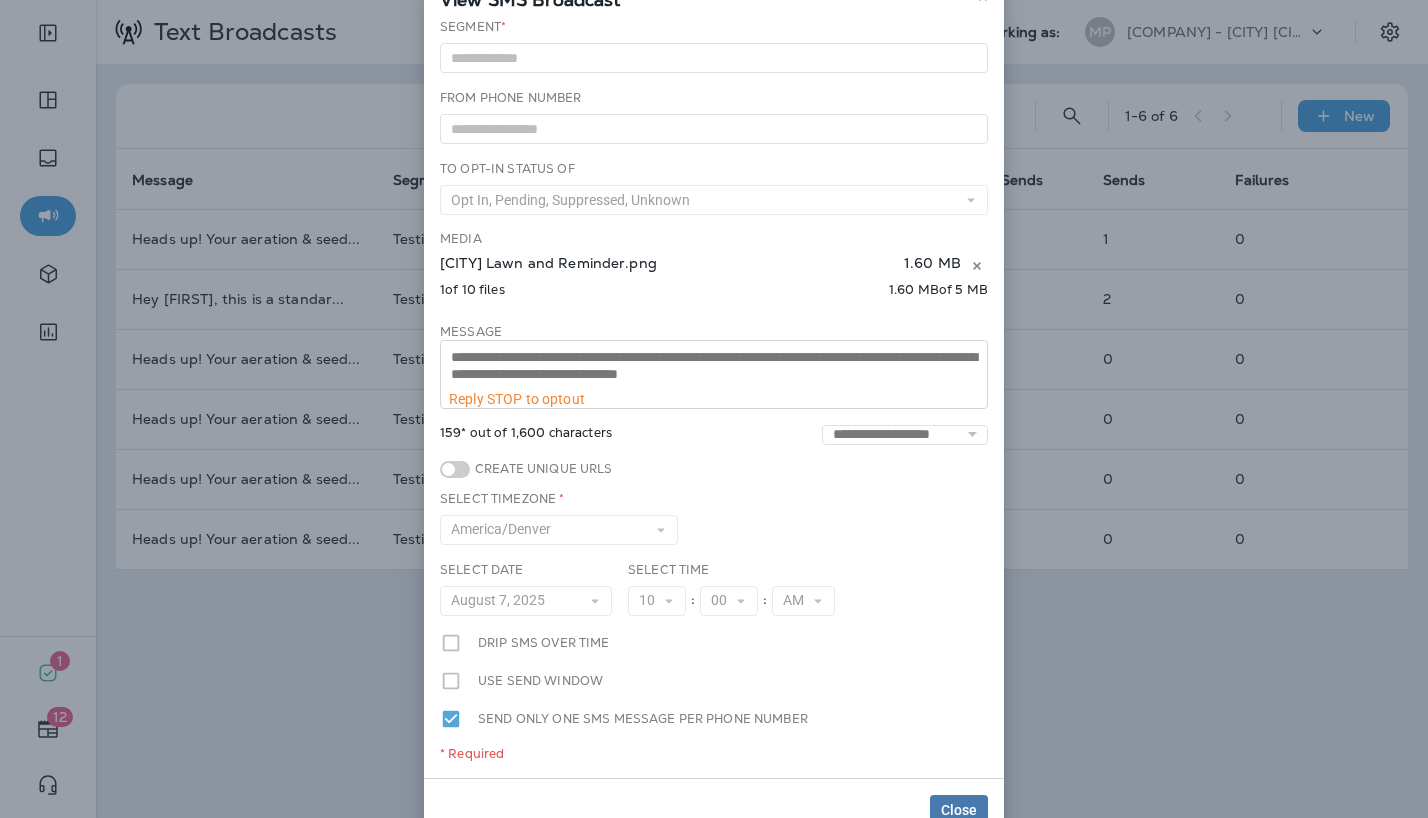 scroll, scrollTop: 0, scrollLeft: 0, axis: both 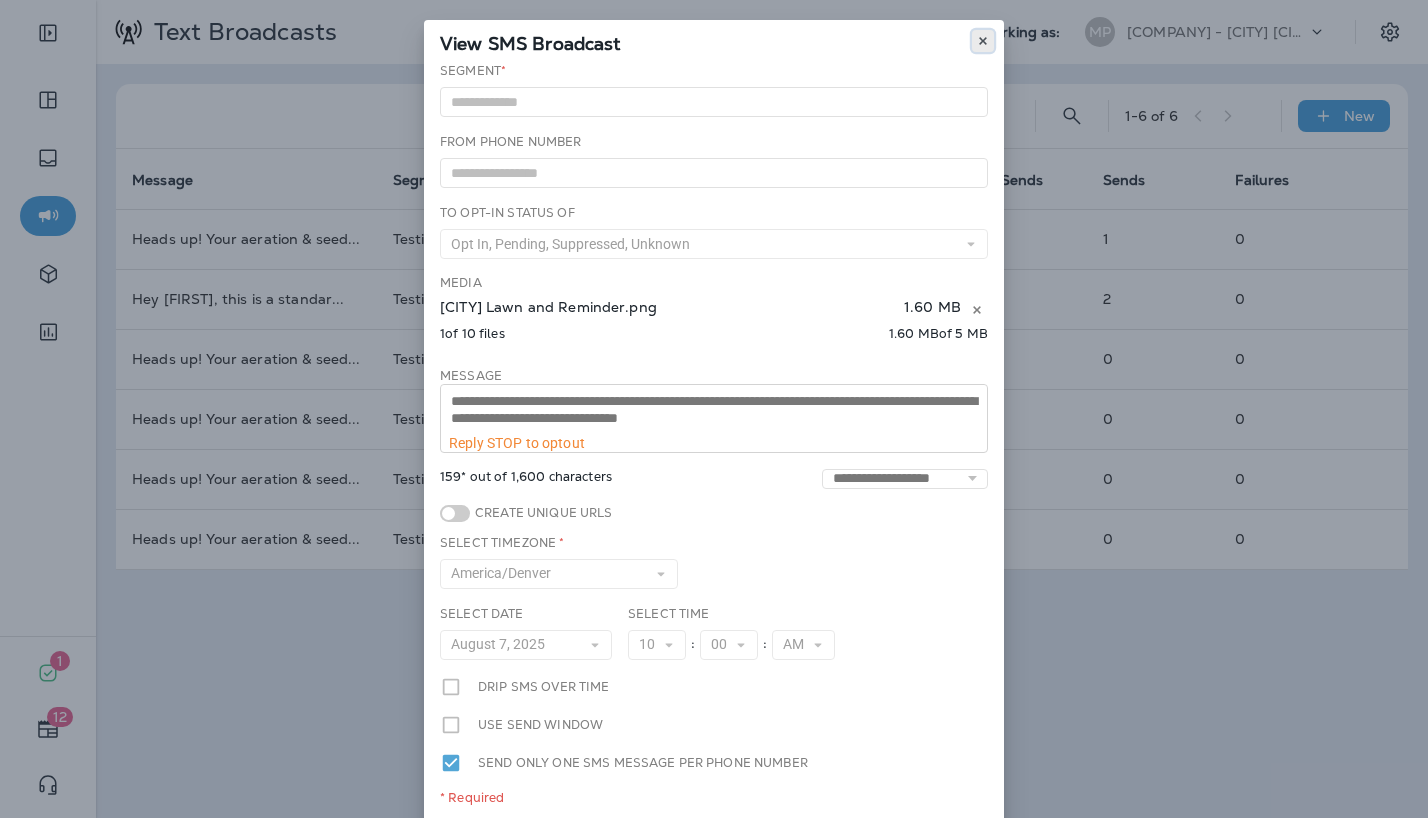 click at bounding box center (983, 41) 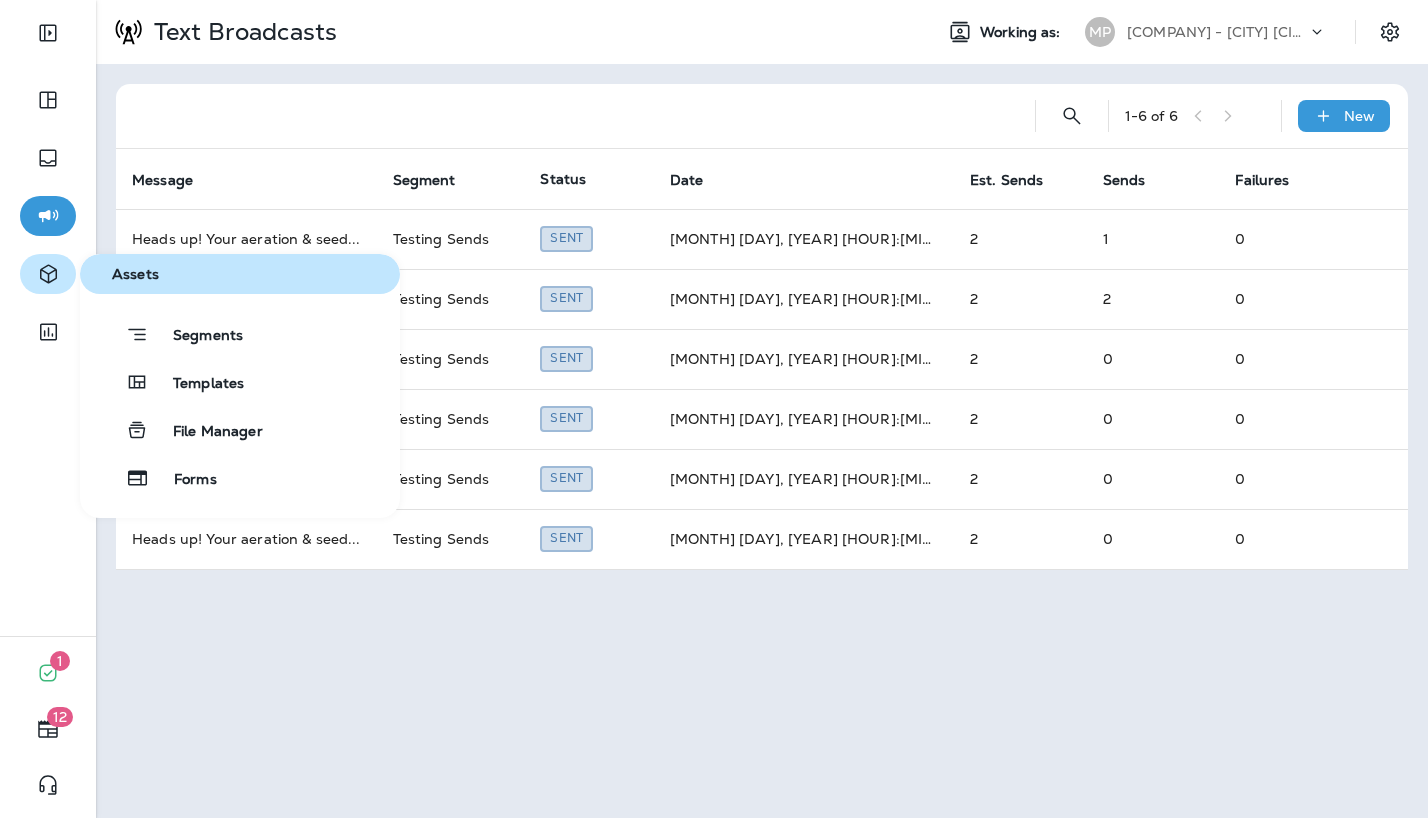 click 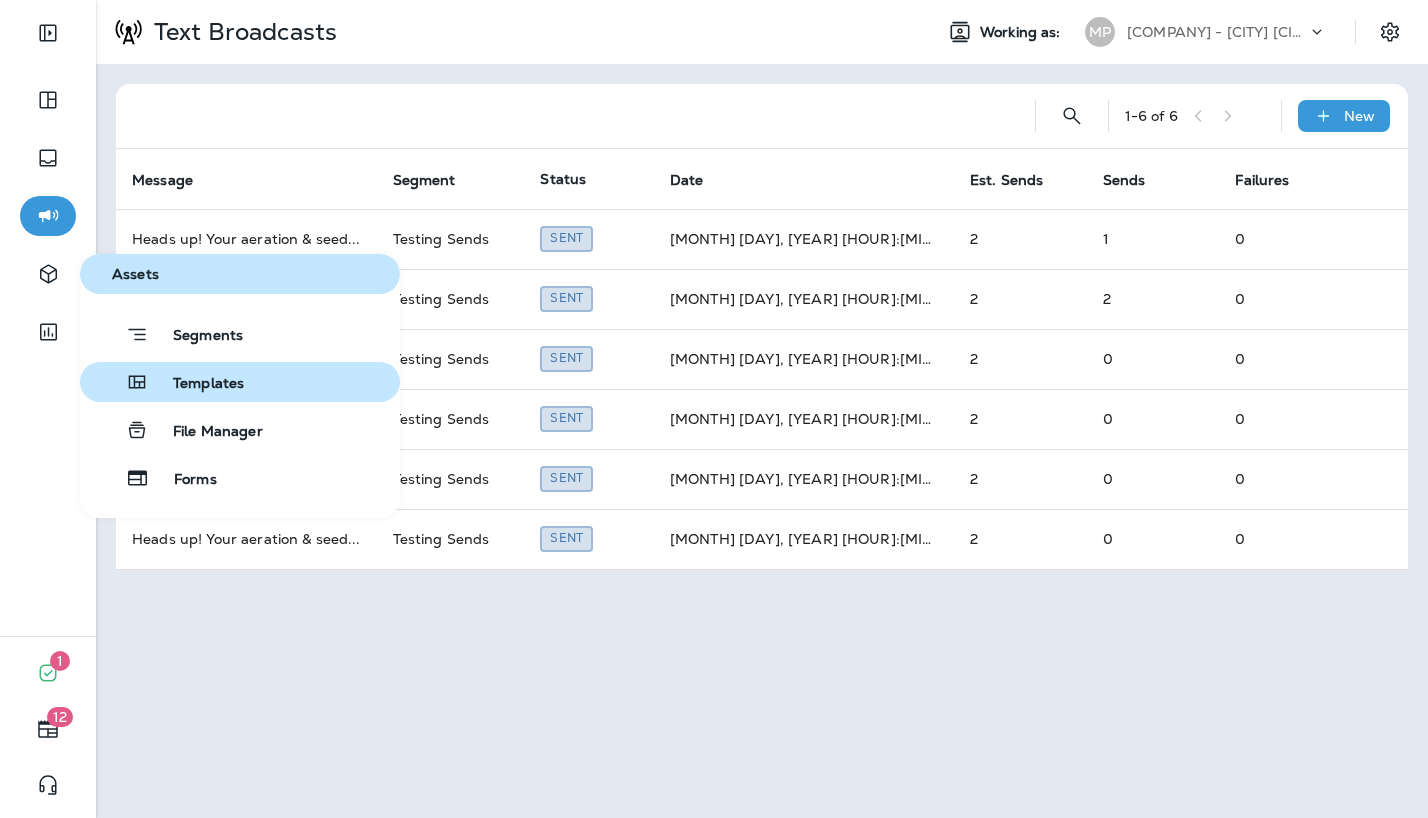 click on "Templates" at bounding box center (196, 384) 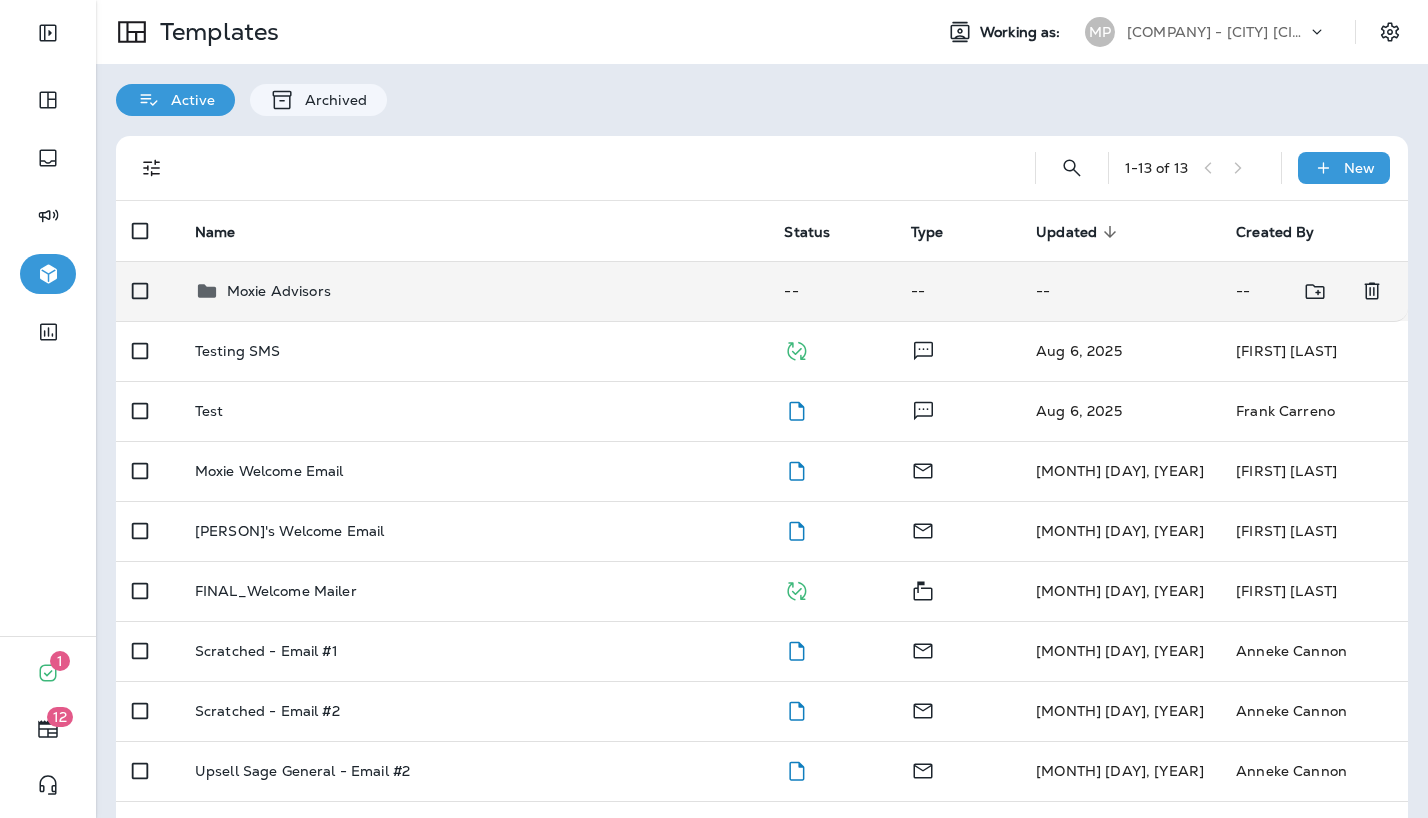 click on "Moxie Advisors" at bounding box center (474, 291) 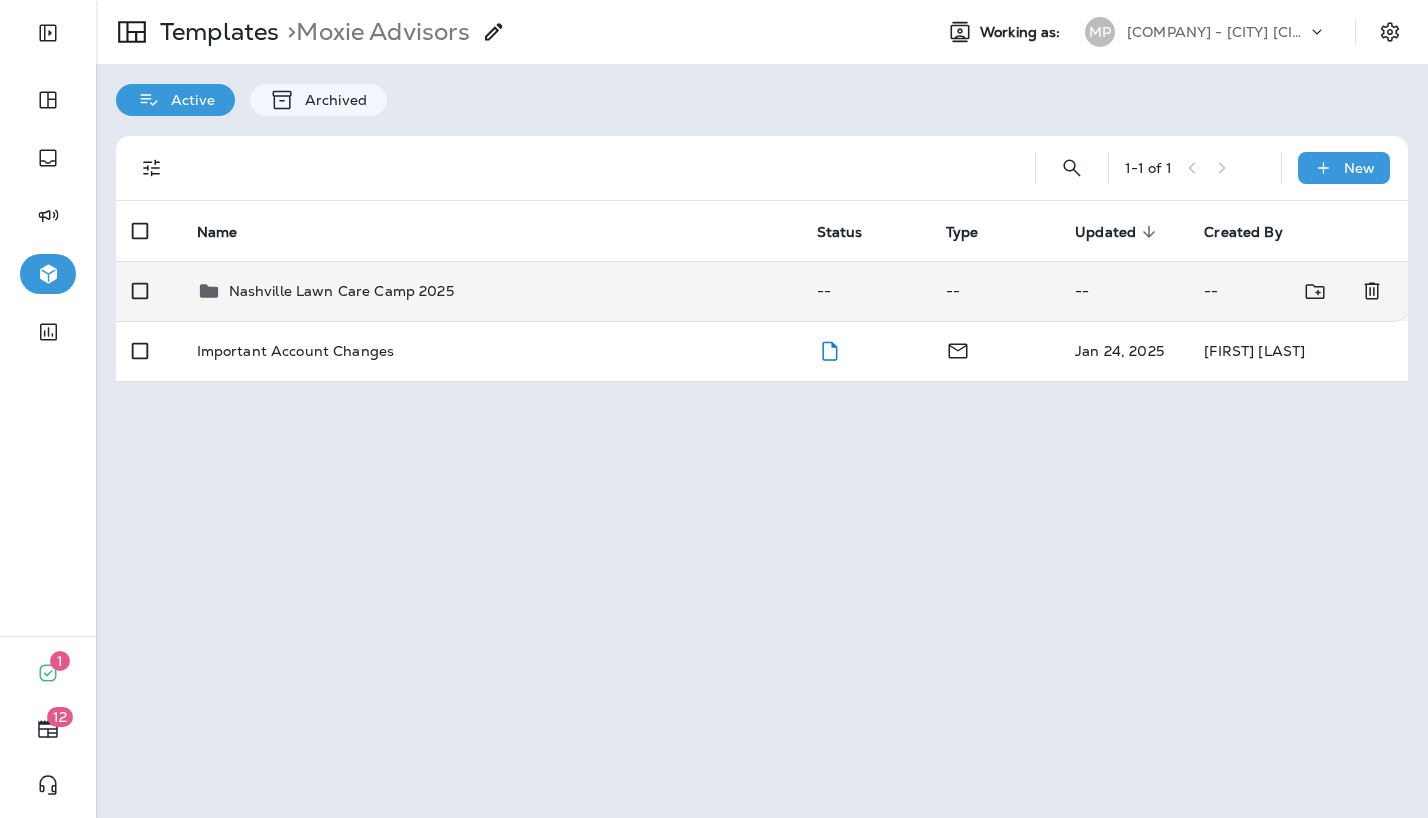 click on "Nashville Lawn Care Camp 2025" at bounding box center [341, 291] 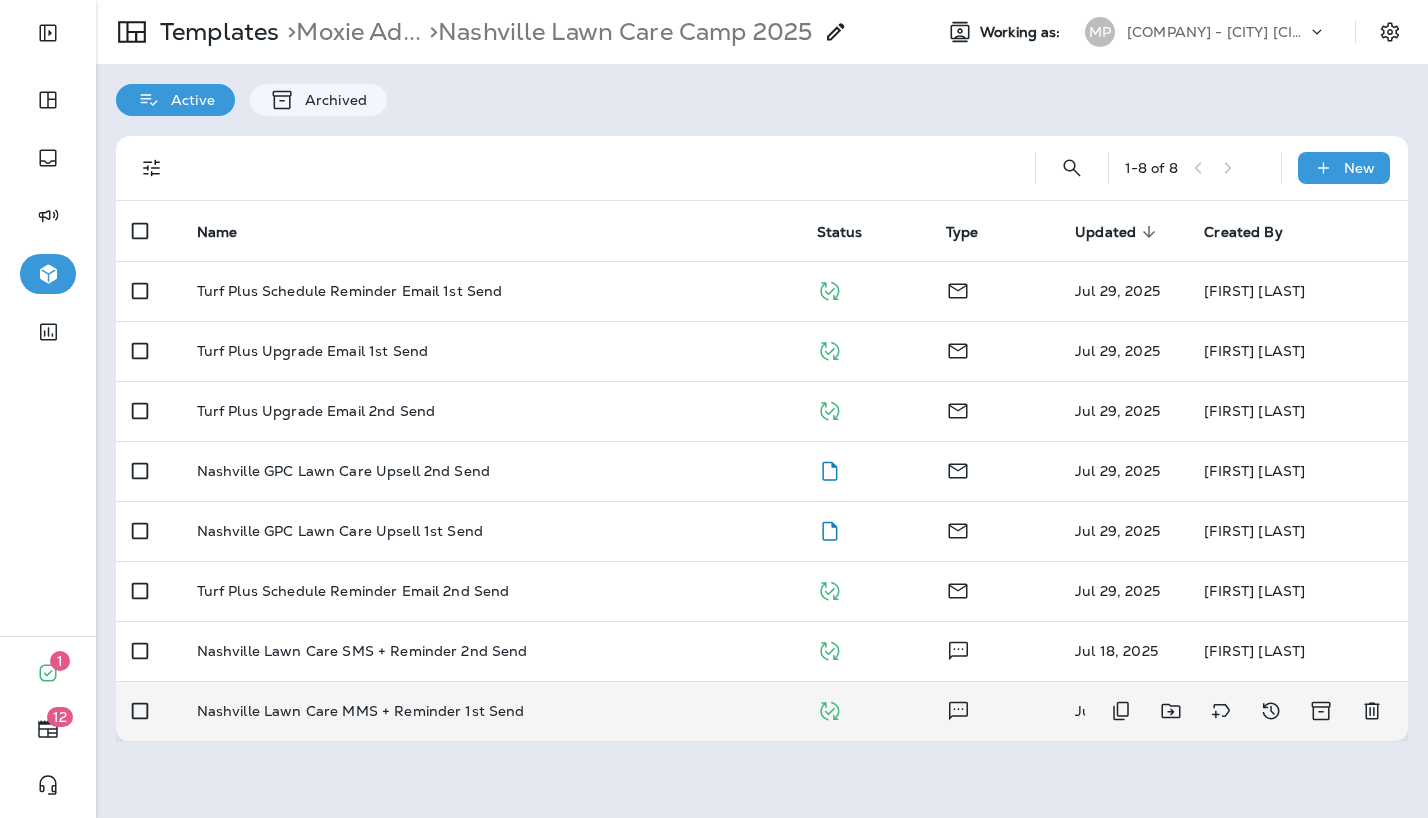 click on "Nashville Lawn Care MMS + Reminder 1st Send" at bounding box center (491, 711) 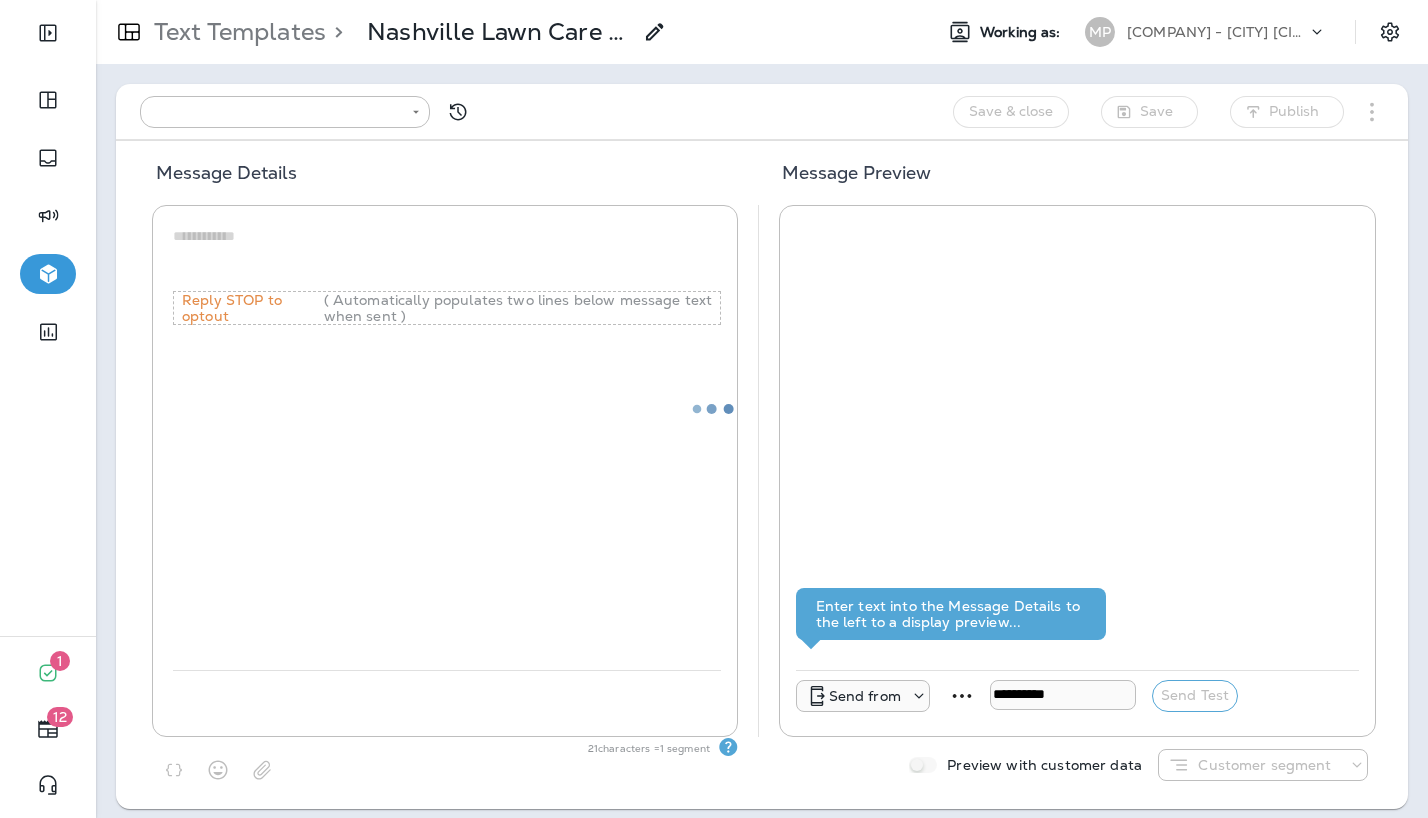 type on "**********" 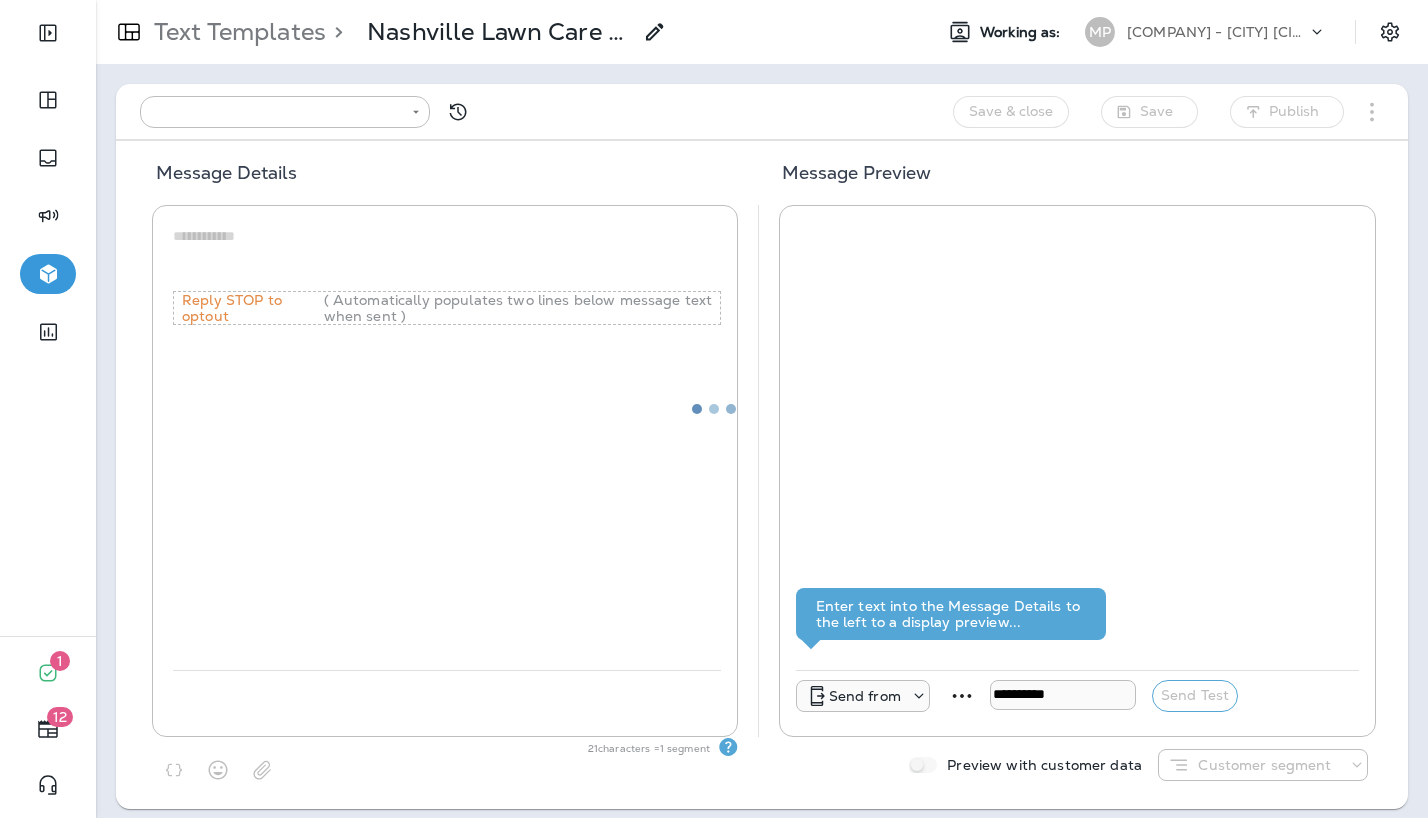 type on "**********" 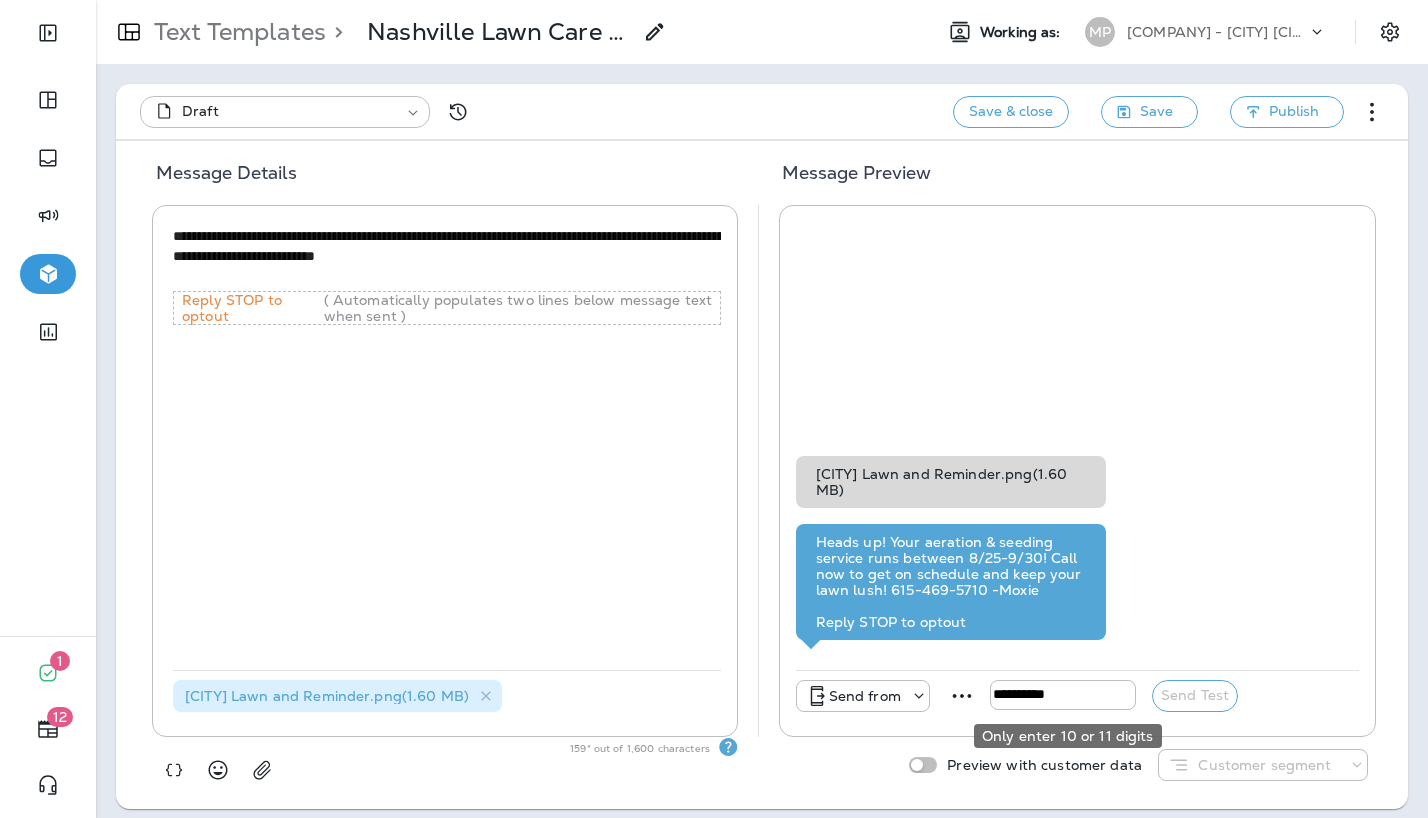 click at bounding box center (1063, 695) 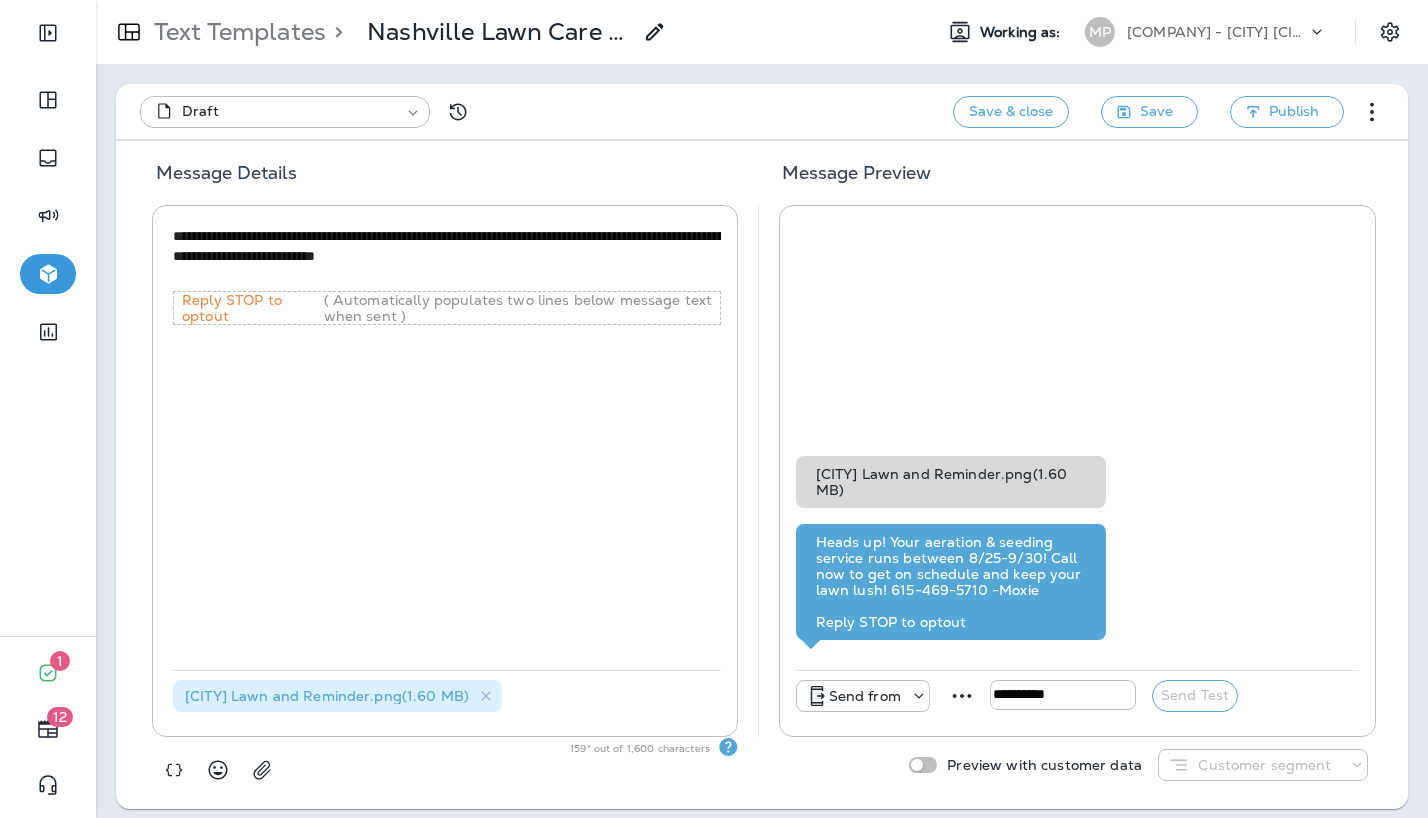 type on "**********" 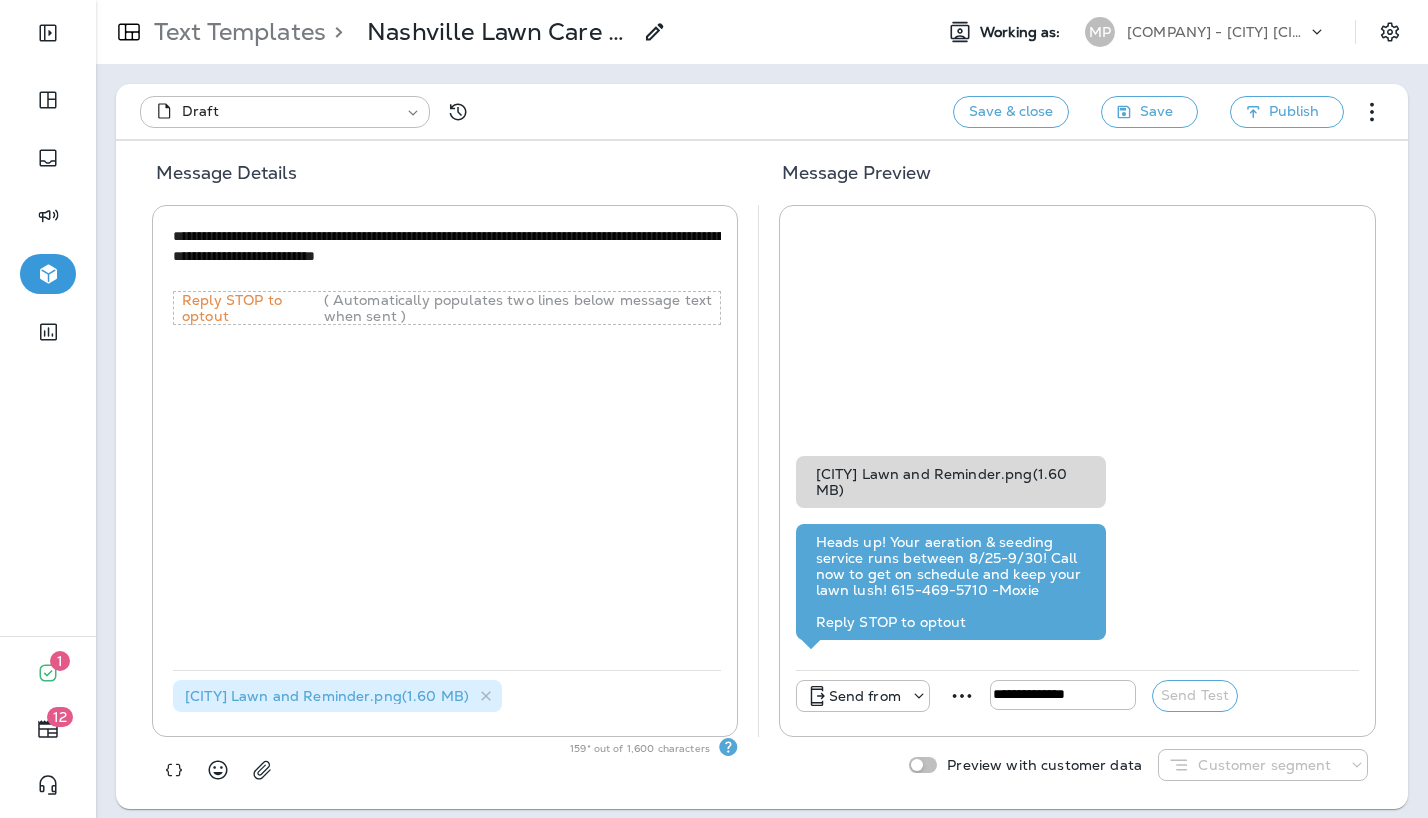 click on "Send from" at bounding box center [863, 696] 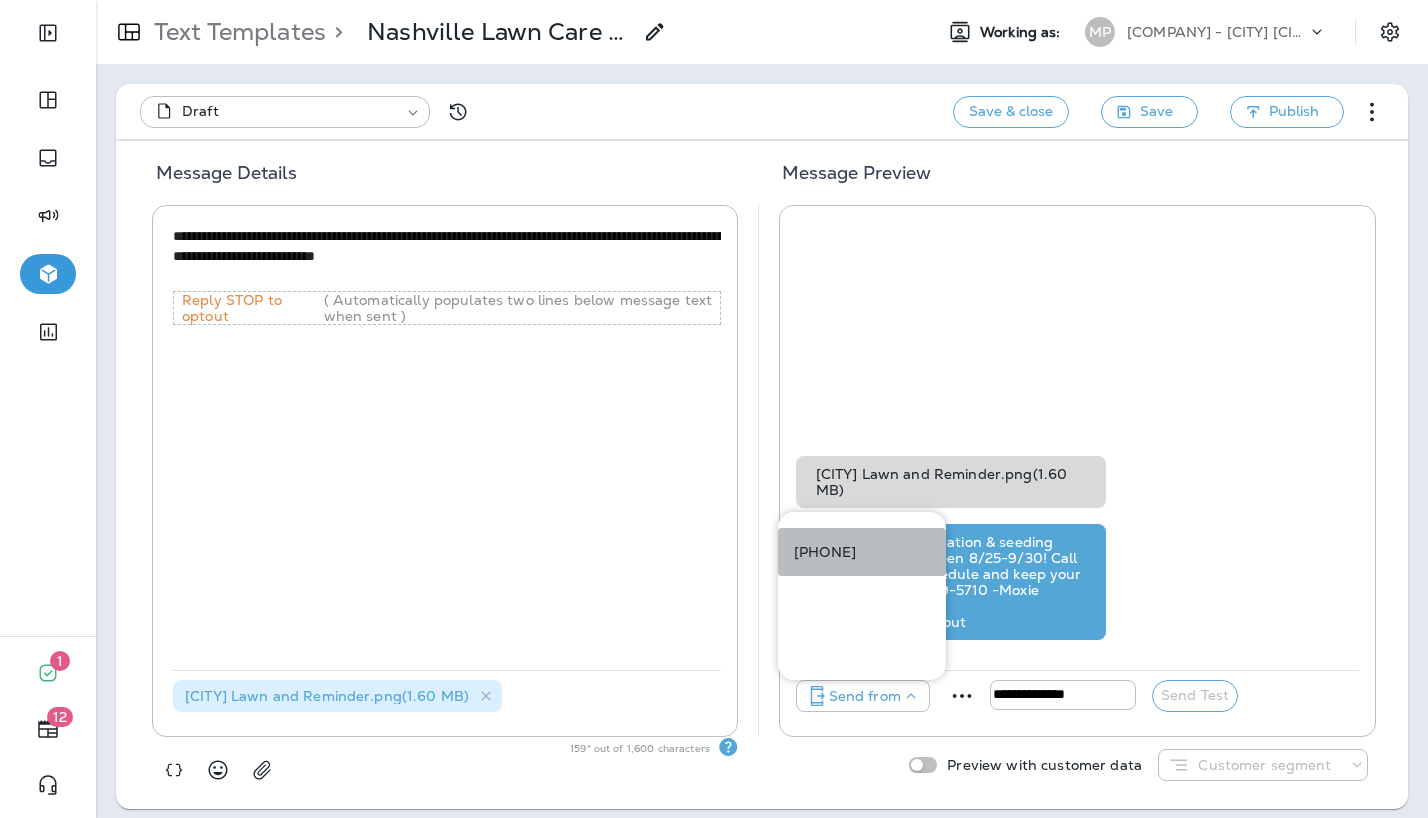 click on "[PHONE]" at bounding box center (825, 552) 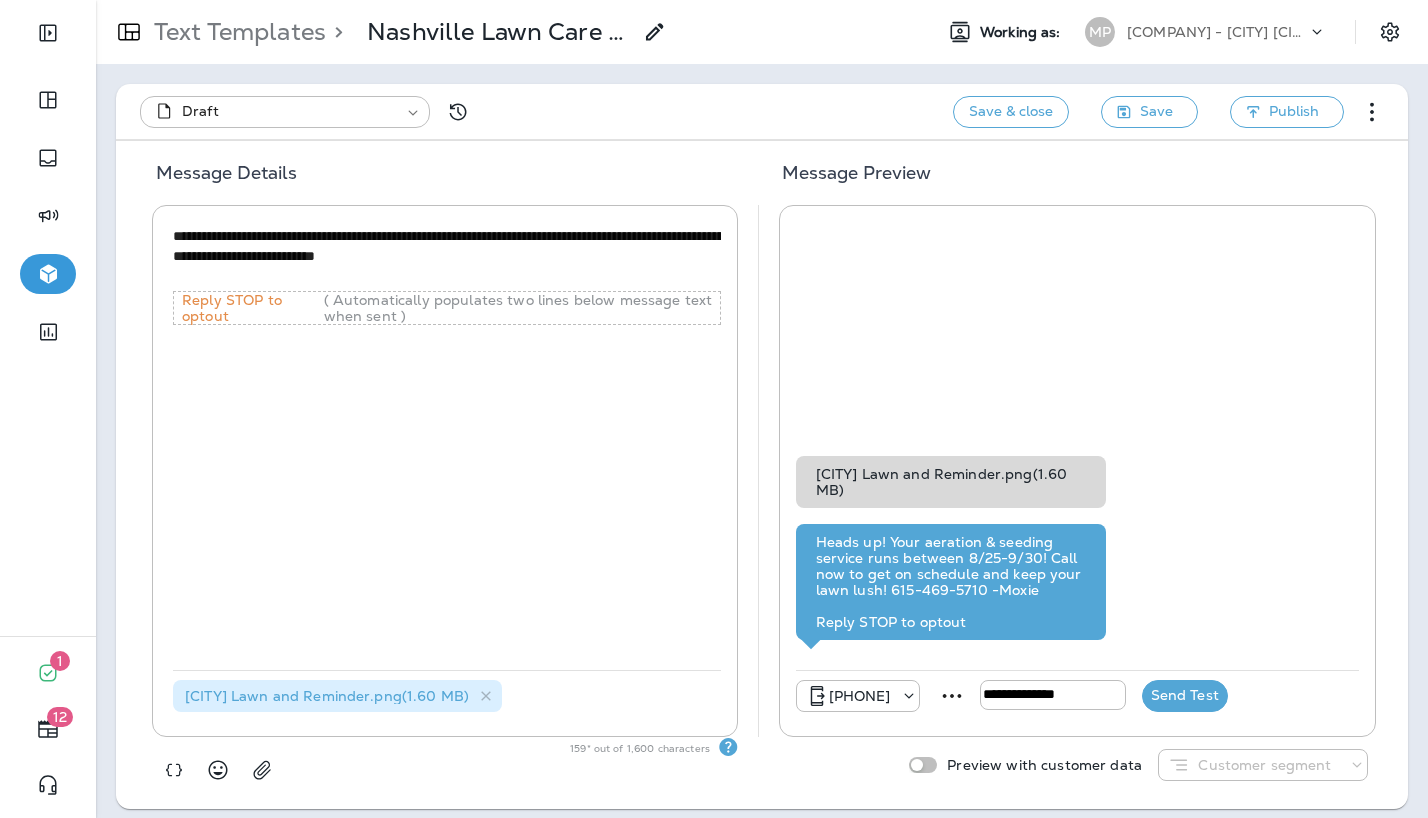 click on "Send Test" at bounding box center (1185, 696) 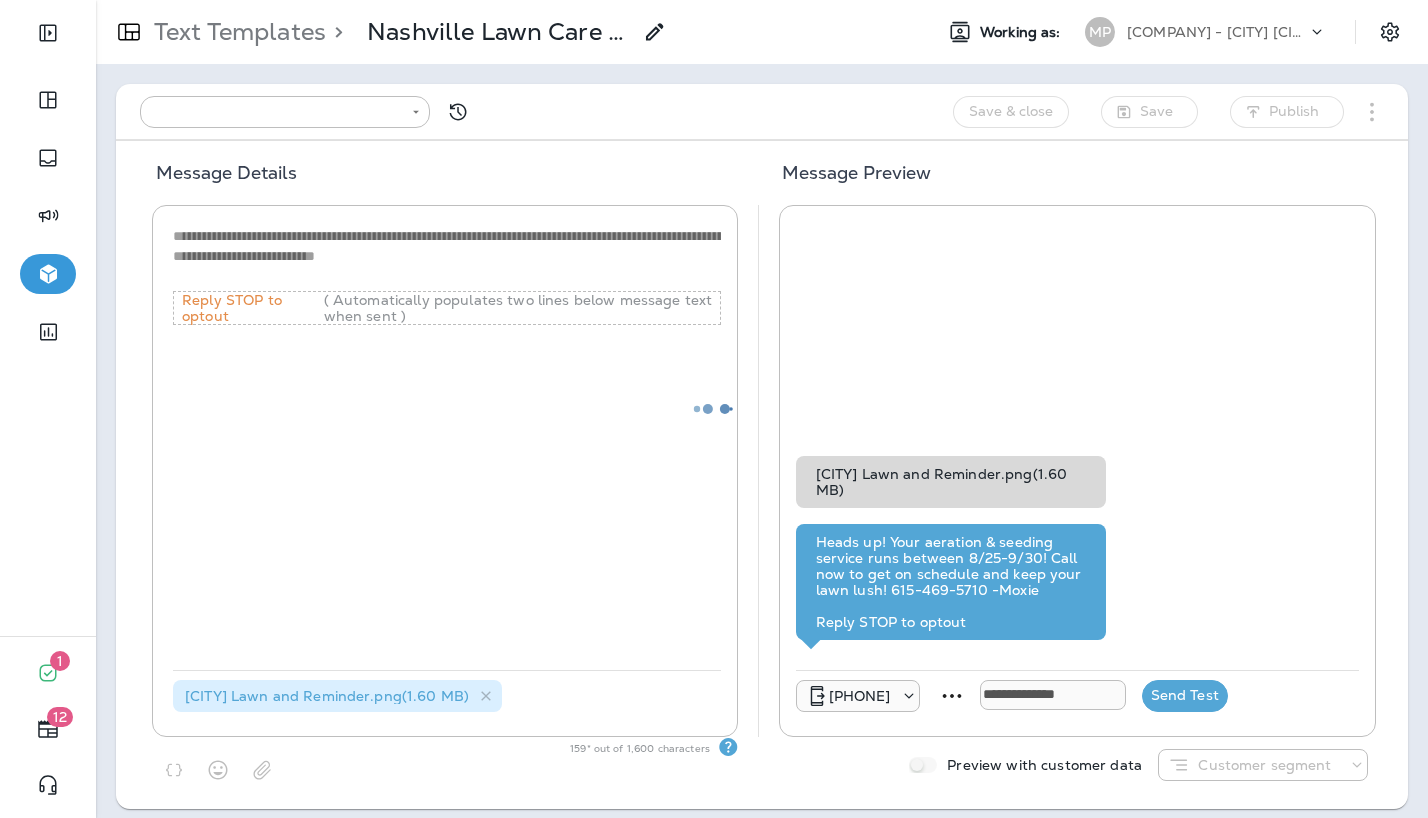 type on "**********" 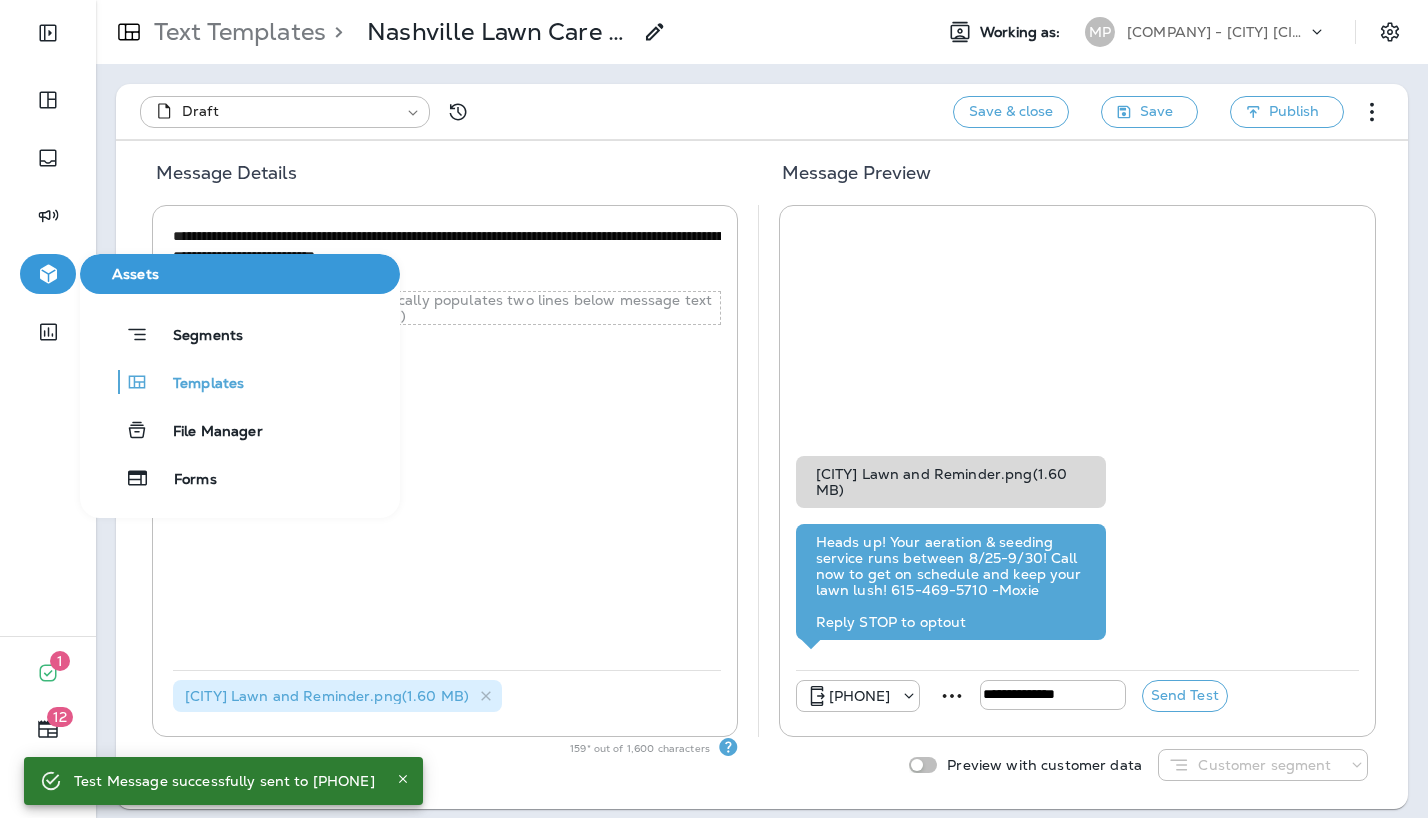 click at bounding box center [48, 274] 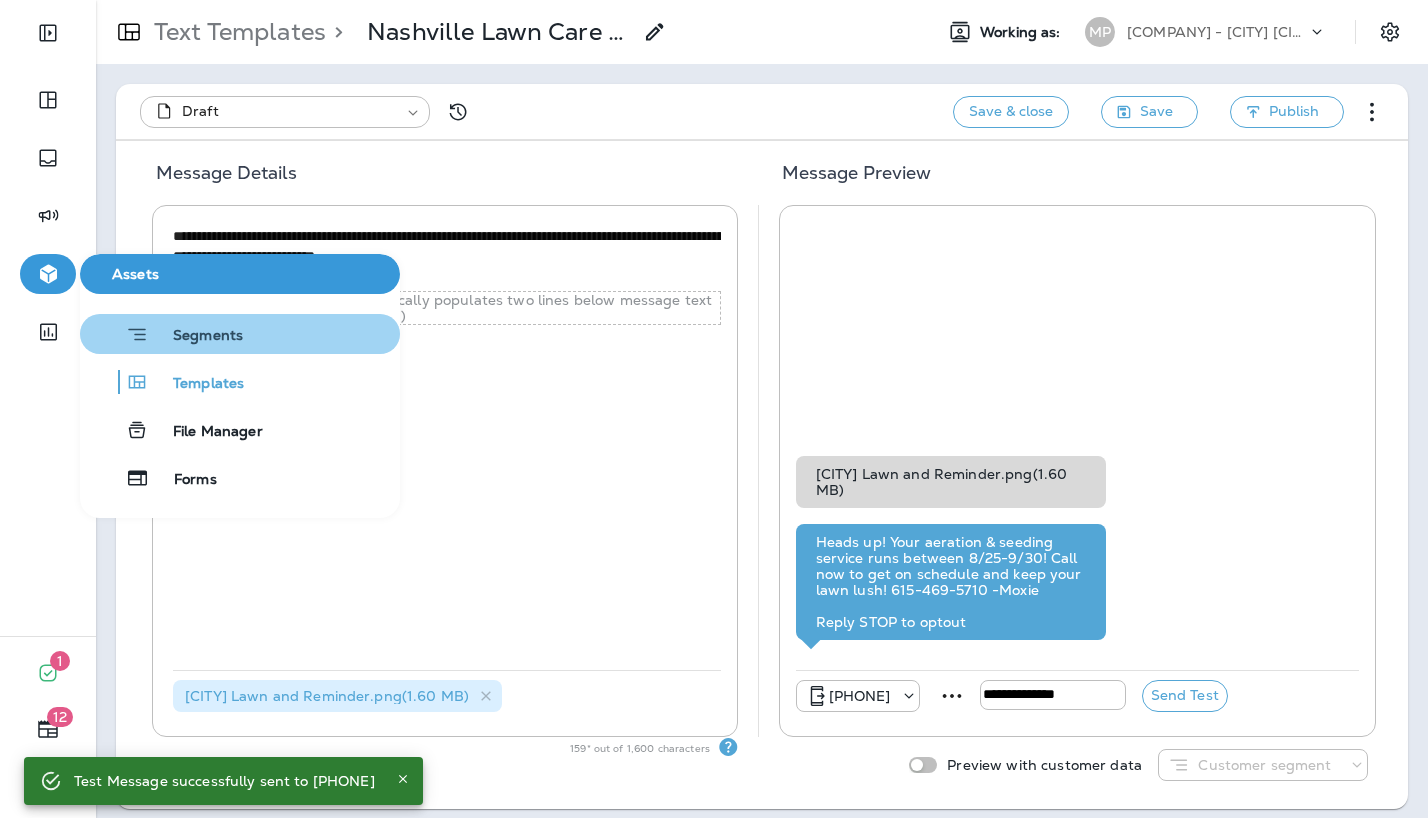 click on "Segments" at bounding box center (196, 337) 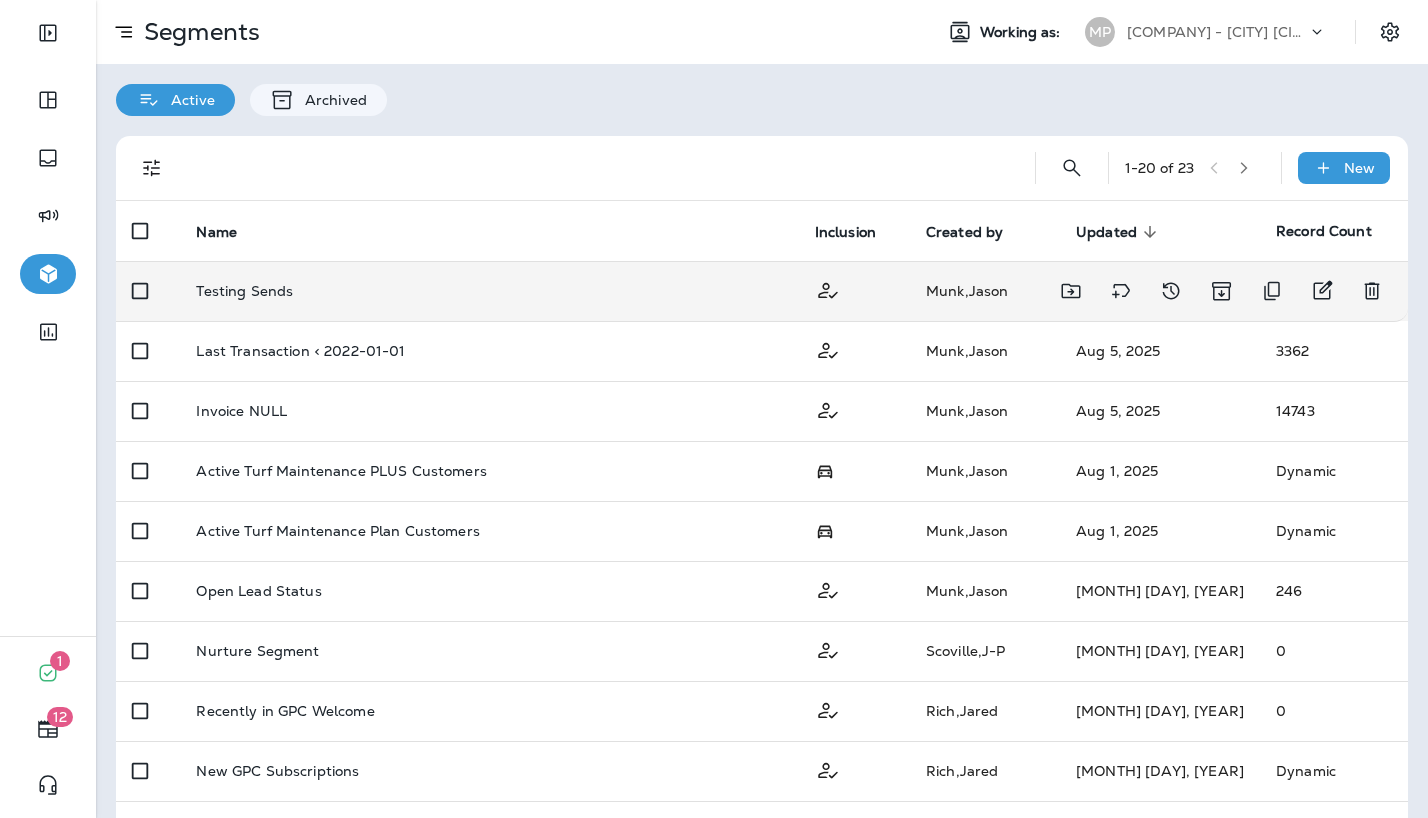click on "Testing Sends" at bounding box center [489, 291] 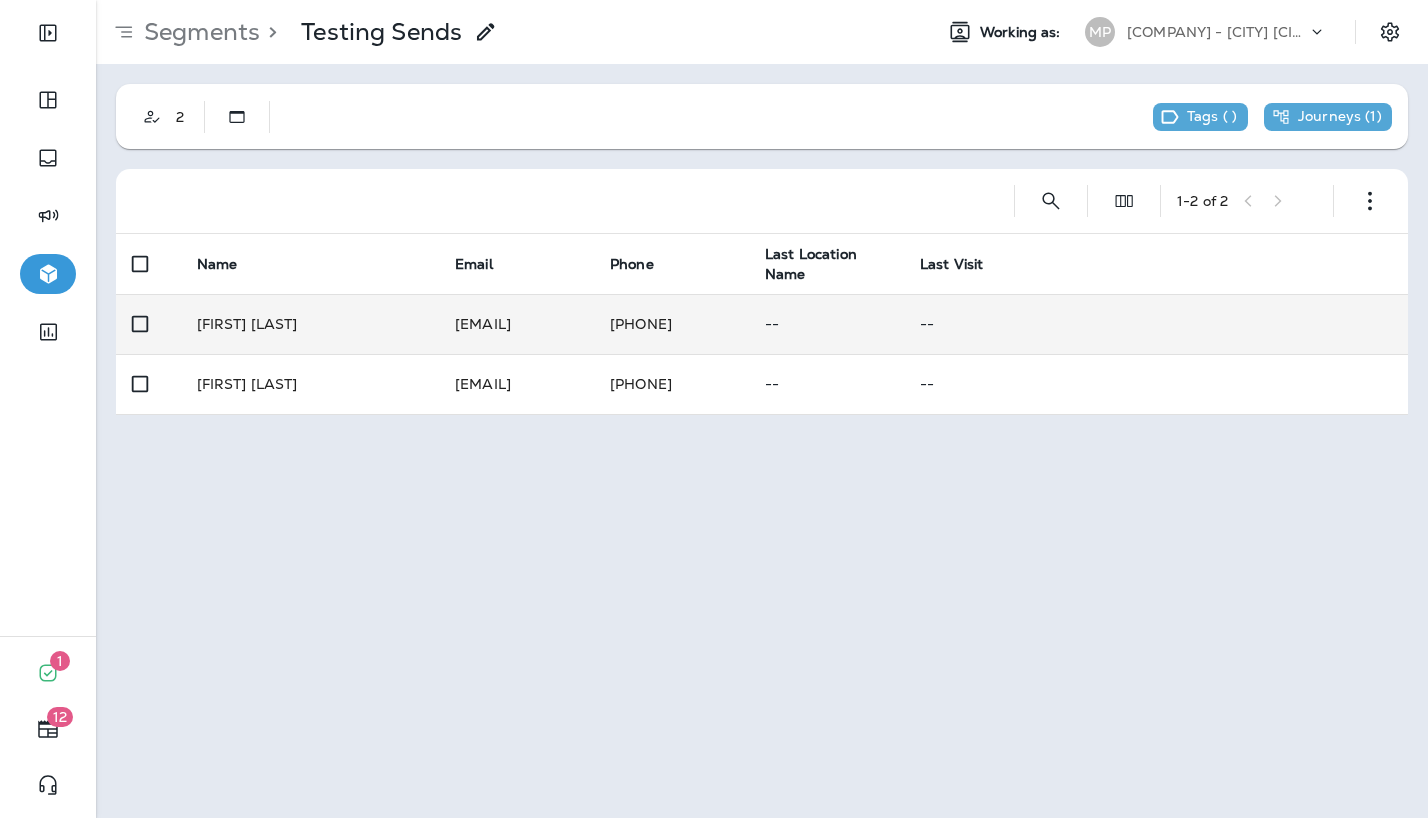 click on "[FIRST] [LAST]" at bounding box center (310, 324) 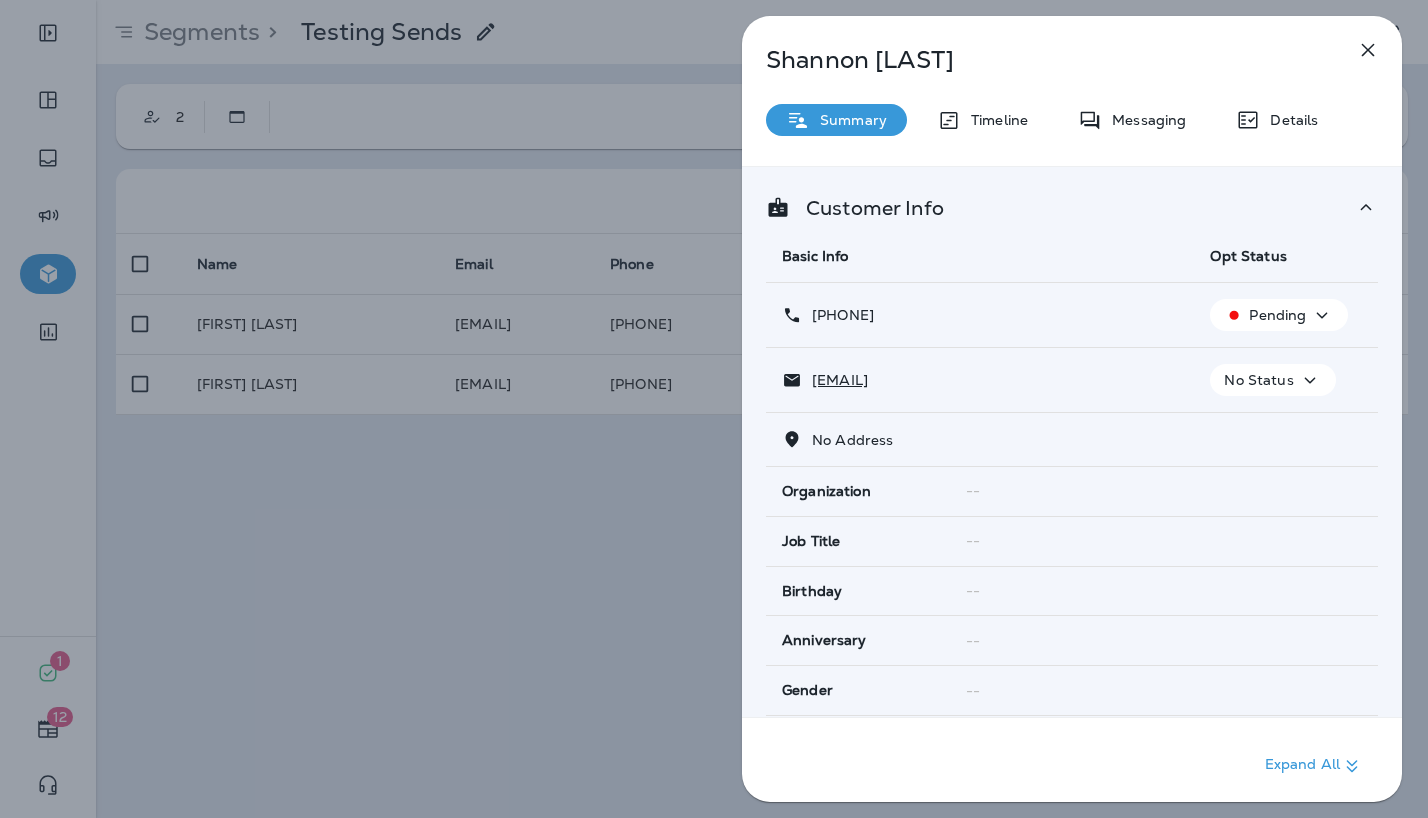 click 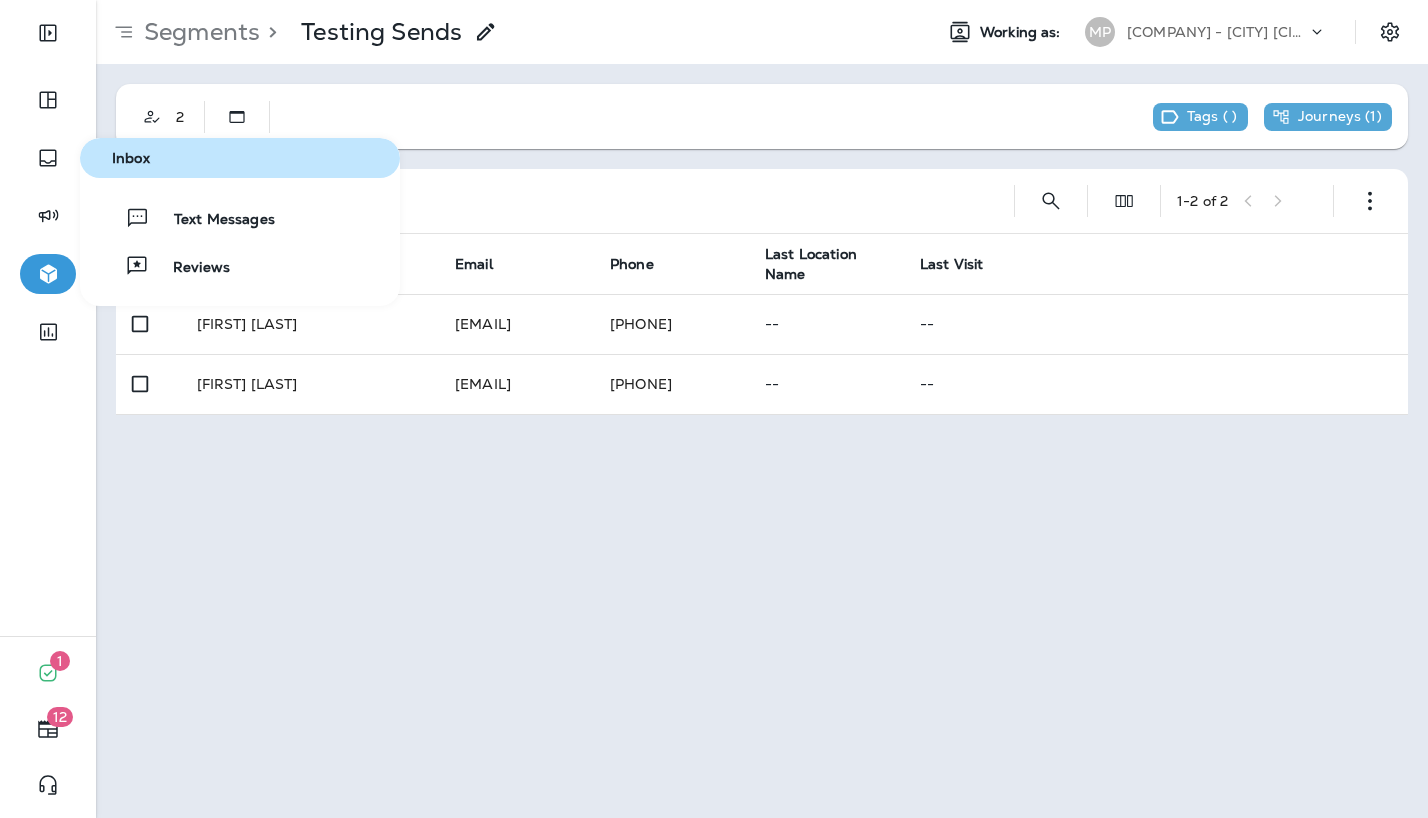 click on "Text Messages Reviews" at bounding box center [240, 242] 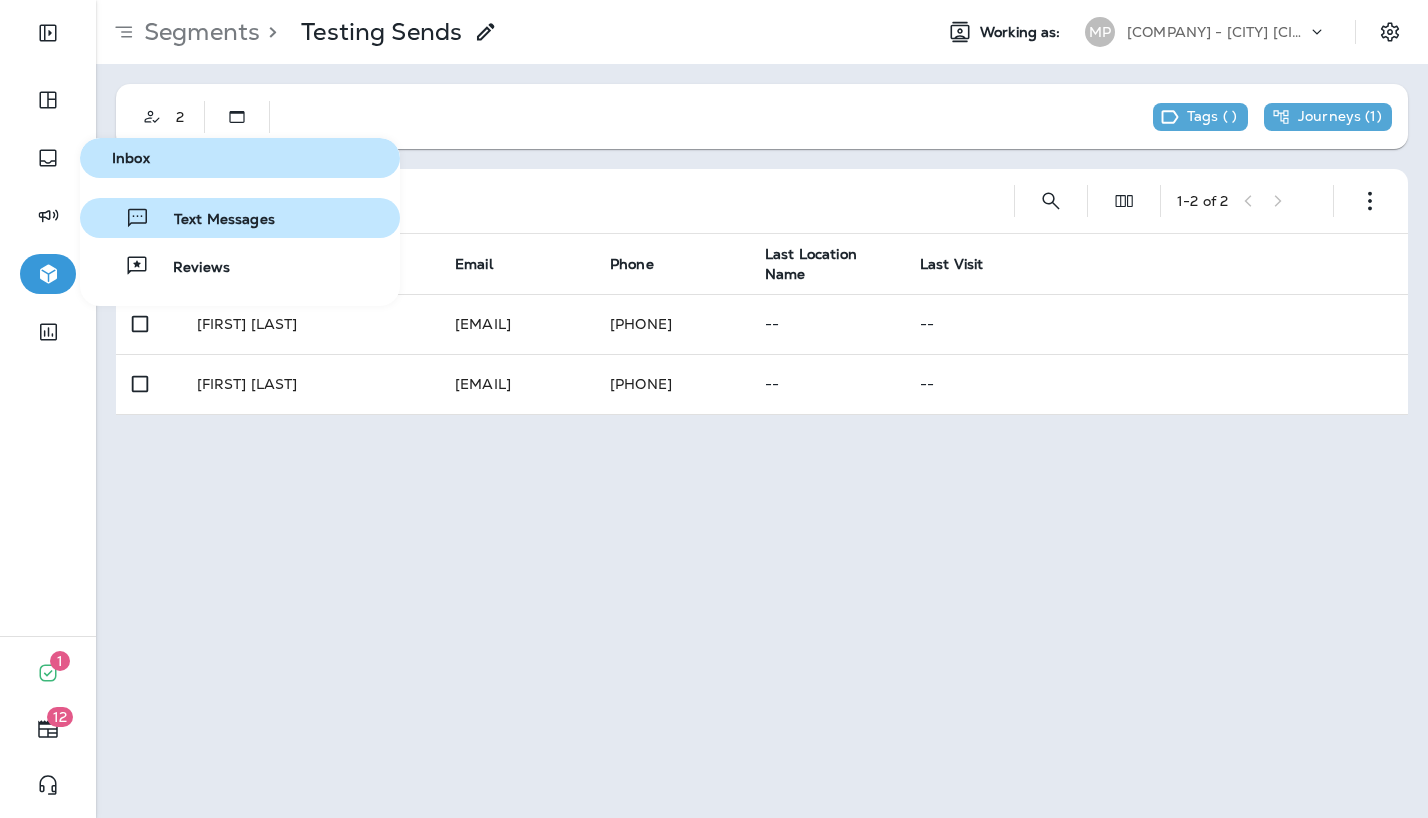 click on "Text Messages" at bounding box center [212, 220] 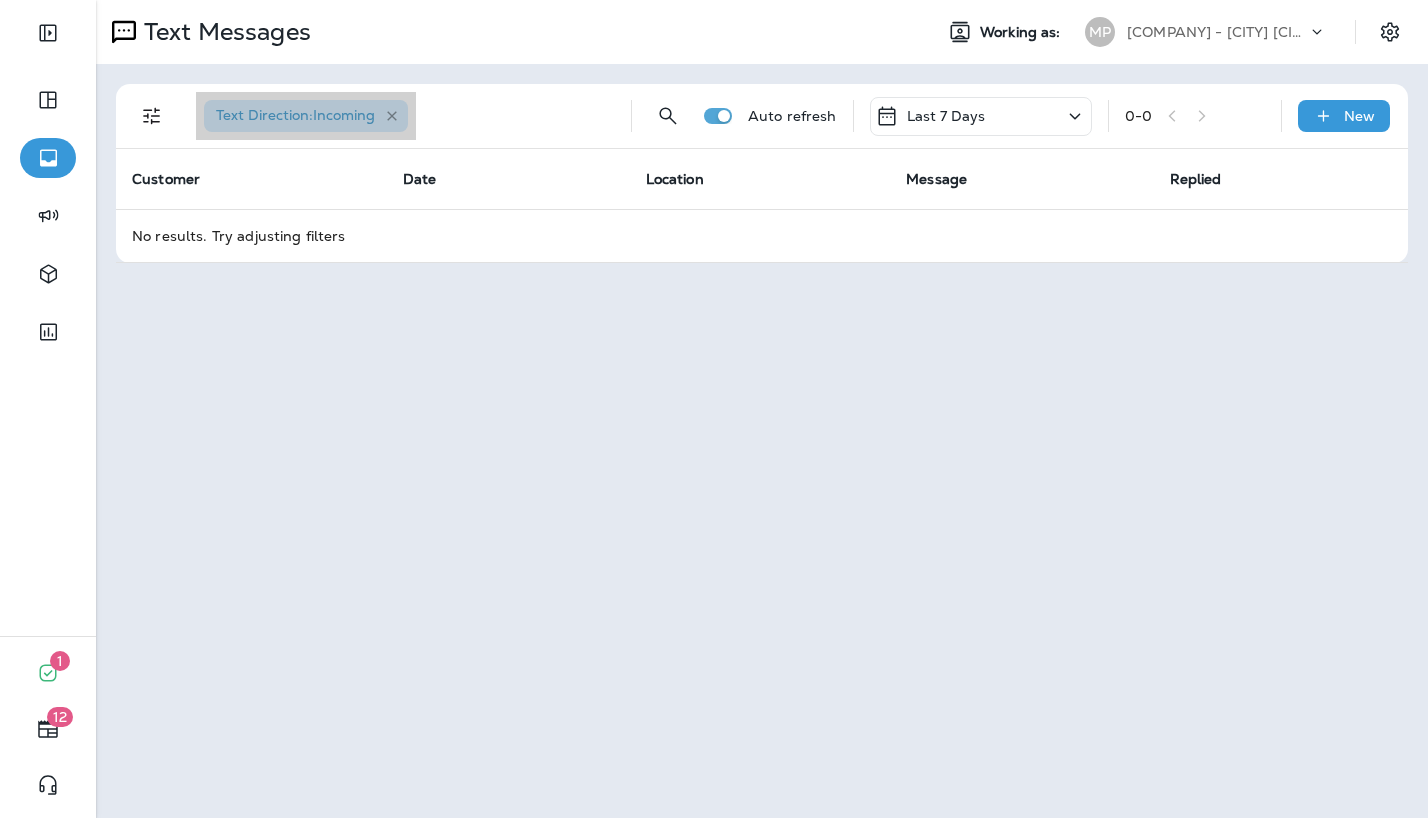 click 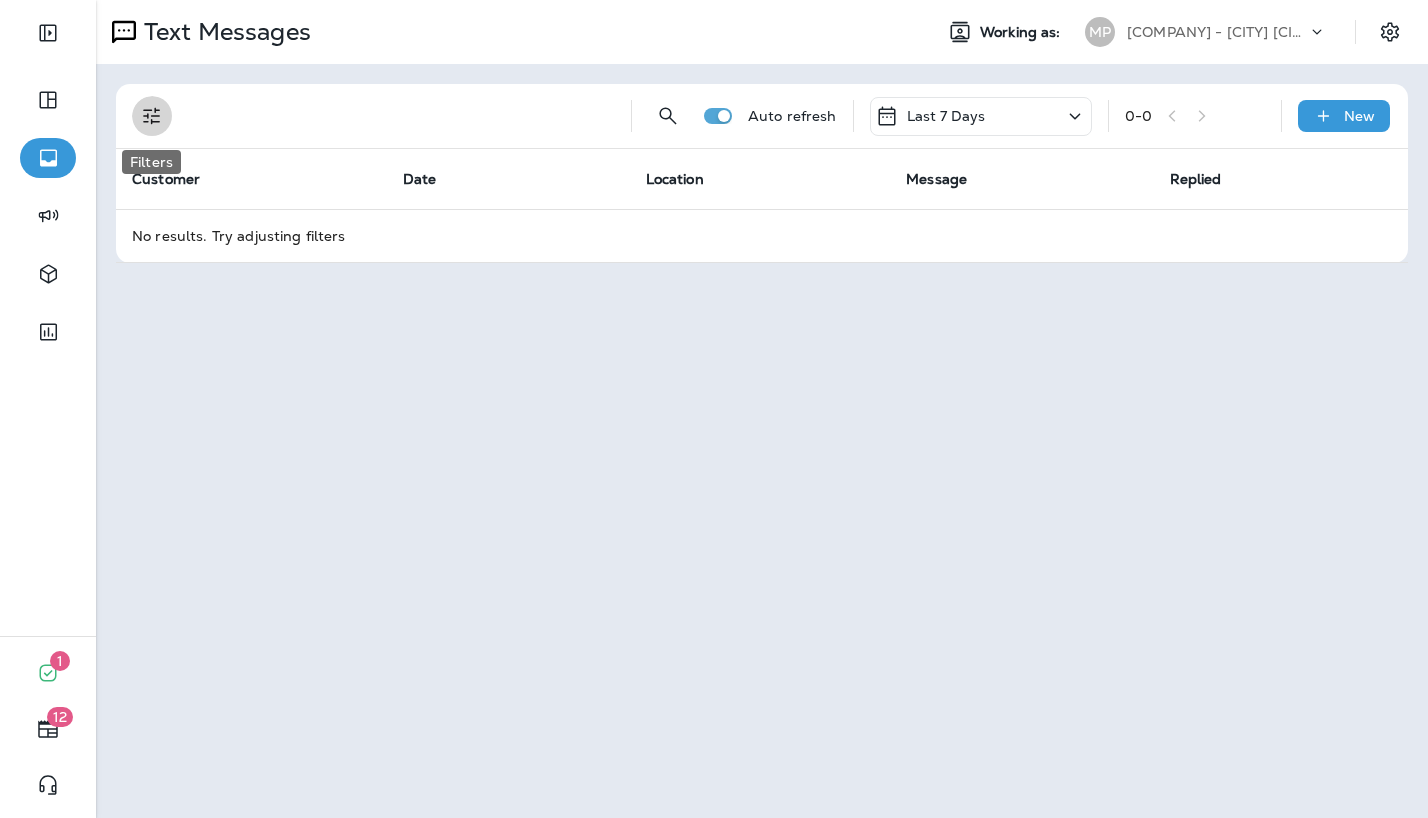 click at bounding box center [152, 116] 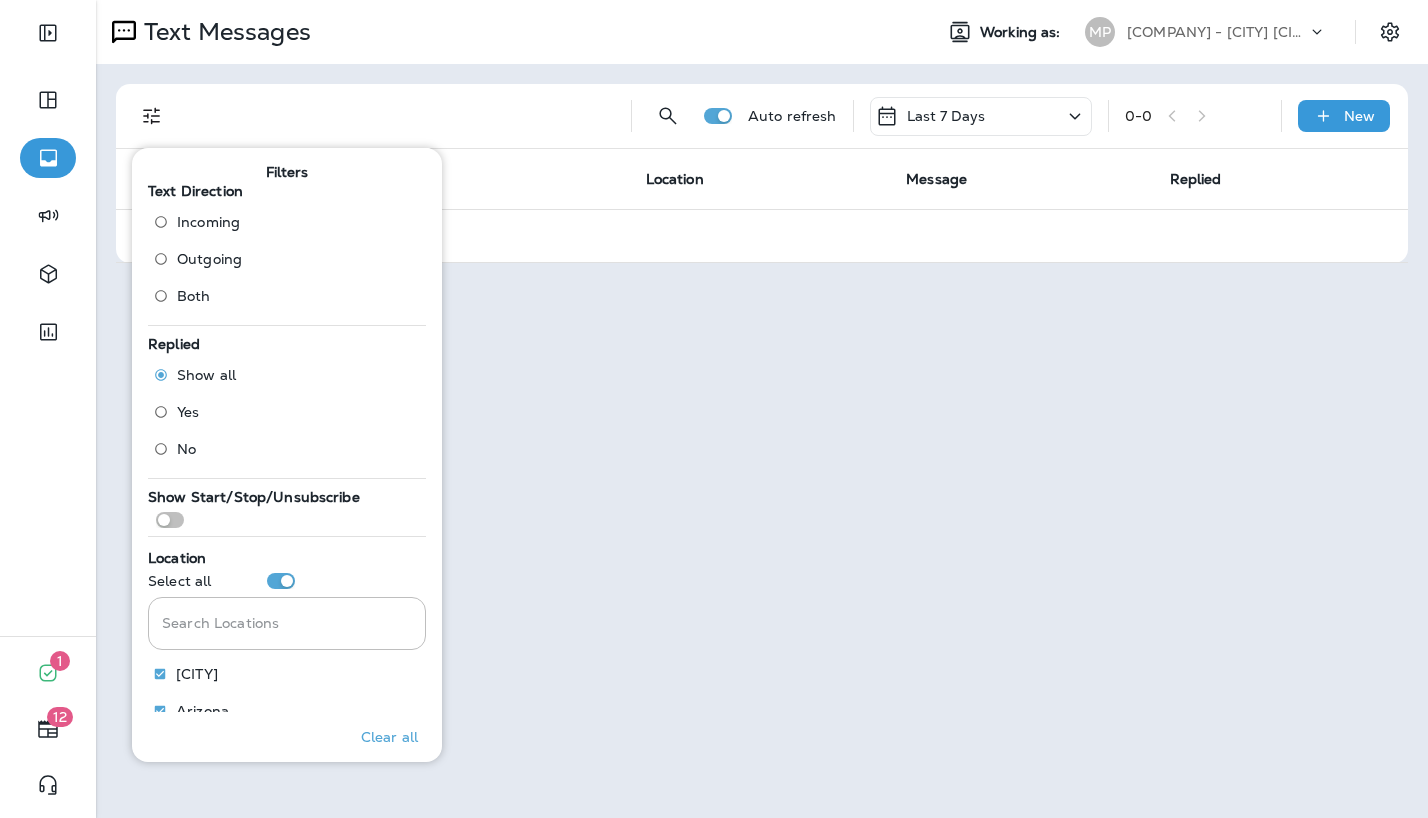click on "Outgoing" at bounding box center [209, 259] 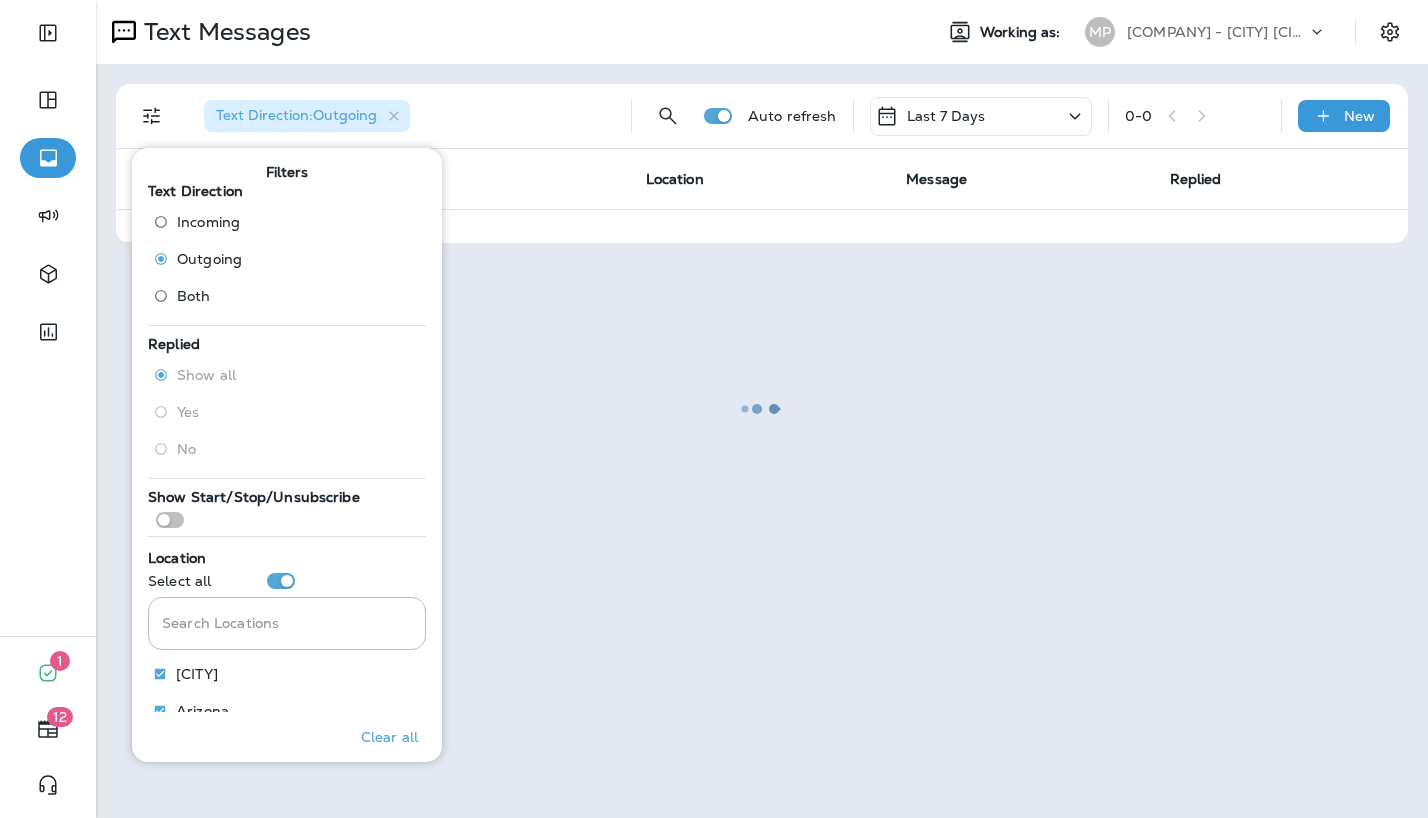 click at bounding box center (762, 409) 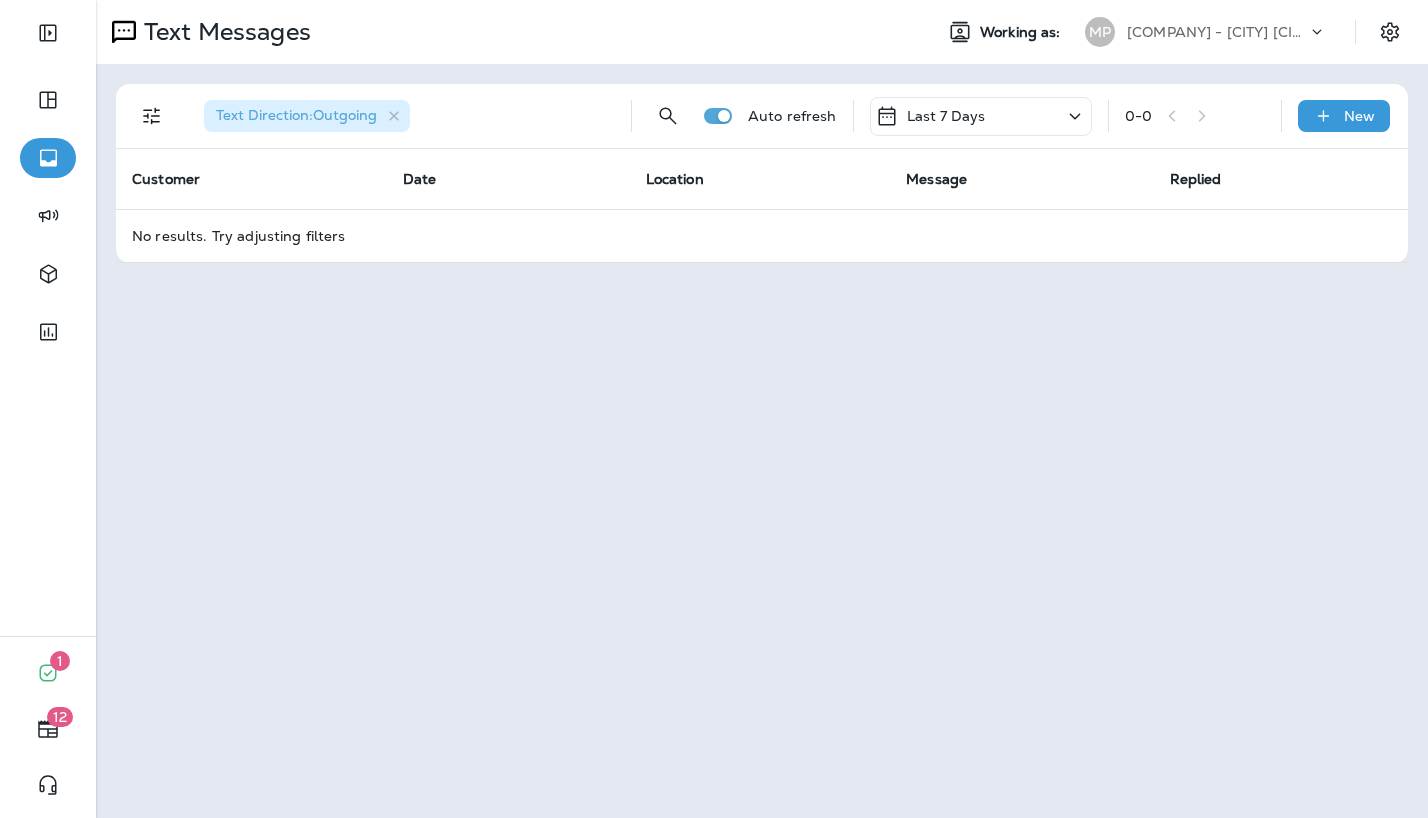 click on "Text Messages Working as: MP Moxie Pest Control - [CITY] [CITY] Text Direction :  Outgoing   Auto refresh       Last 7 Days 0  -  0   New Customer Date Location Message Replied No results. Try adjusting filters" at bounding box center [762, 409] 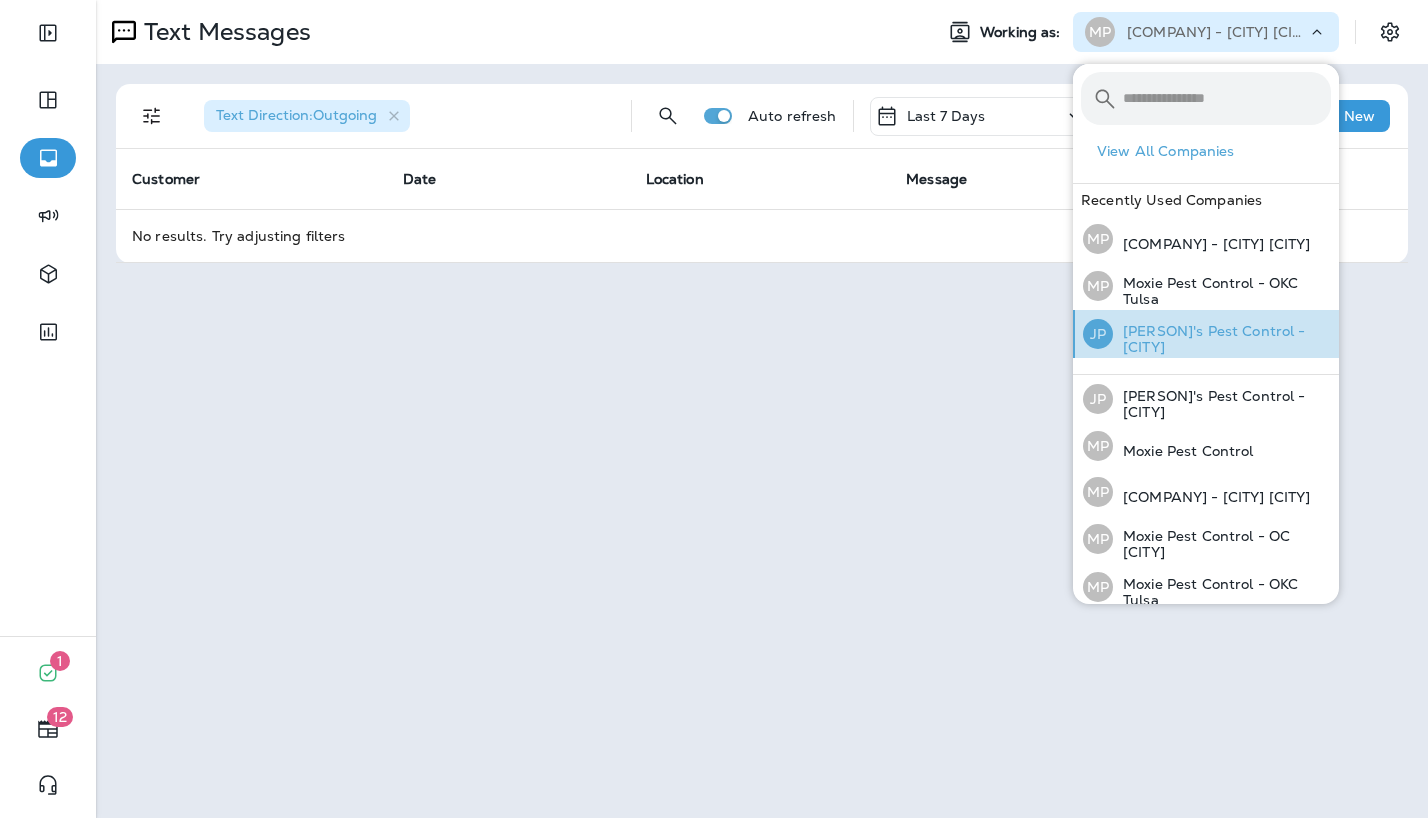 click on "[PERSON]'s Pest Control - [CITY]" at bounding box center [1222, 339] 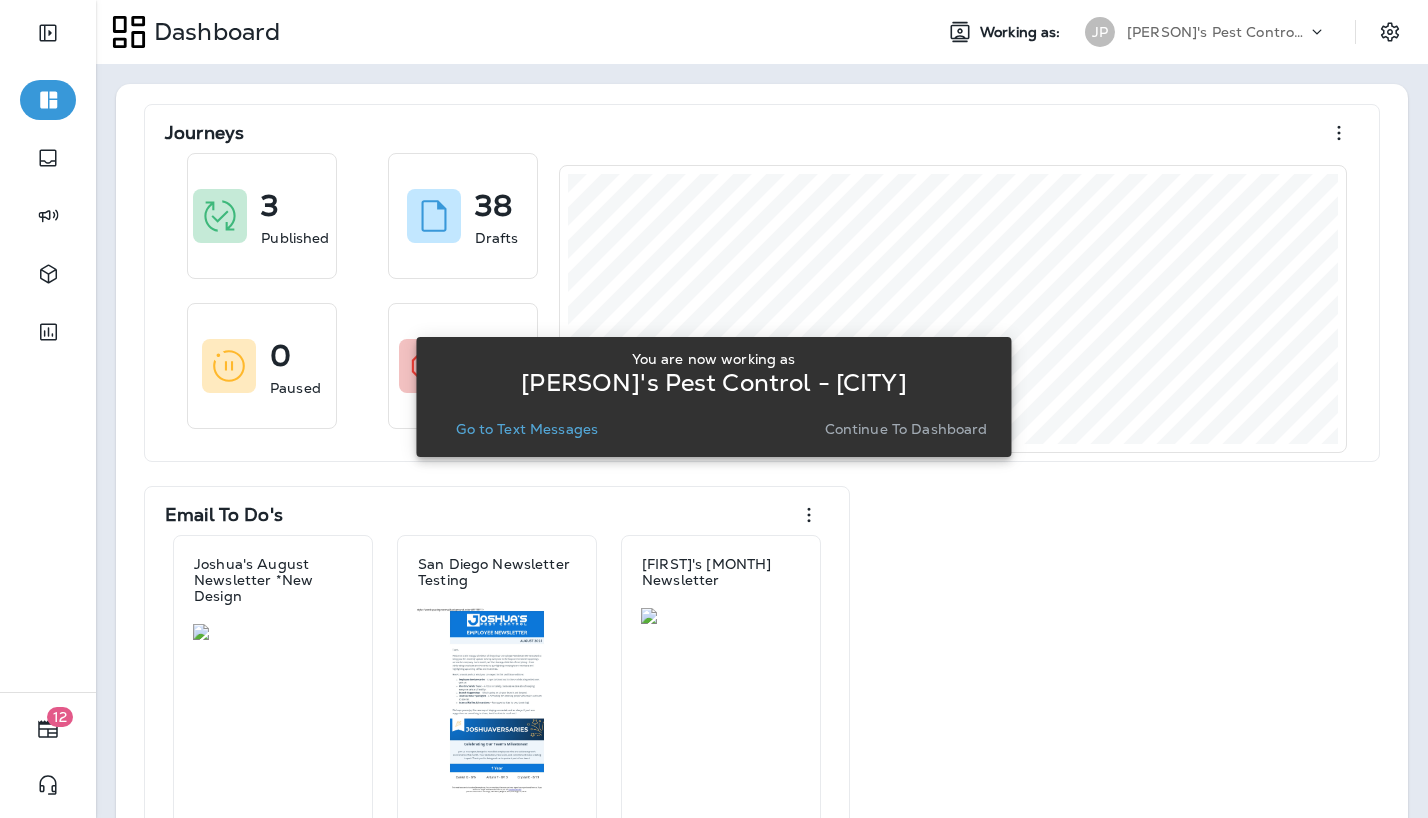click on "Go to Text Messages" at bounding box center [527, 429] 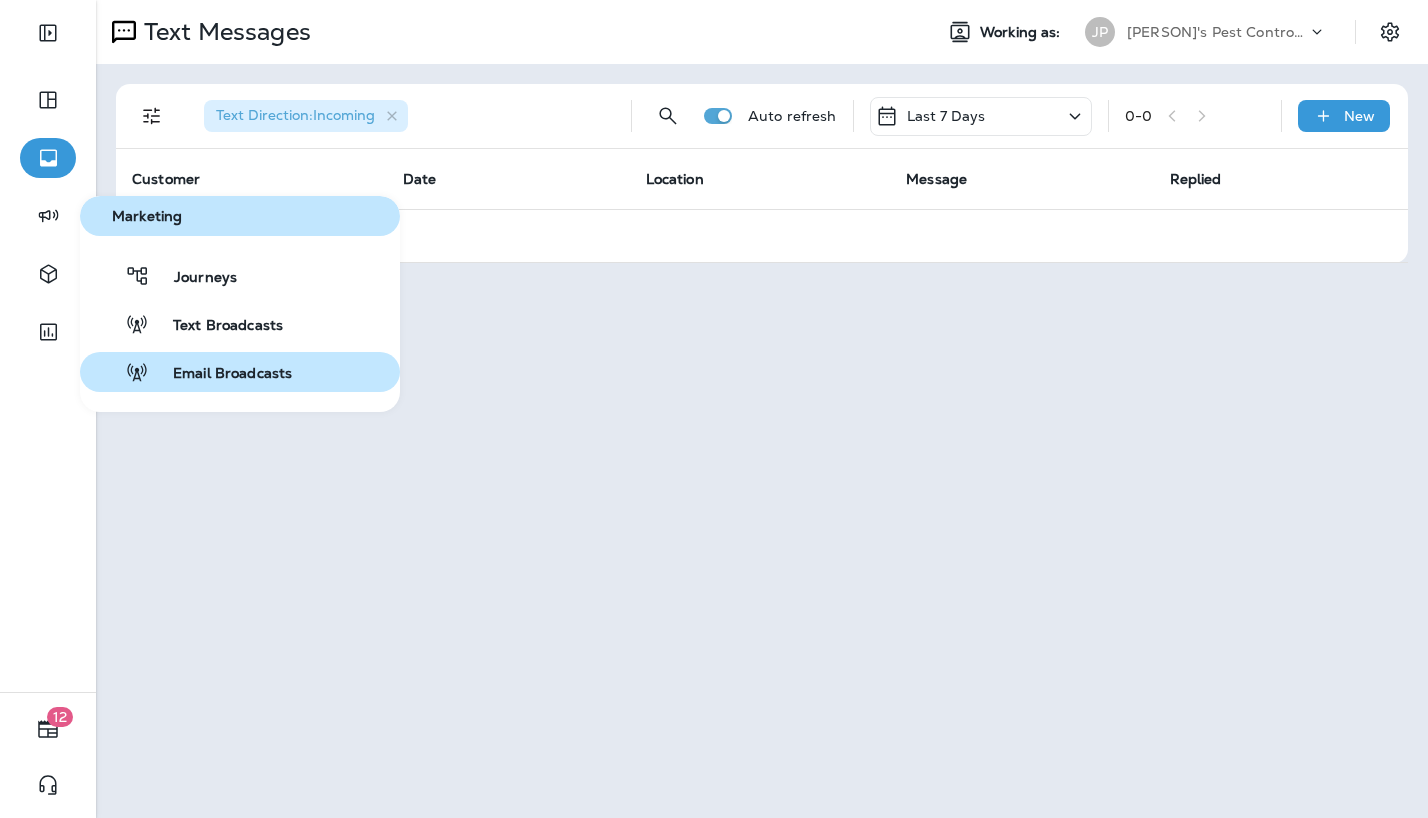 click on "Email Broadcasts" at bounding box center (220, 374) 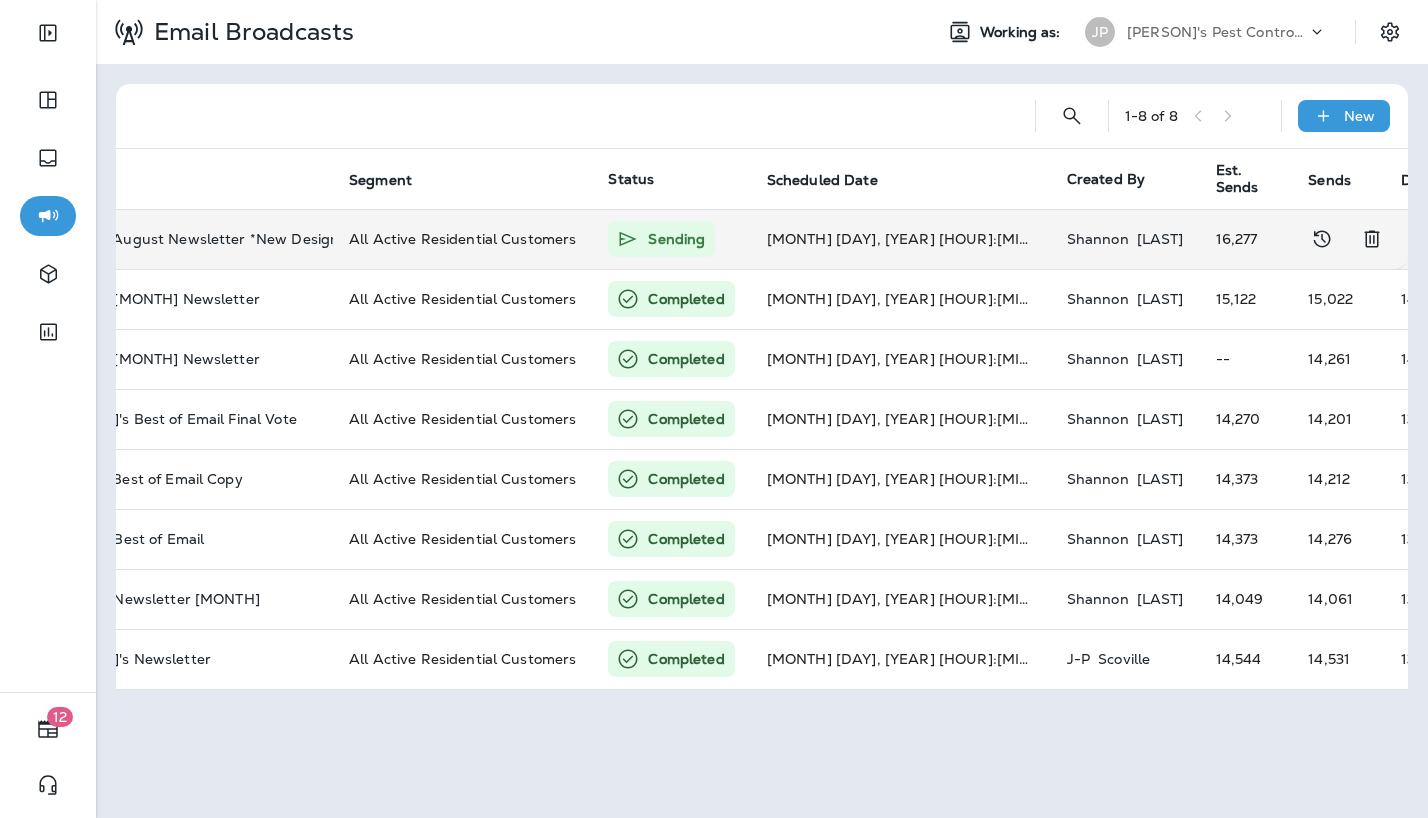 scroll, scrollTop: 0, scrollLeft: 0, axis: both 